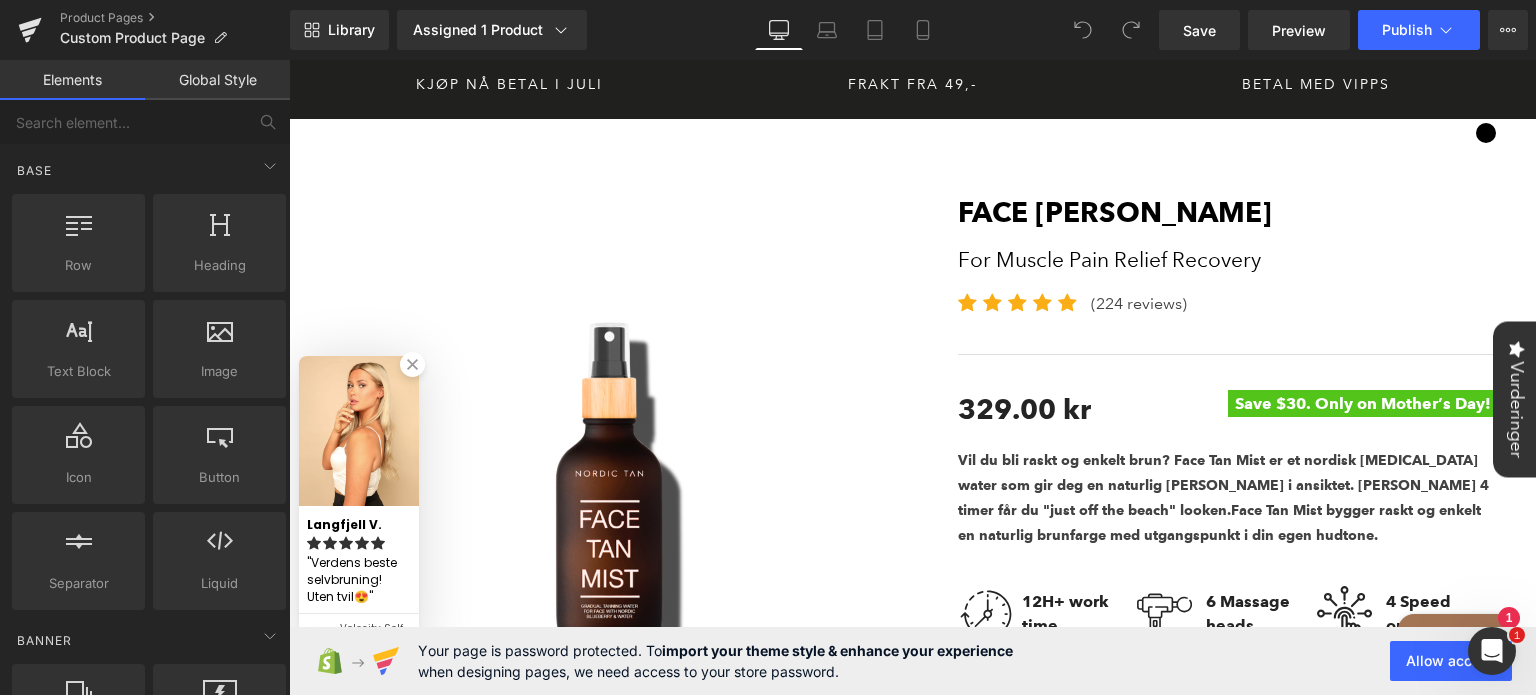 scroll, scrollTop: 0, scrollLeft: 0, axis: both 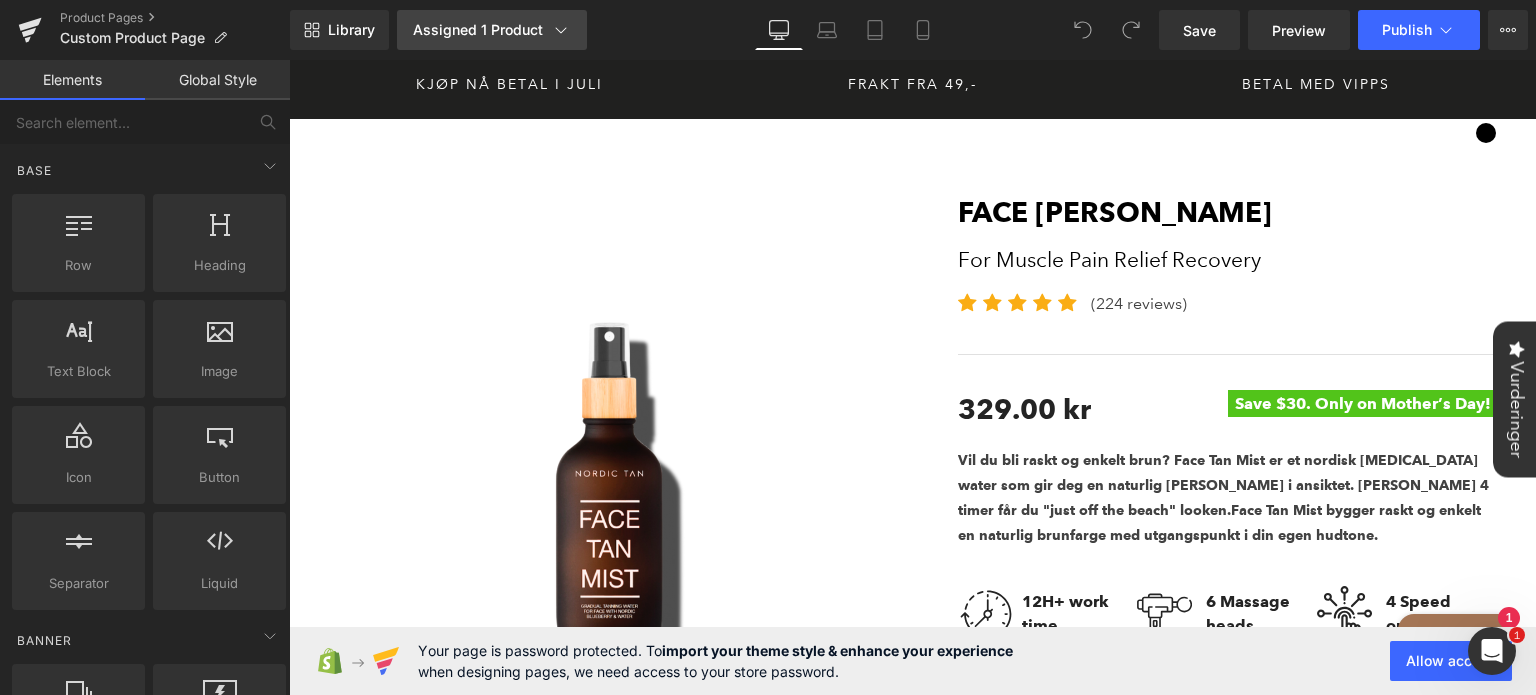 click on "Assigned 1 Product" at bounding box center (492, 30) 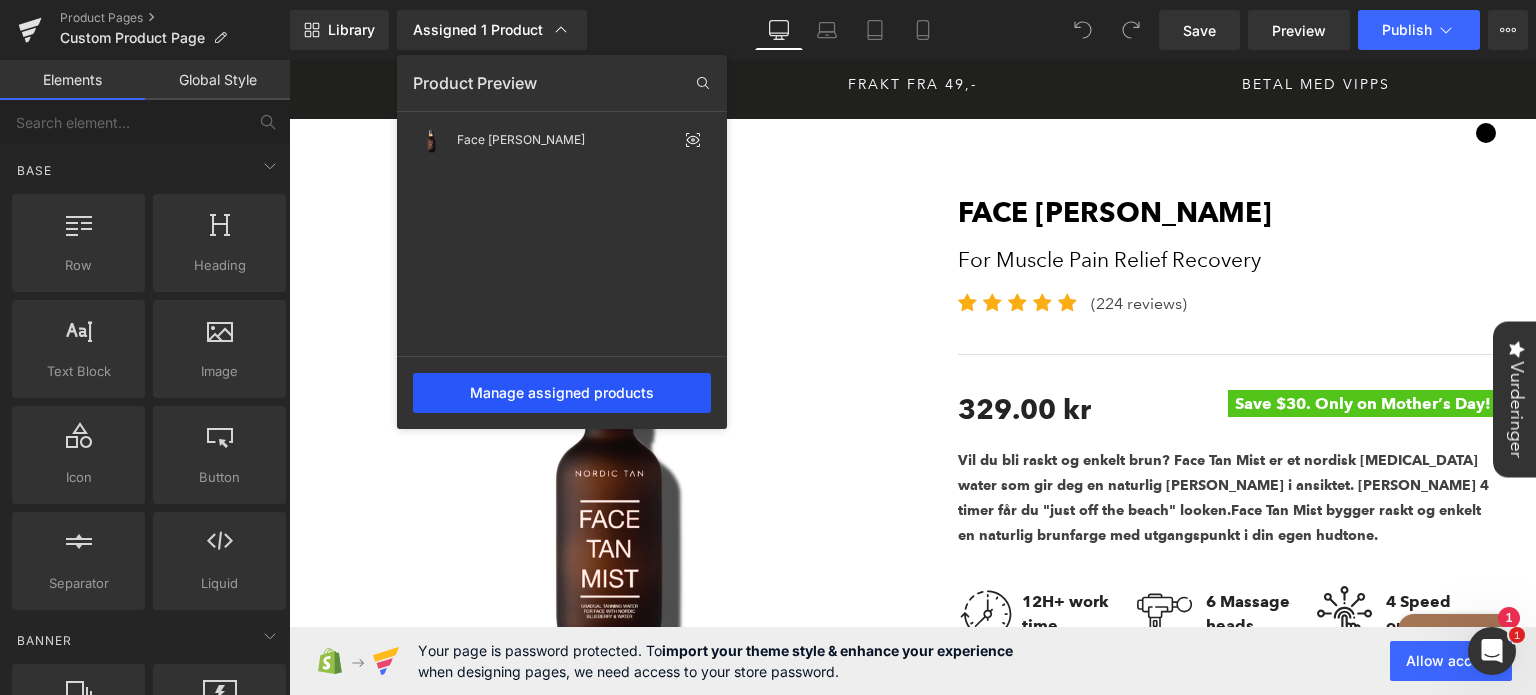 click on "Manage assigned products" at bounding box center (562, 393) 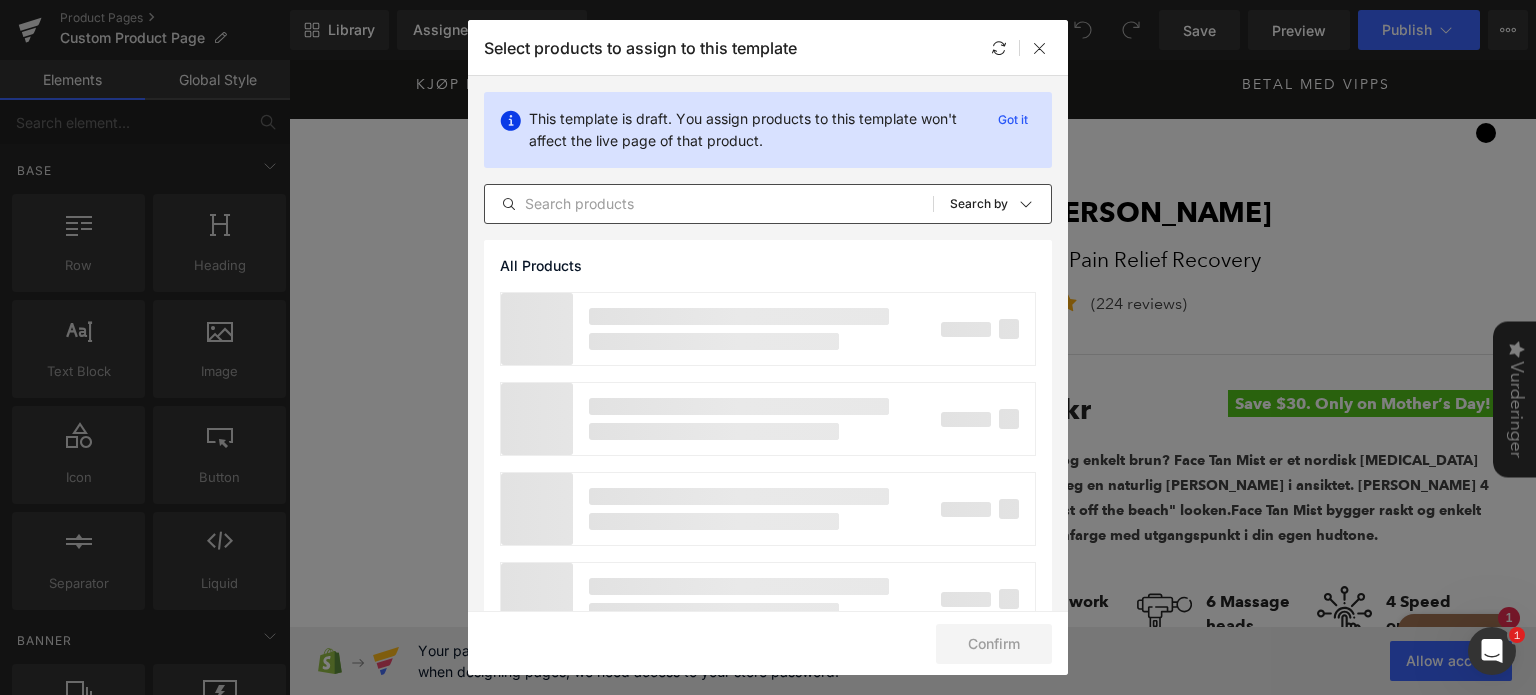 click at bounding box center [709, 204] 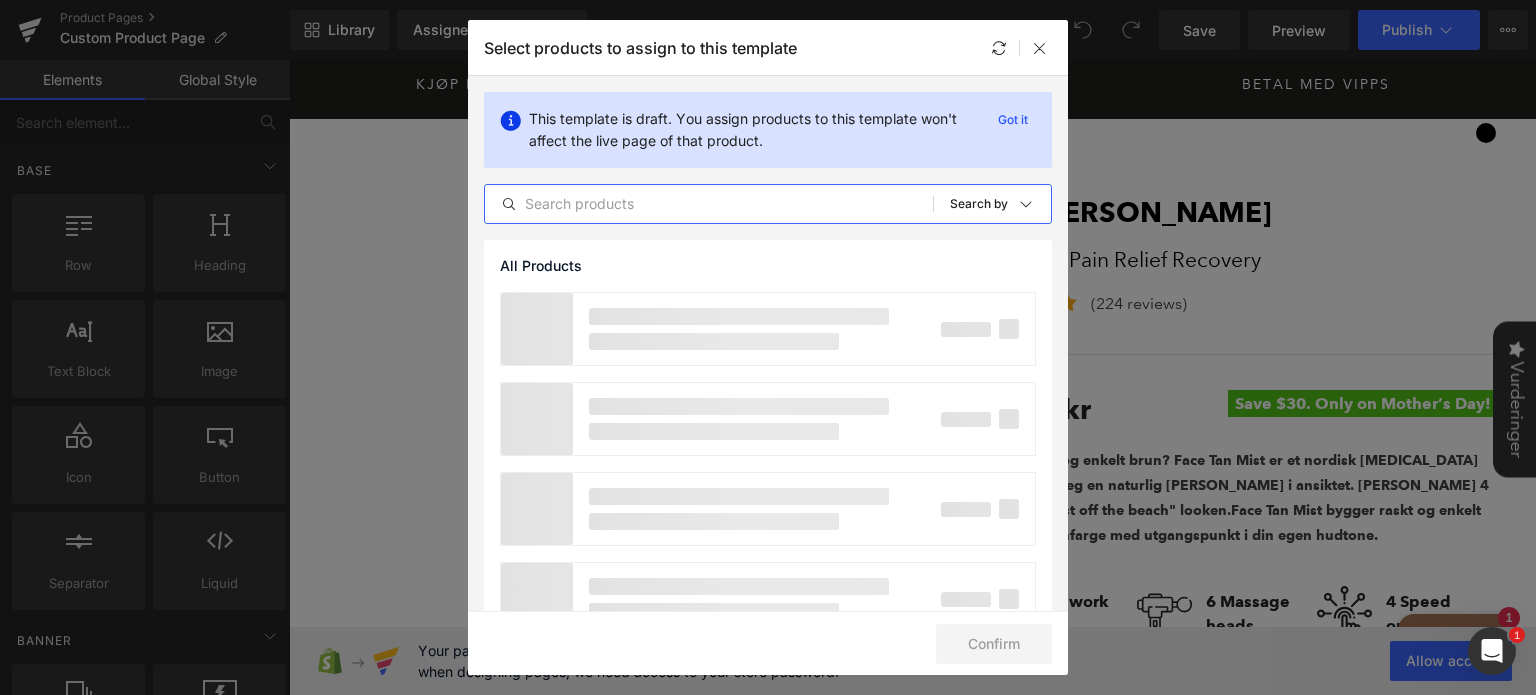 paste on "Self Tan Mousse" 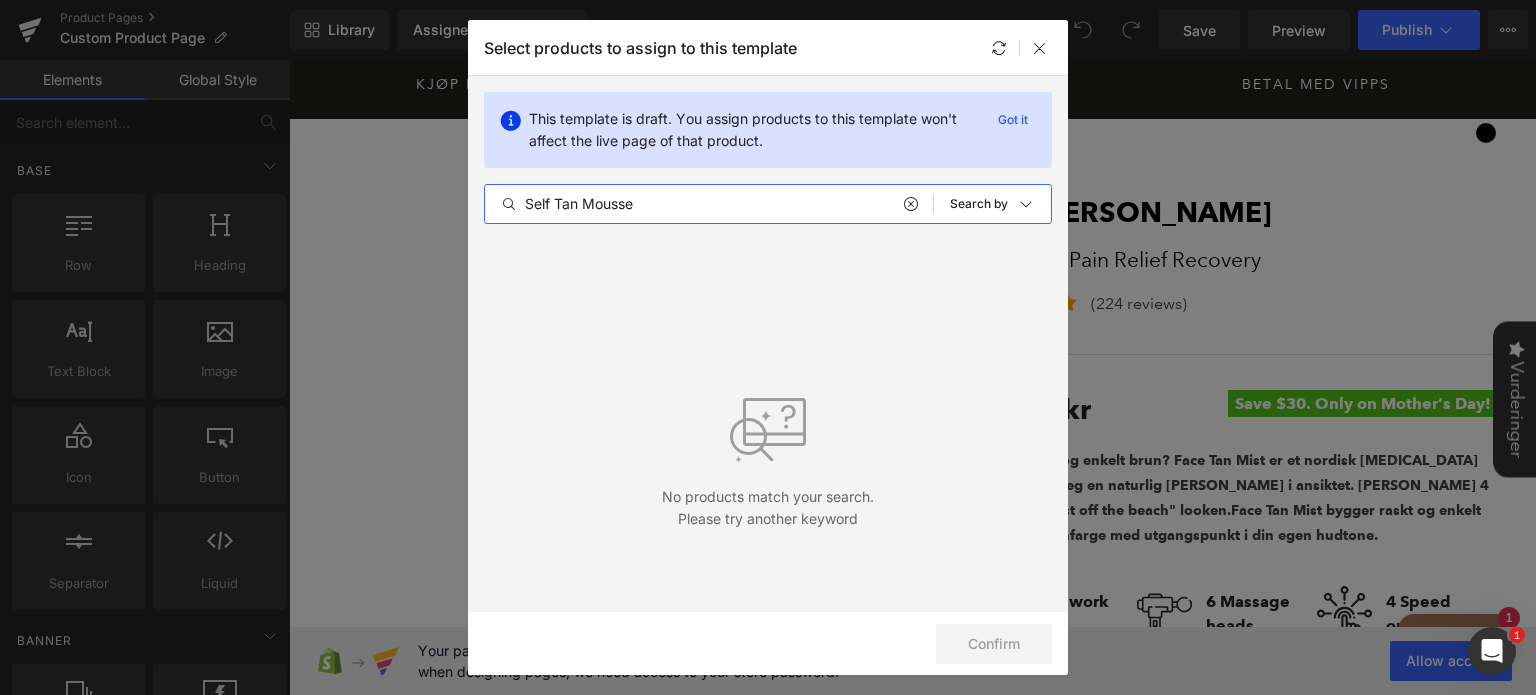 click on "Self Tan Mousse" at bounding box center [709, 204] 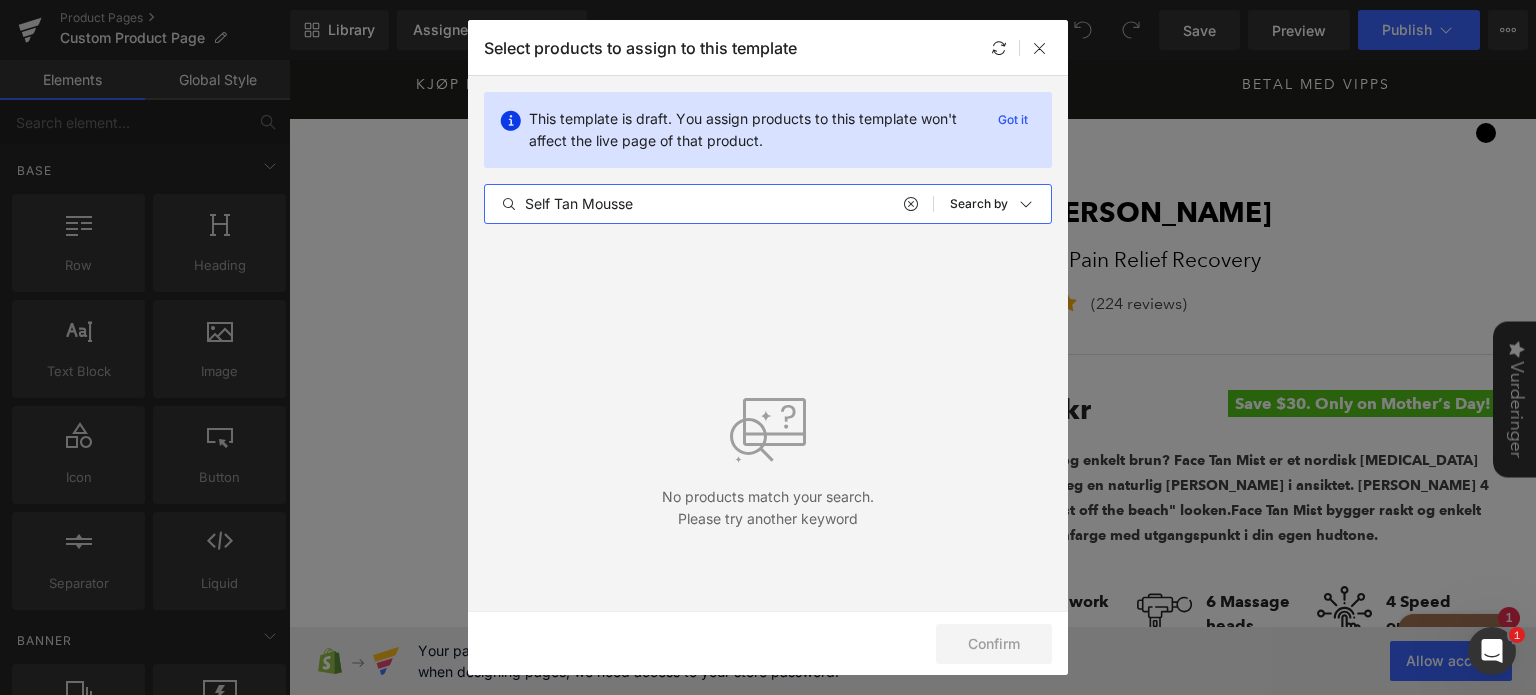 paste on "nordic-tan-self-tan-m" 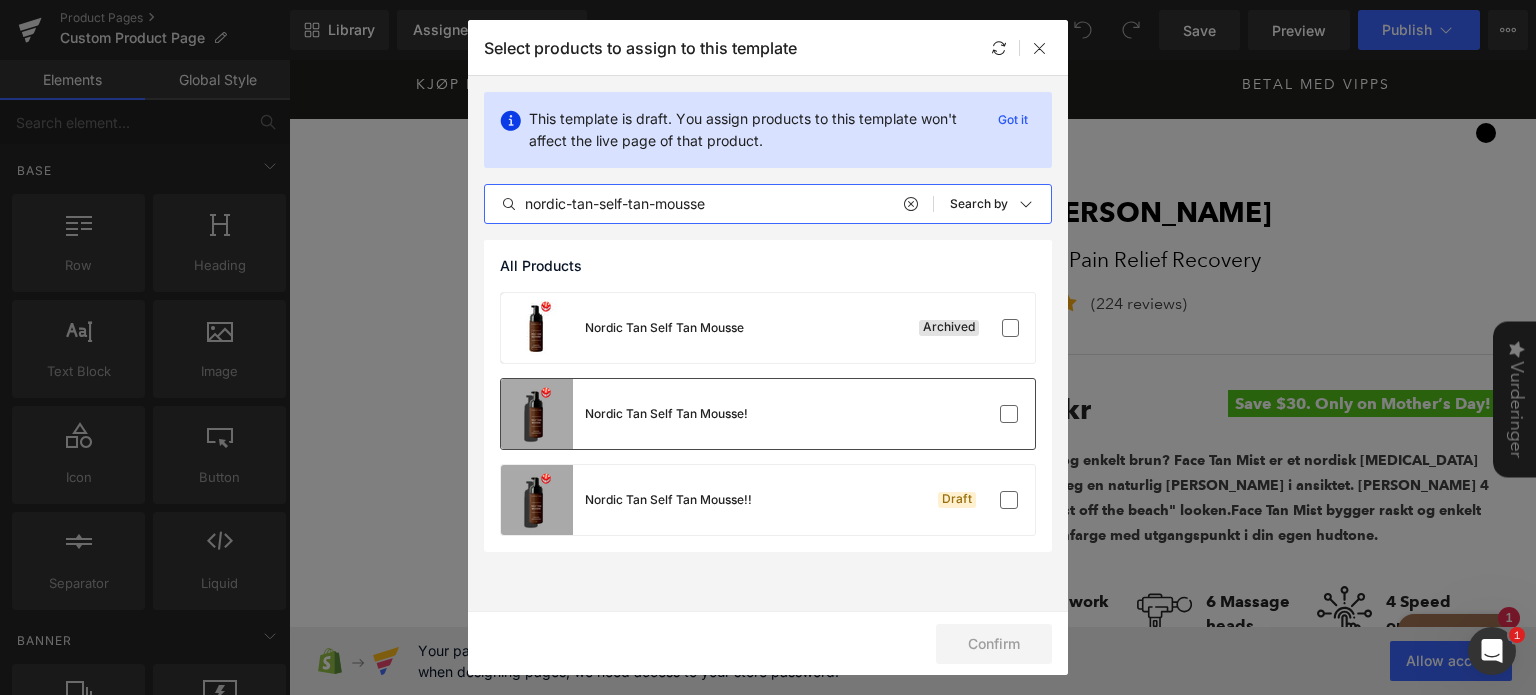 type on "nordic-tan-self-tan-mousse" 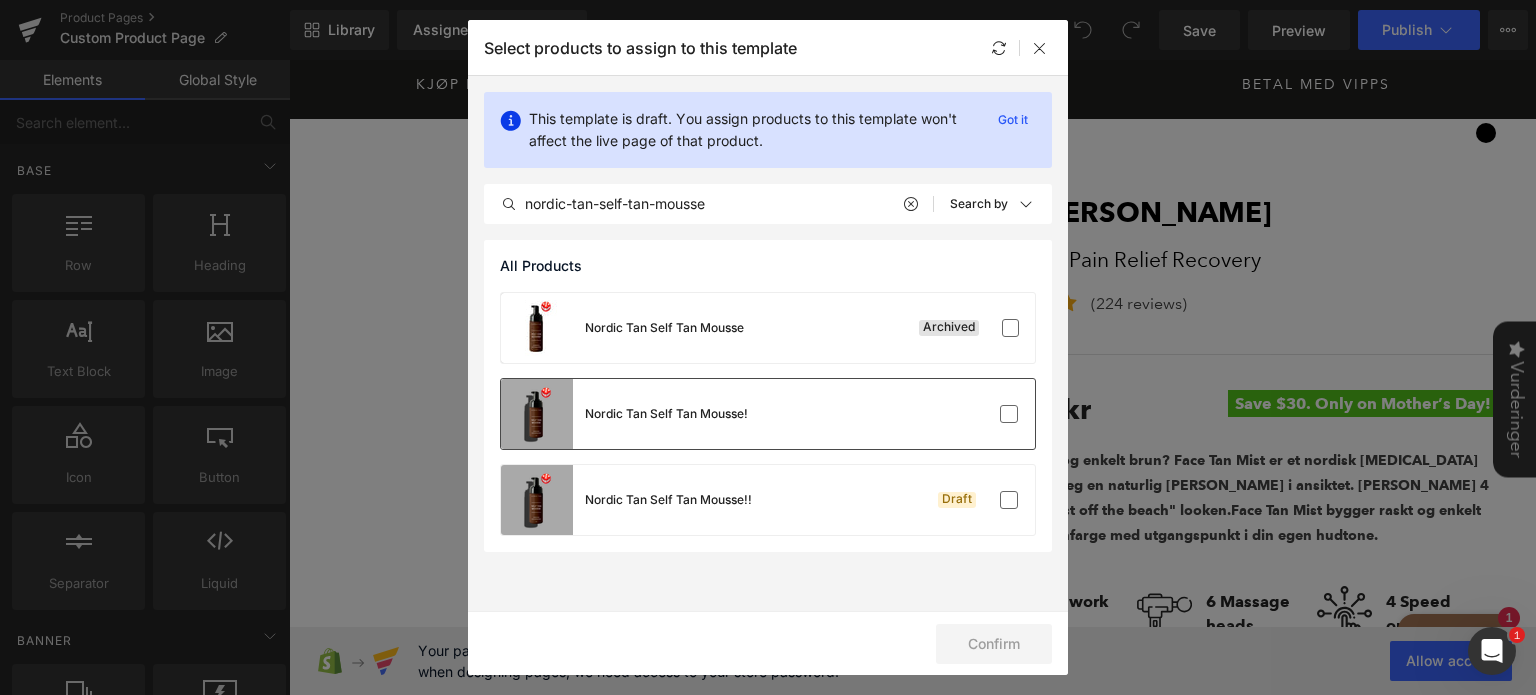 click on "Nordic Tan Self Tan Mousse!" at bounding box center [666, 414] 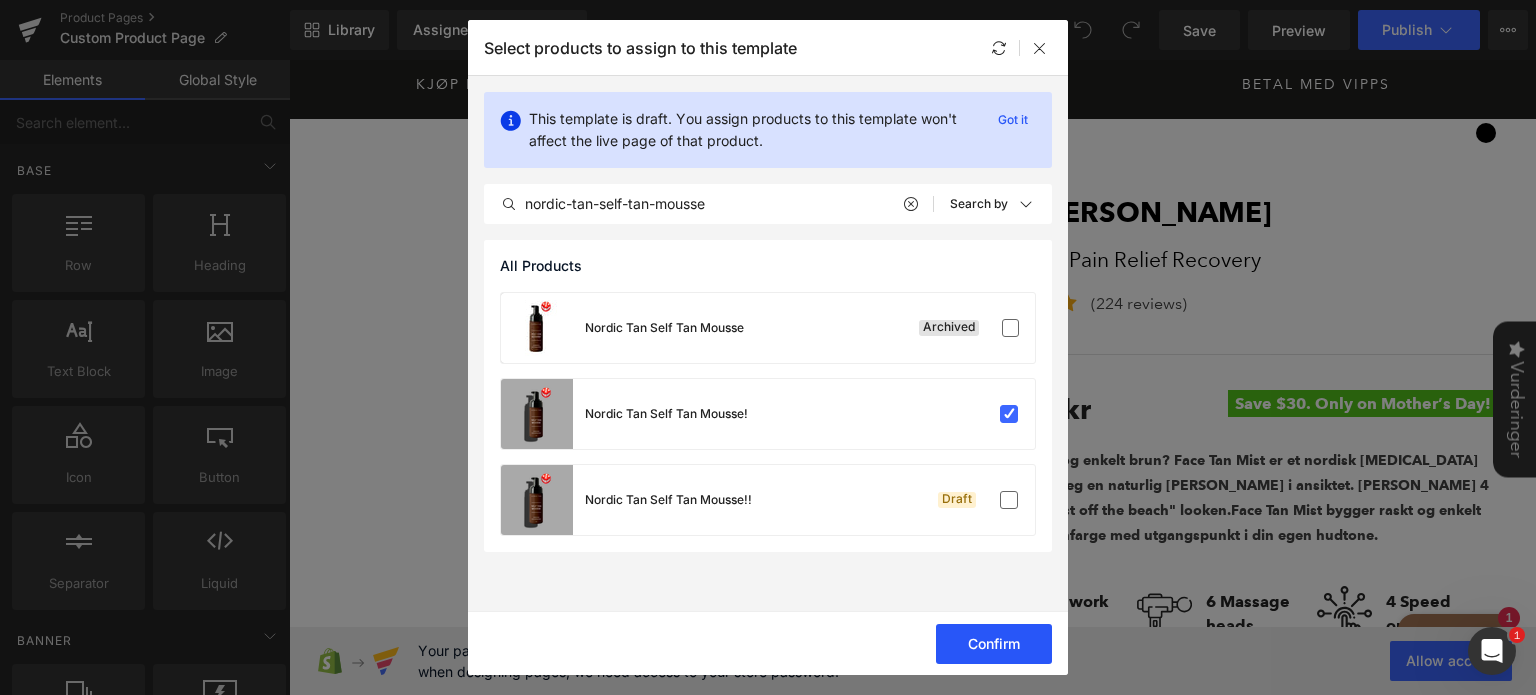 click on "Confirm" at bounding box center (994, 644) 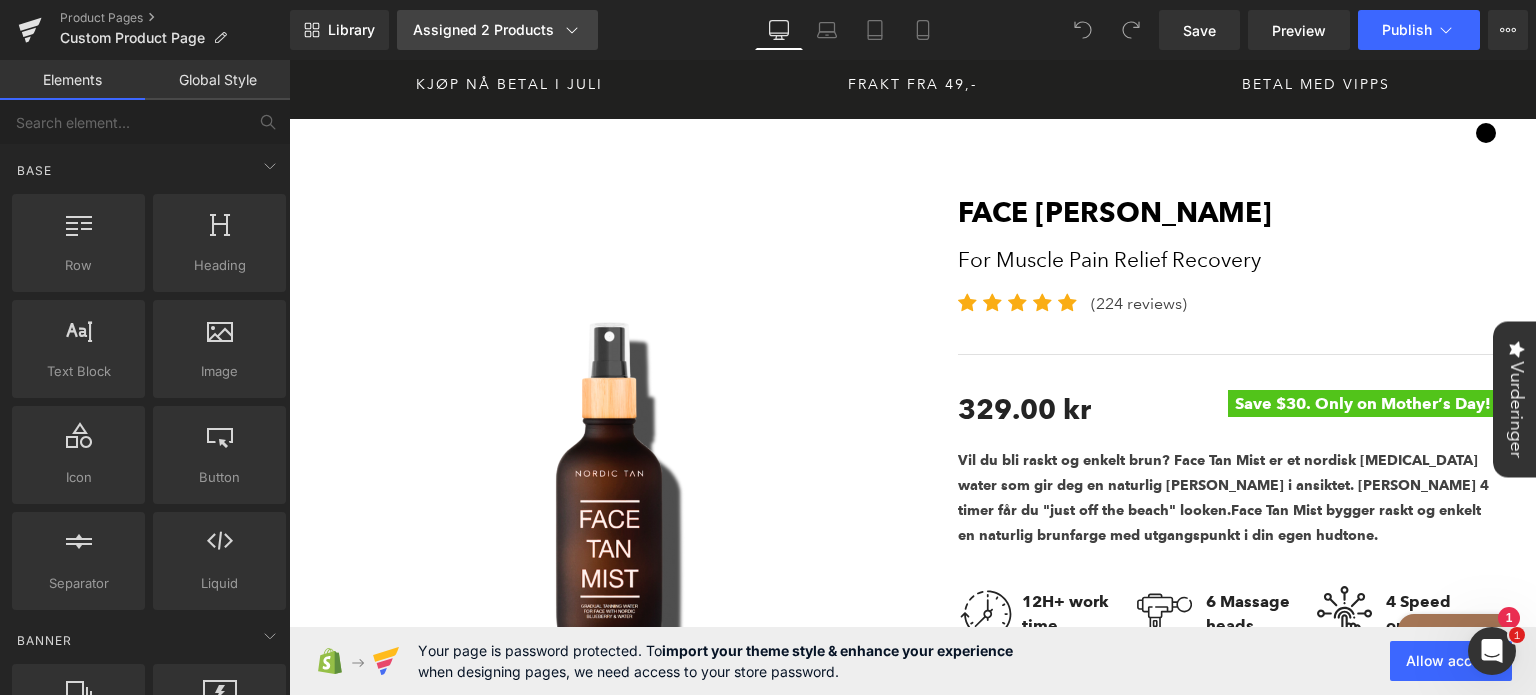 click on "Assigned 2 Products" at bounding box center (497, 30) 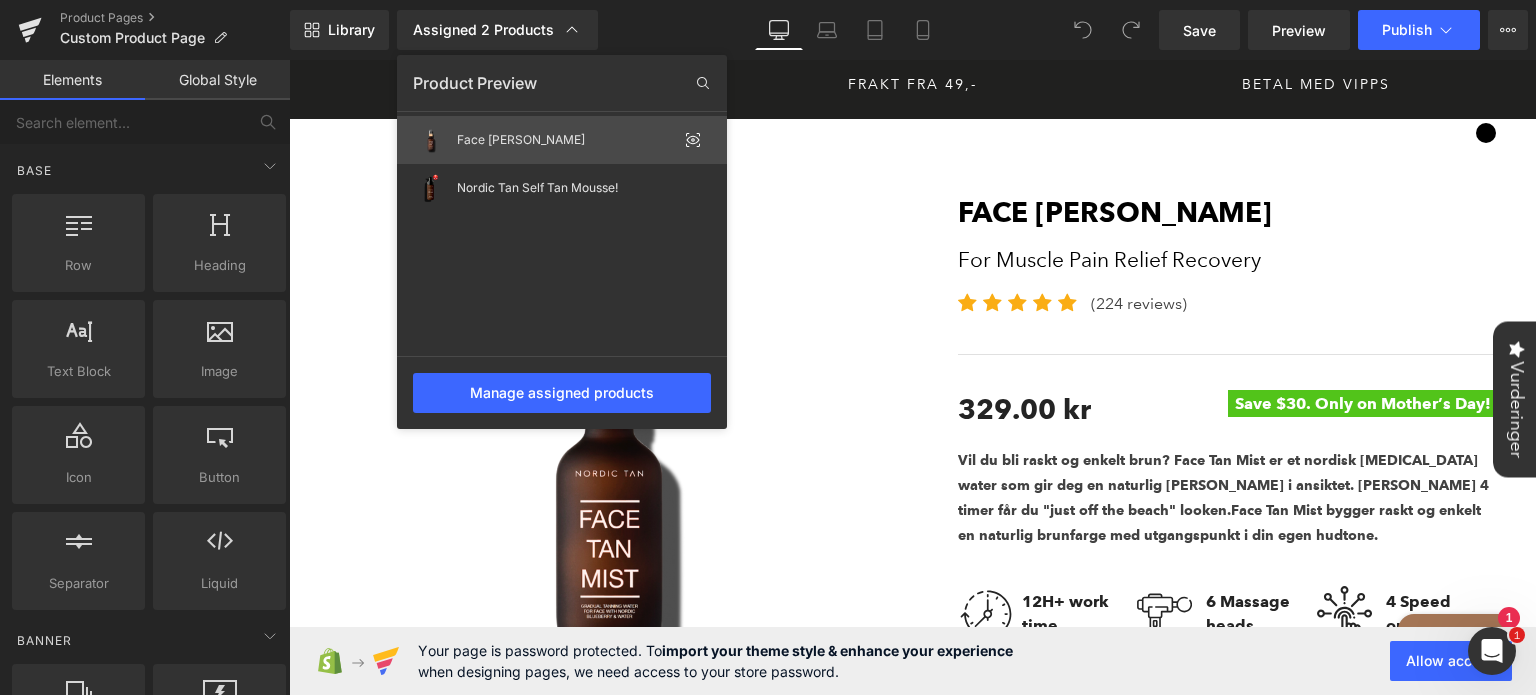click on "Face [PERSON_NAME]" 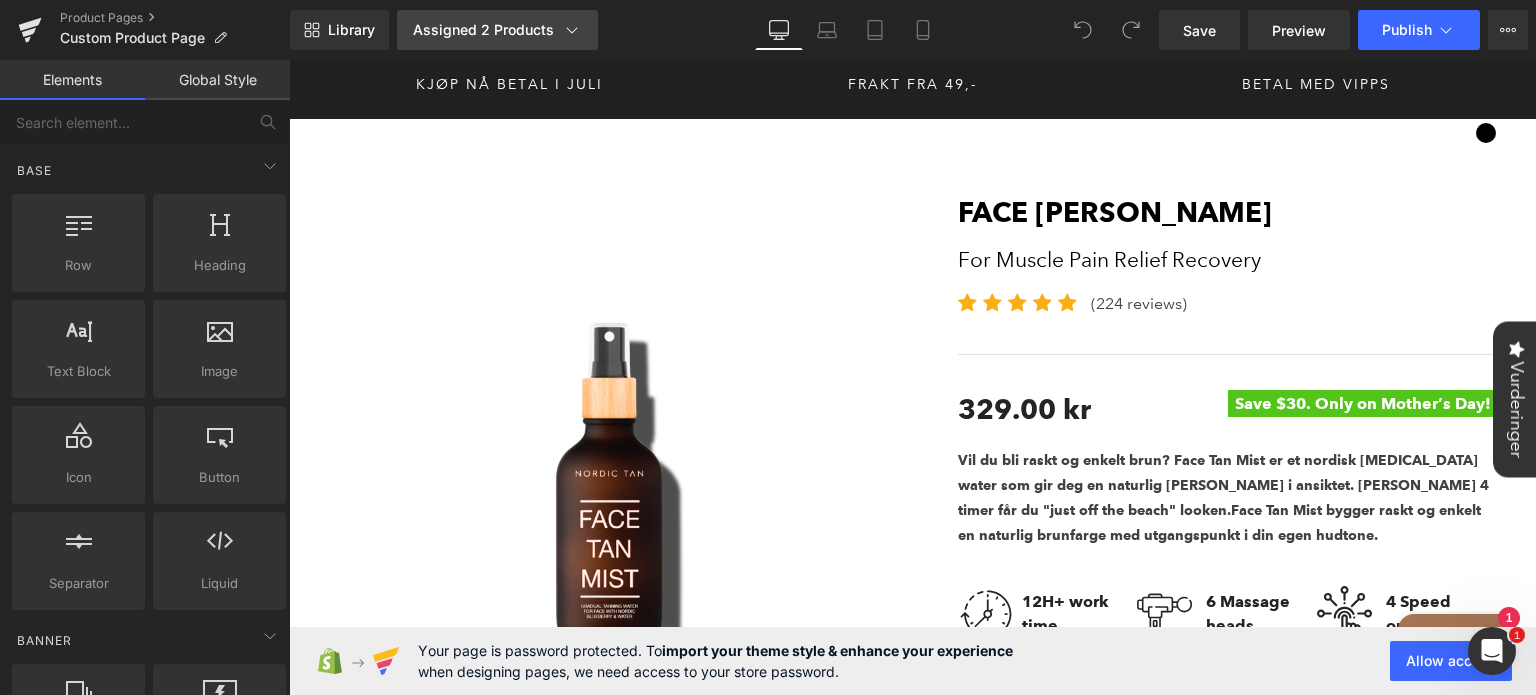 click on "Assigned 2 Products" at bounding box center [497, 30] 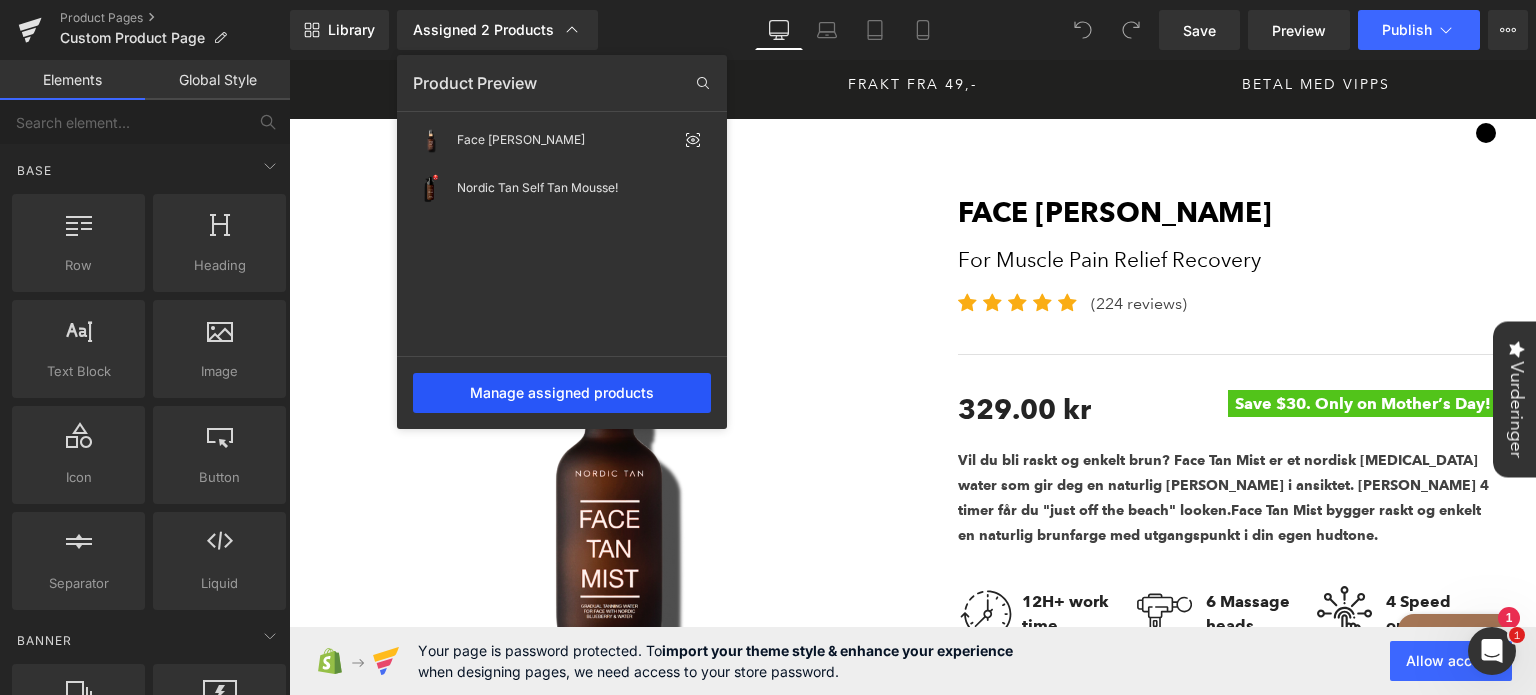 click on "Manage assigned products" at bounding box center (562, 393) 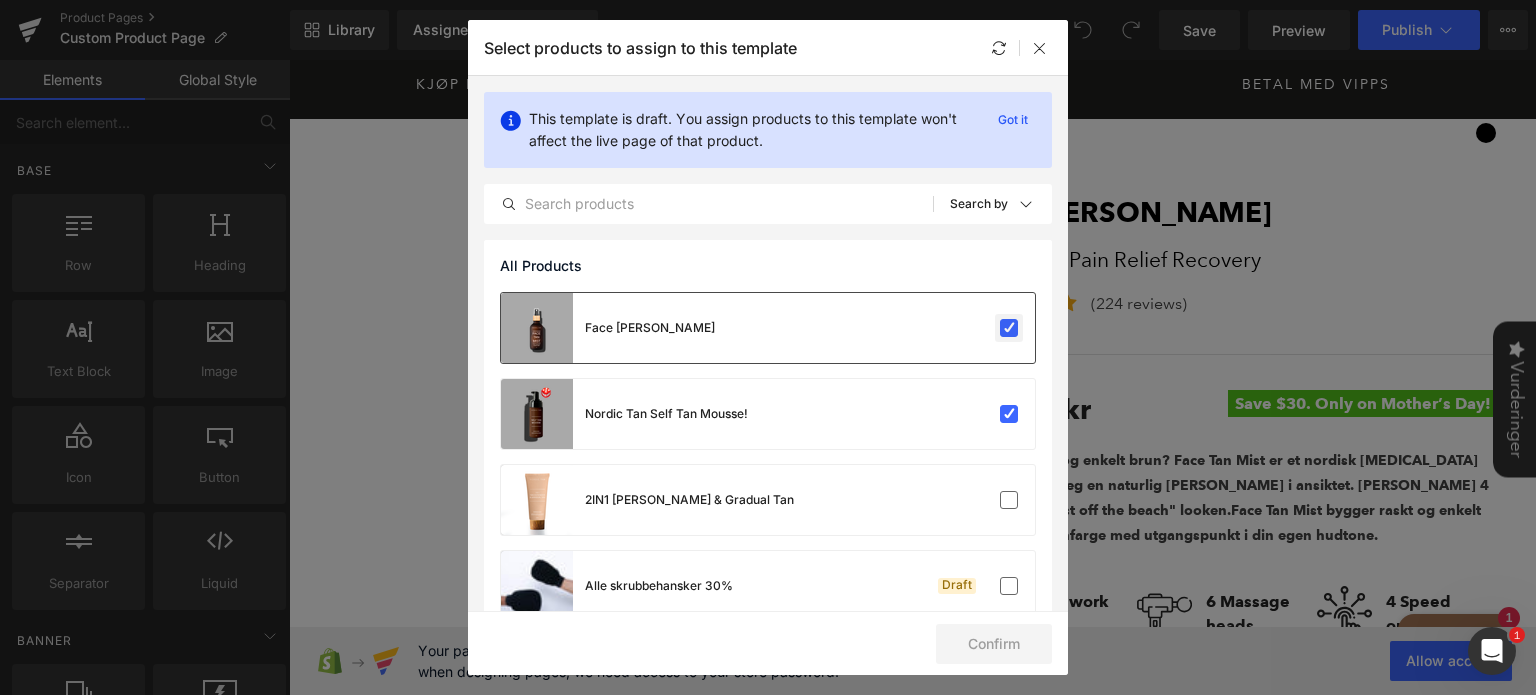 click at bounding box center (1009, 328) 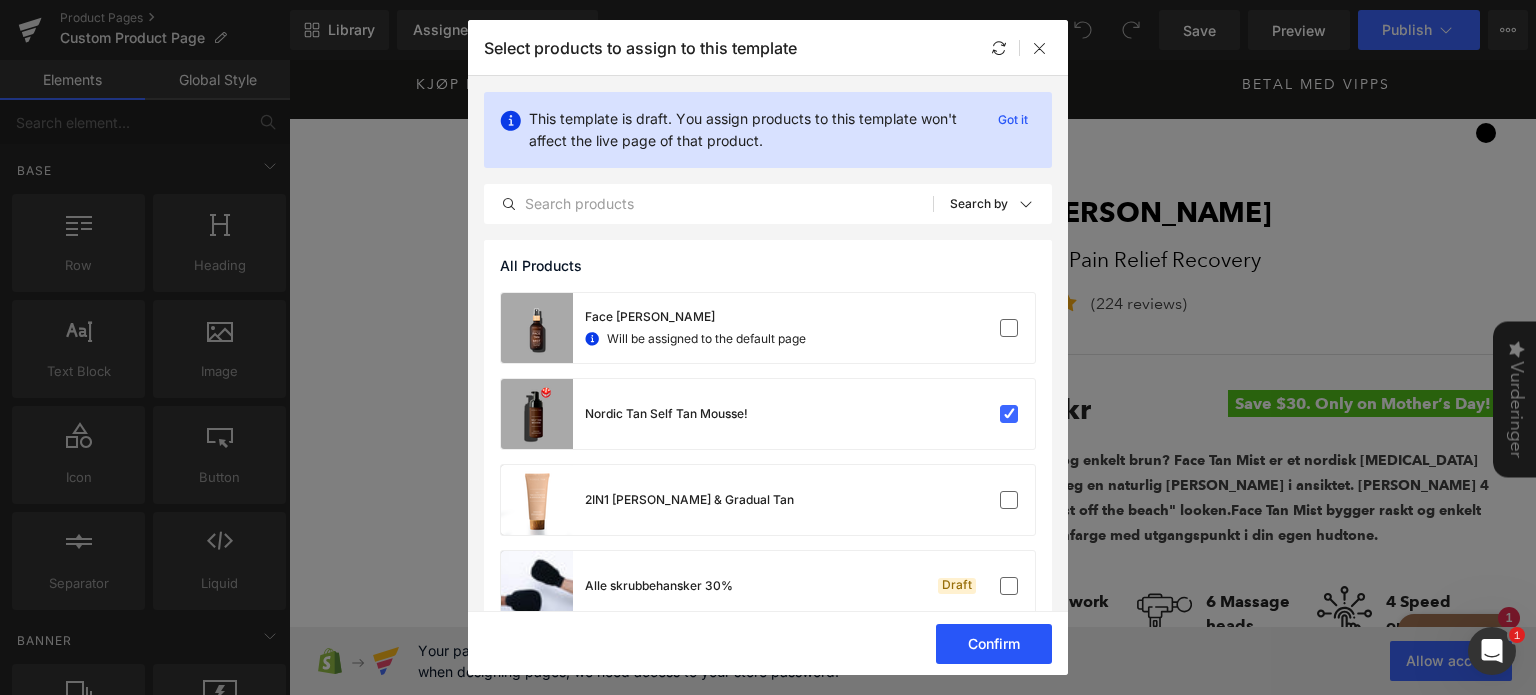 click on "Confirm" at bounding box center [994, 644] 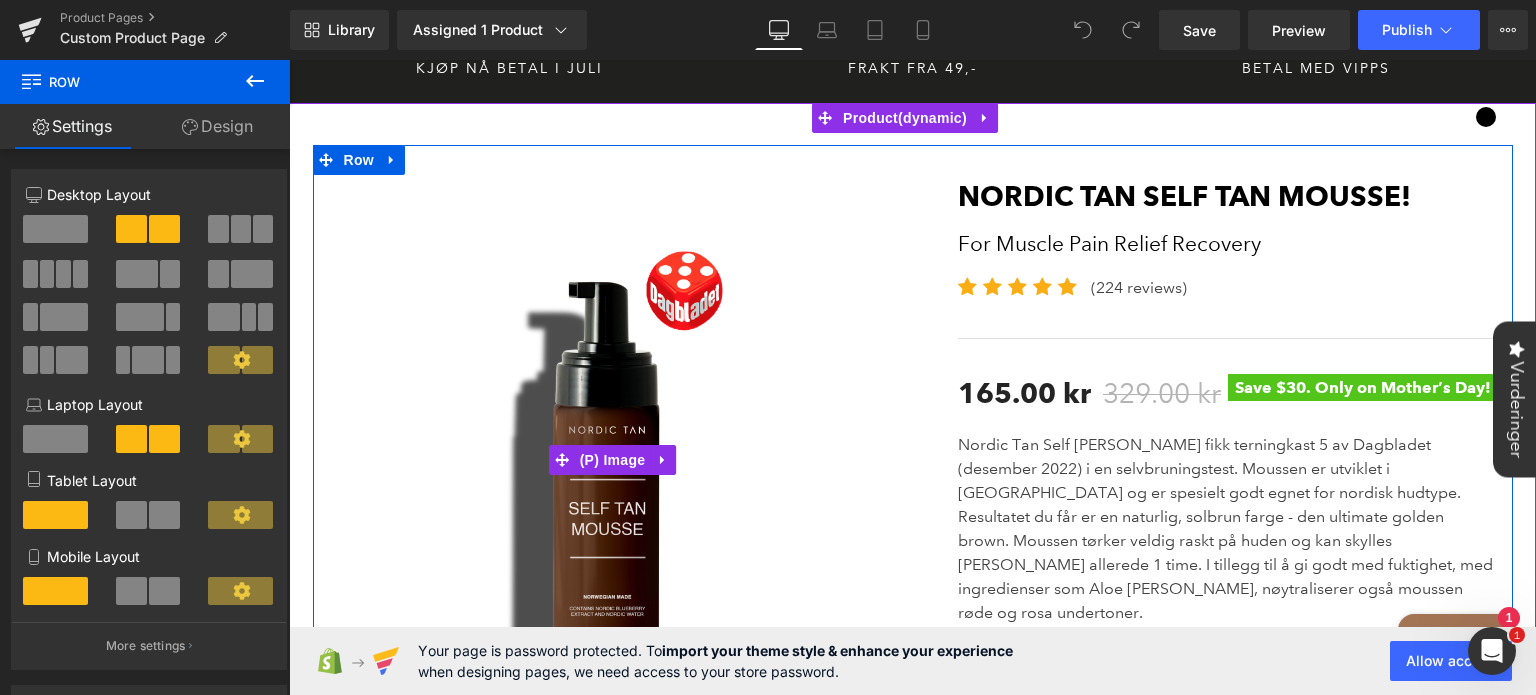 scroll, scrollTop: 0, scrollLeft: 0, axis: both 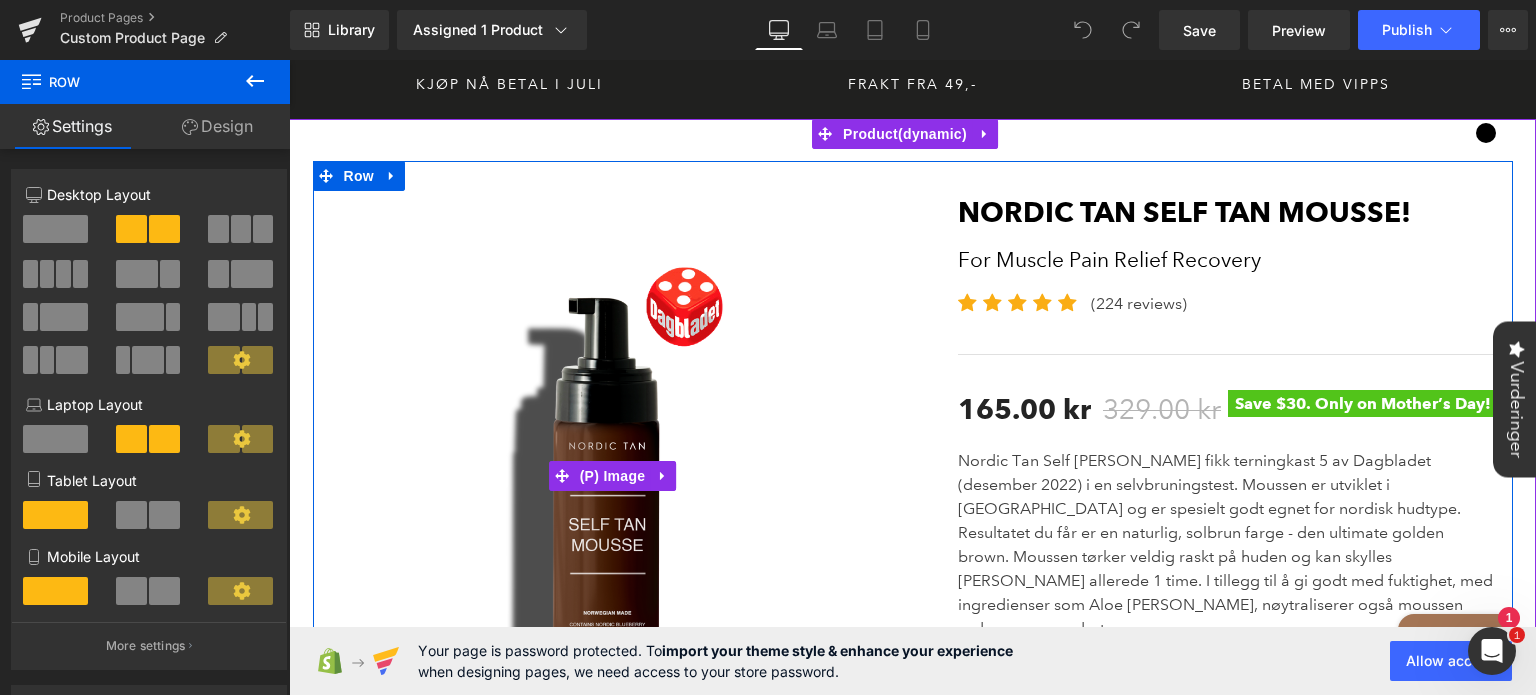 click at bounding box center [613, 476] 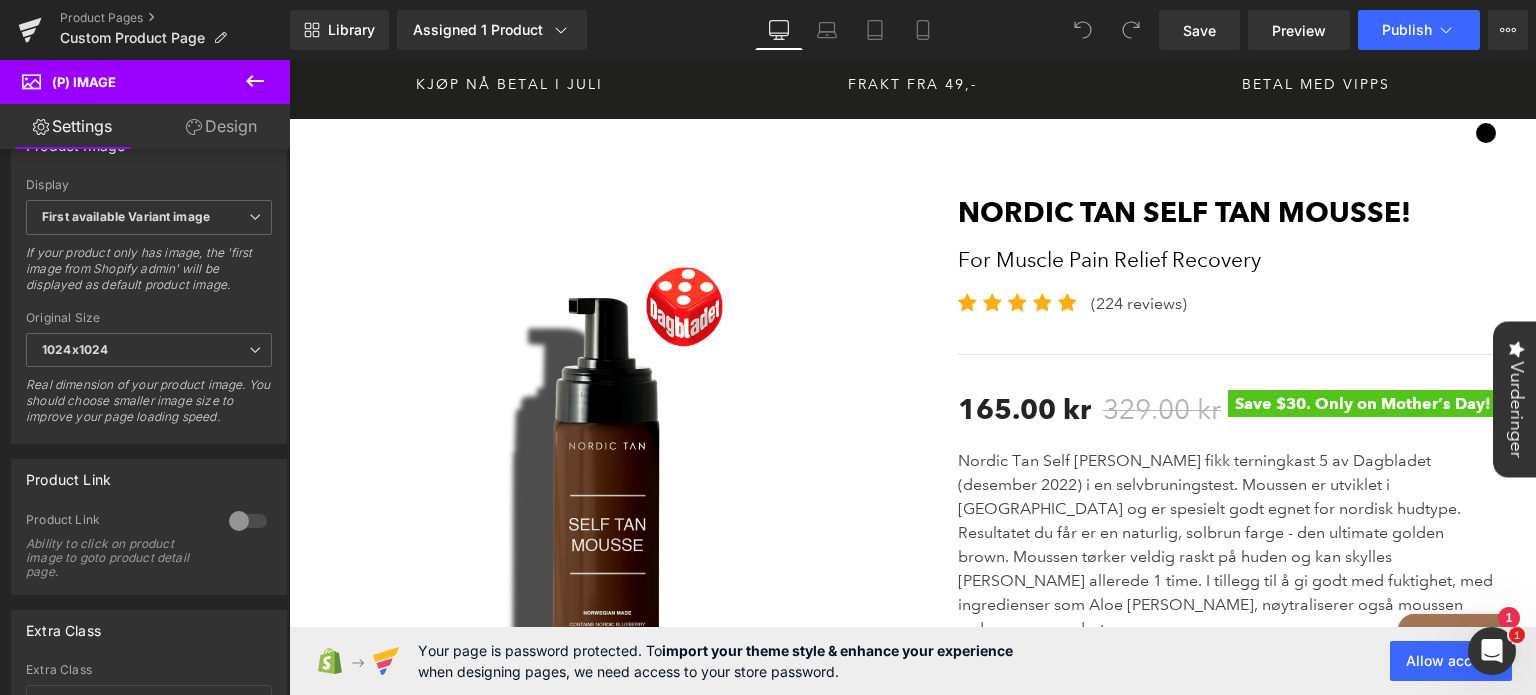scroll, scrollTop: 811, scrollLeft: 0, axis: vertical 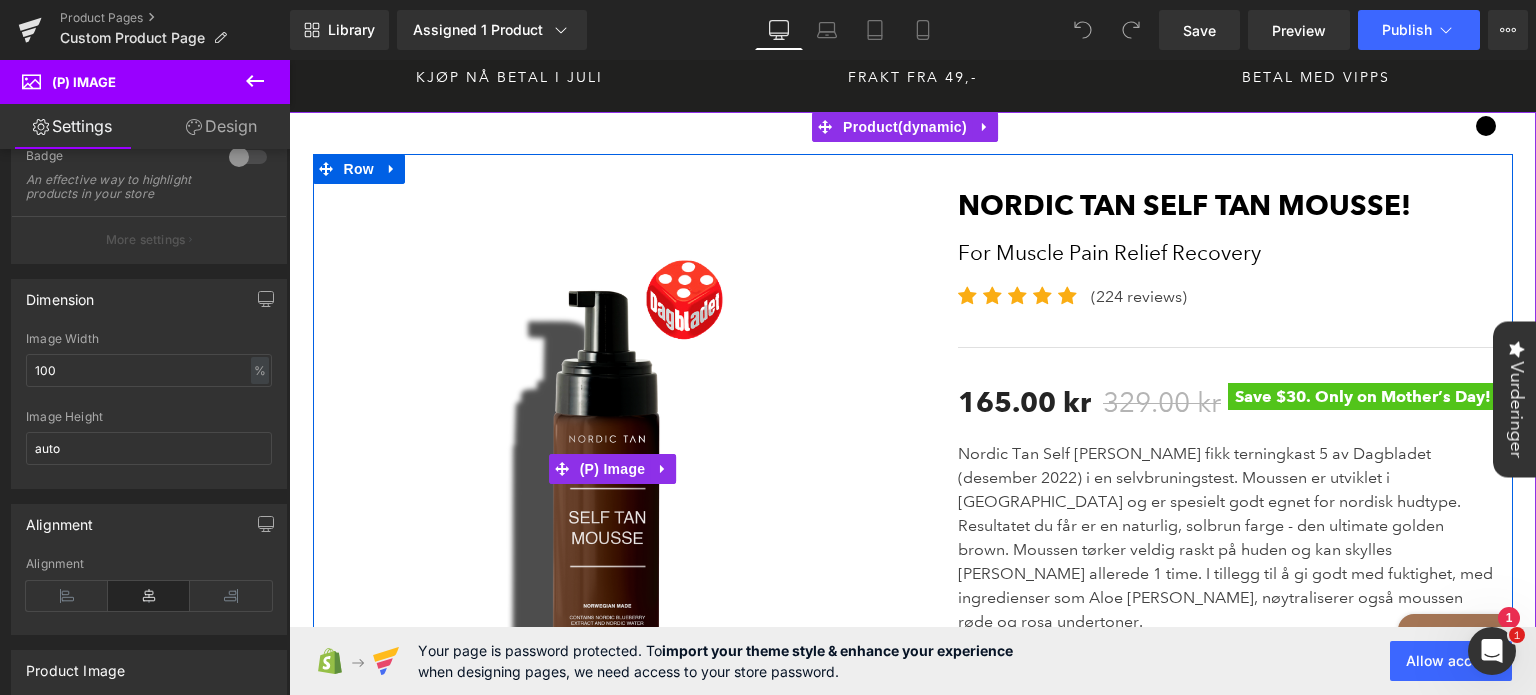 click at bounding box center [613, 469] 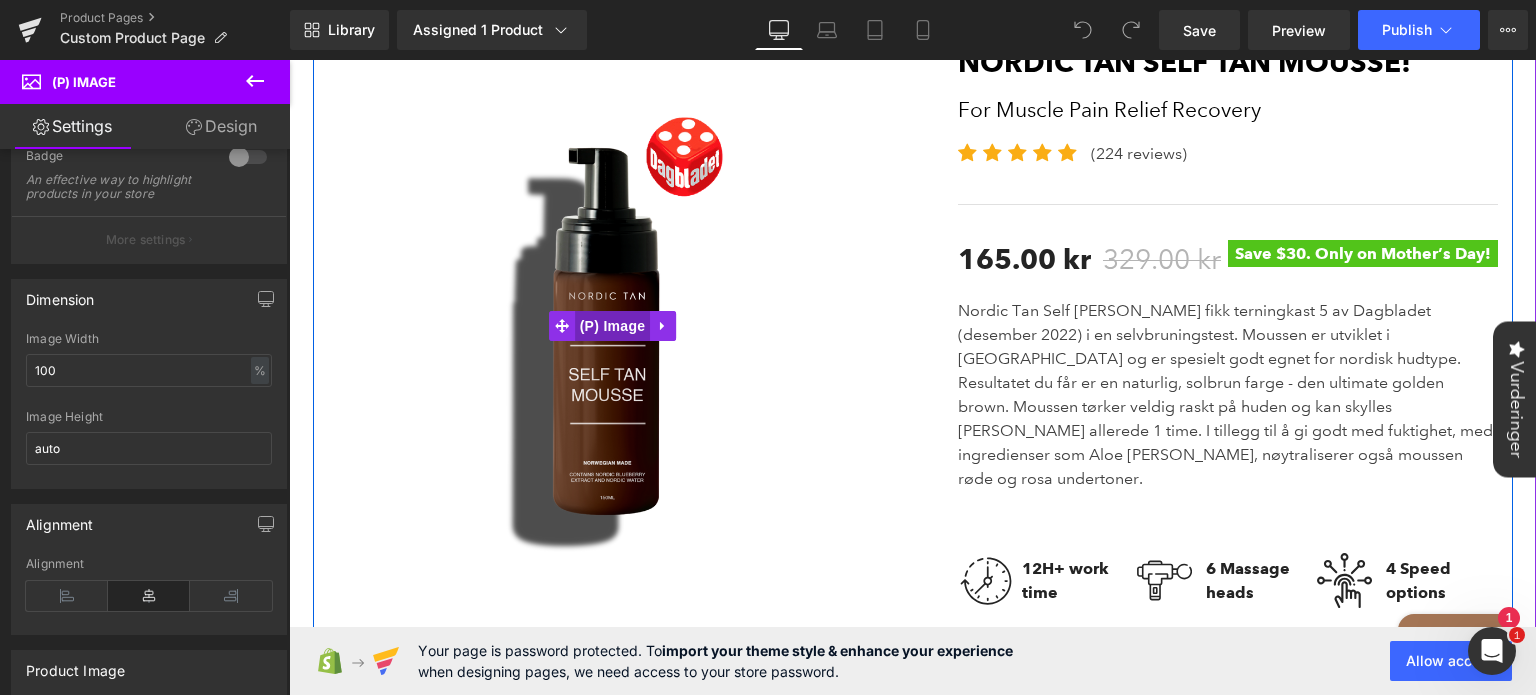 scroll, scrollTop: 149, scrollLeft: 0, axis: vertical 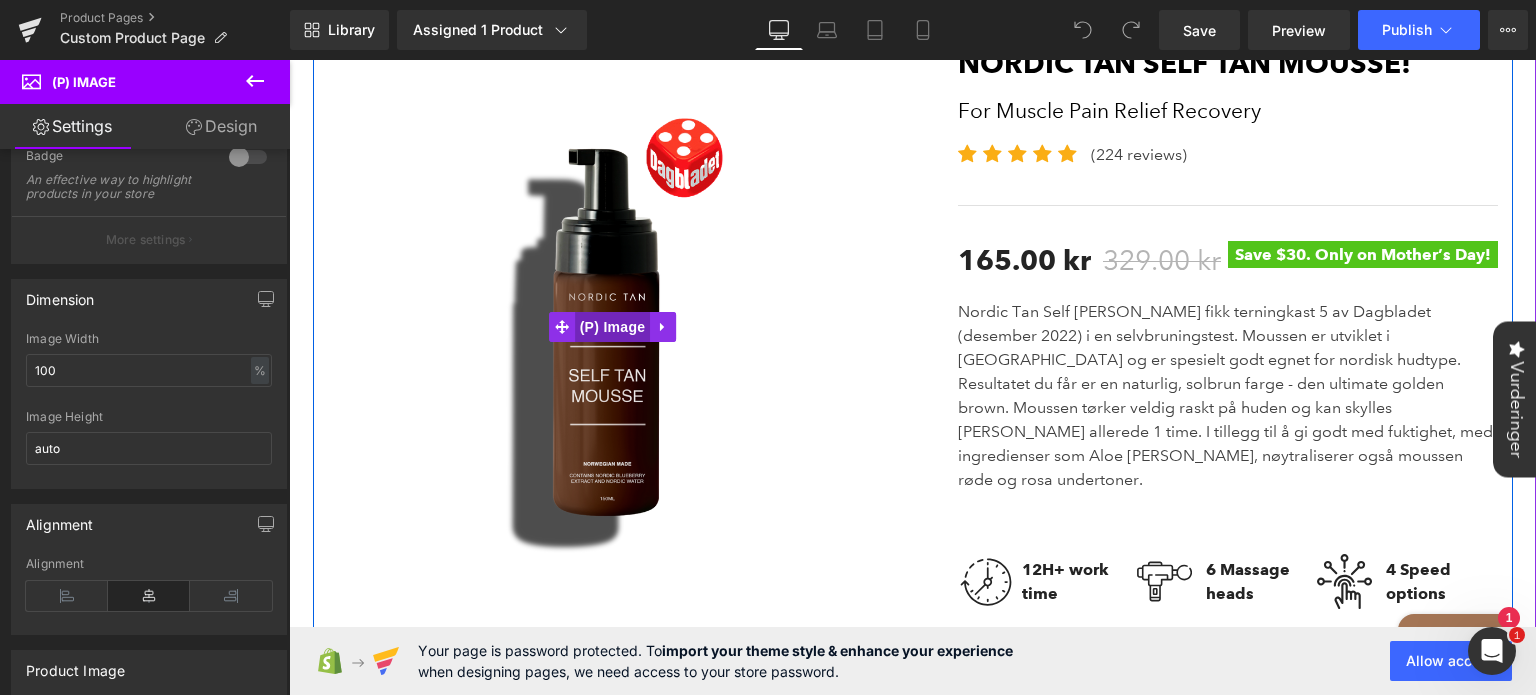 click on "(P) Image" at bounding box center (613, 327) 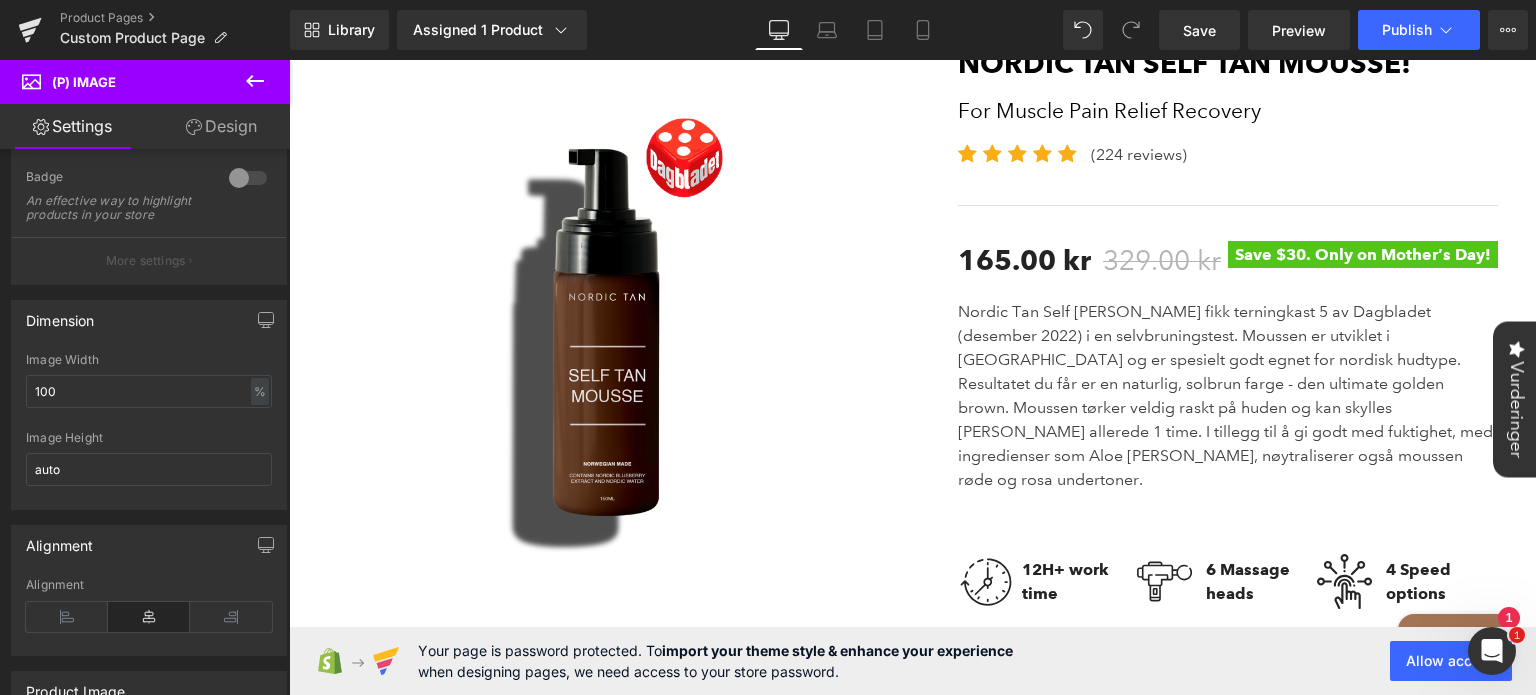 scroll, scrollTop: 203, scrollLeft: 0, axis: vertical 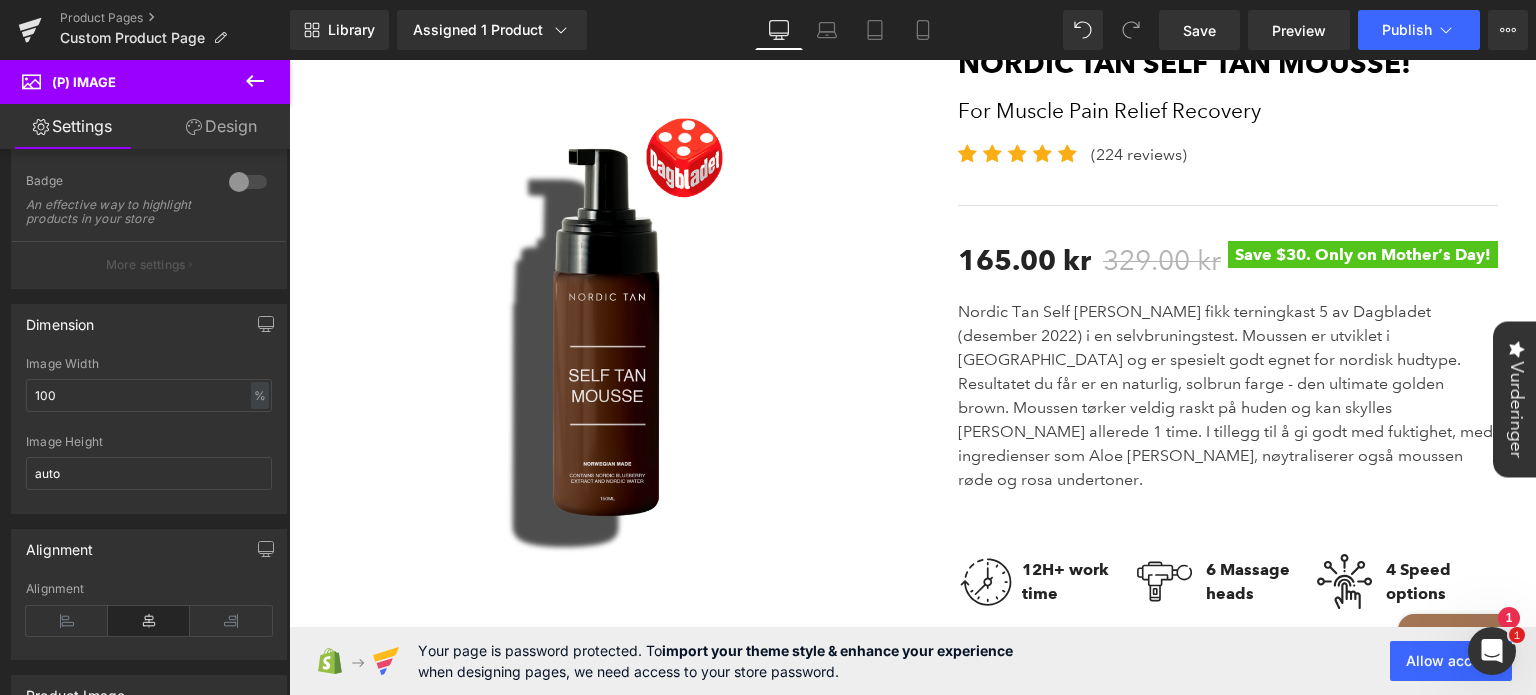click 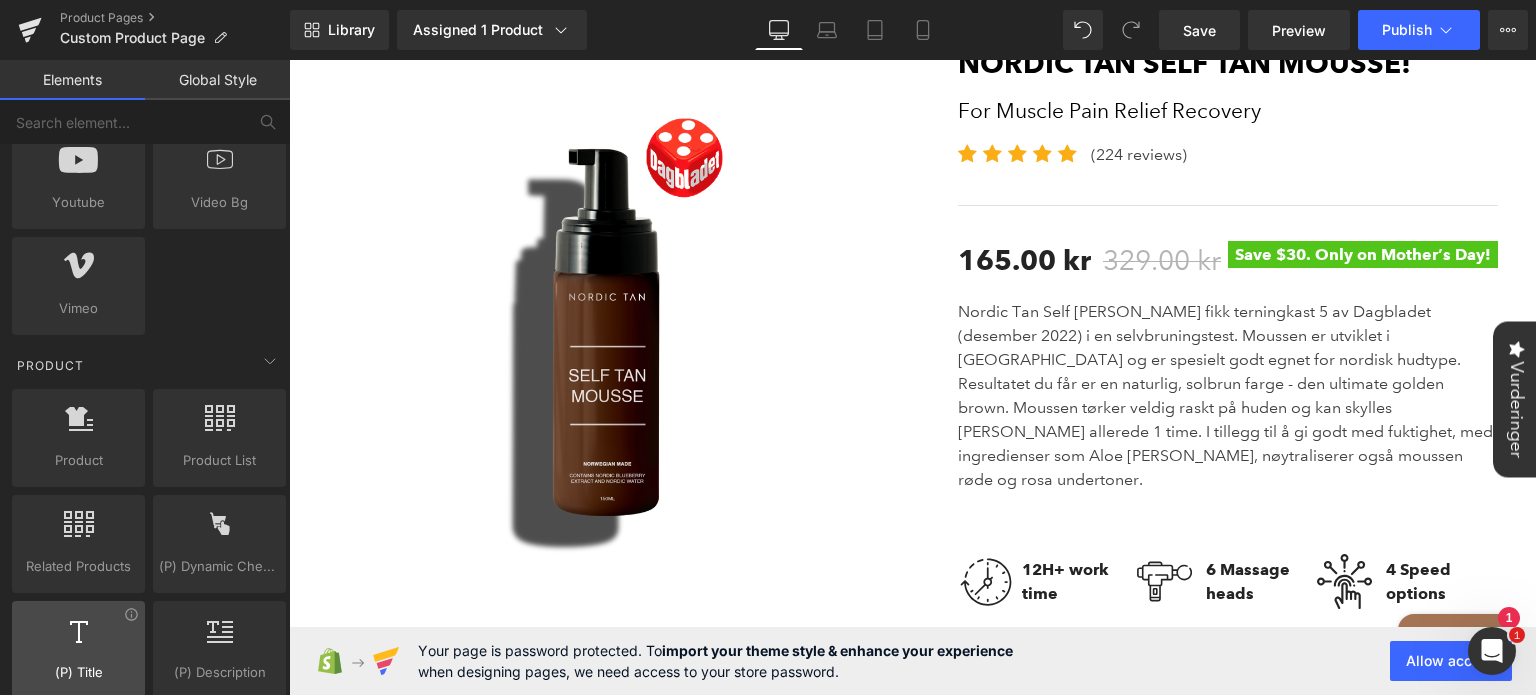 scroll, scrollTop: 1432, scrollLeft: 0, axis: vertical 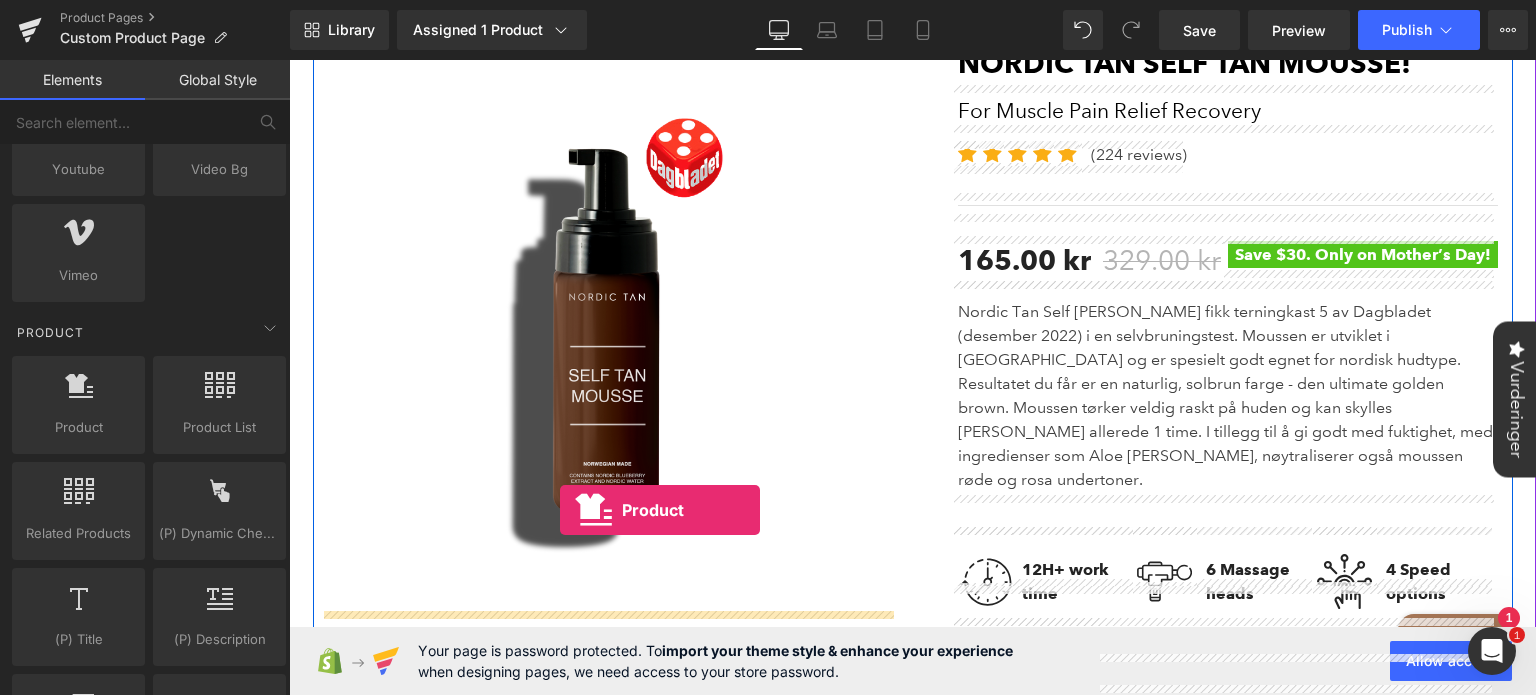 drag, startPoint x: 369, startPoint y: 463, endPoint x: 558, endPoint y: 511, distance: 195 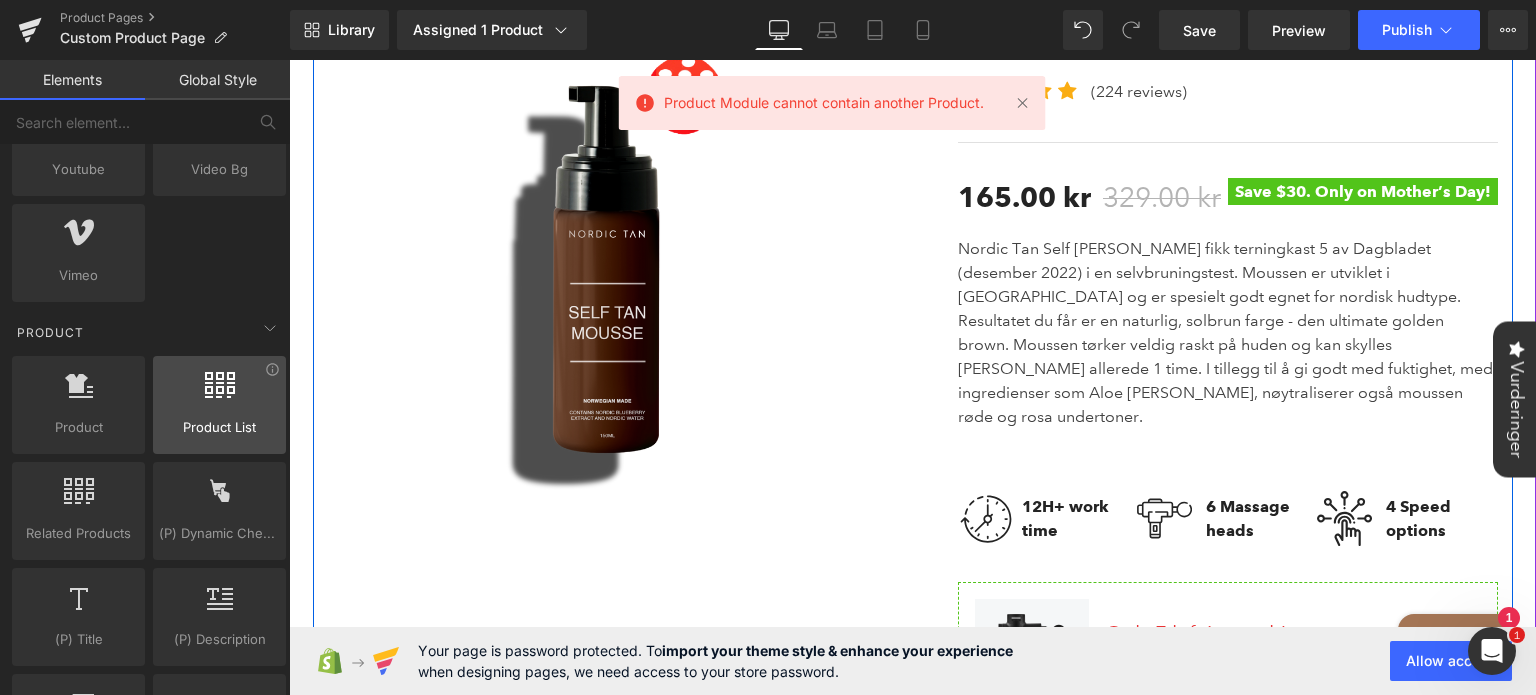 scroll, scrollTop: 211, scrollLeft: 0, axis: vertical 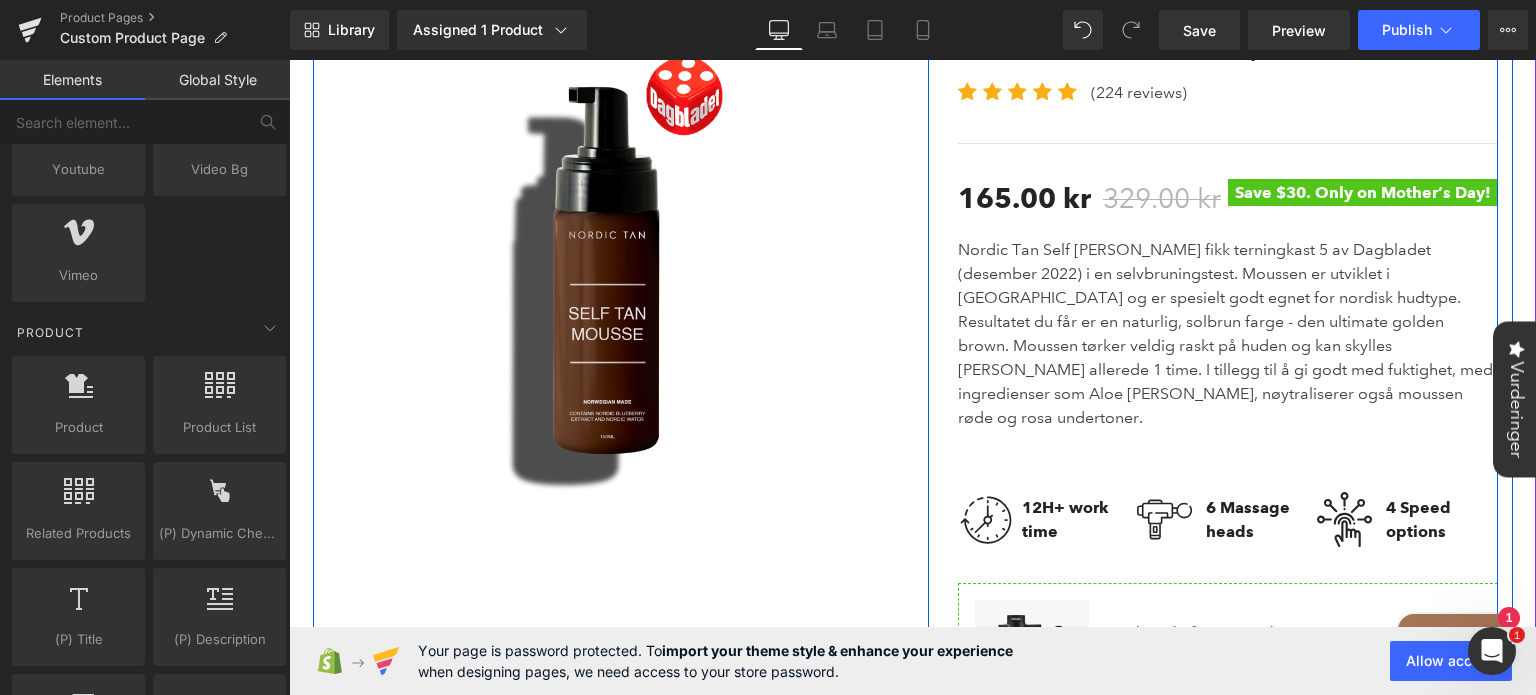 click on "Nordic Tan Self Tan Mousse!
(P) Title
For Muscle Pain Relief Recovery
Text Block
Icon
Icon
Icon
Icon
Icon
Icon List Hoz
(224 reviews)
Text Block
Icon List
Separator
165.00 kr
329.00 kr
(P) Price
Save $30. Only on Mother’s Day!" at bounding box center [1213, 710] 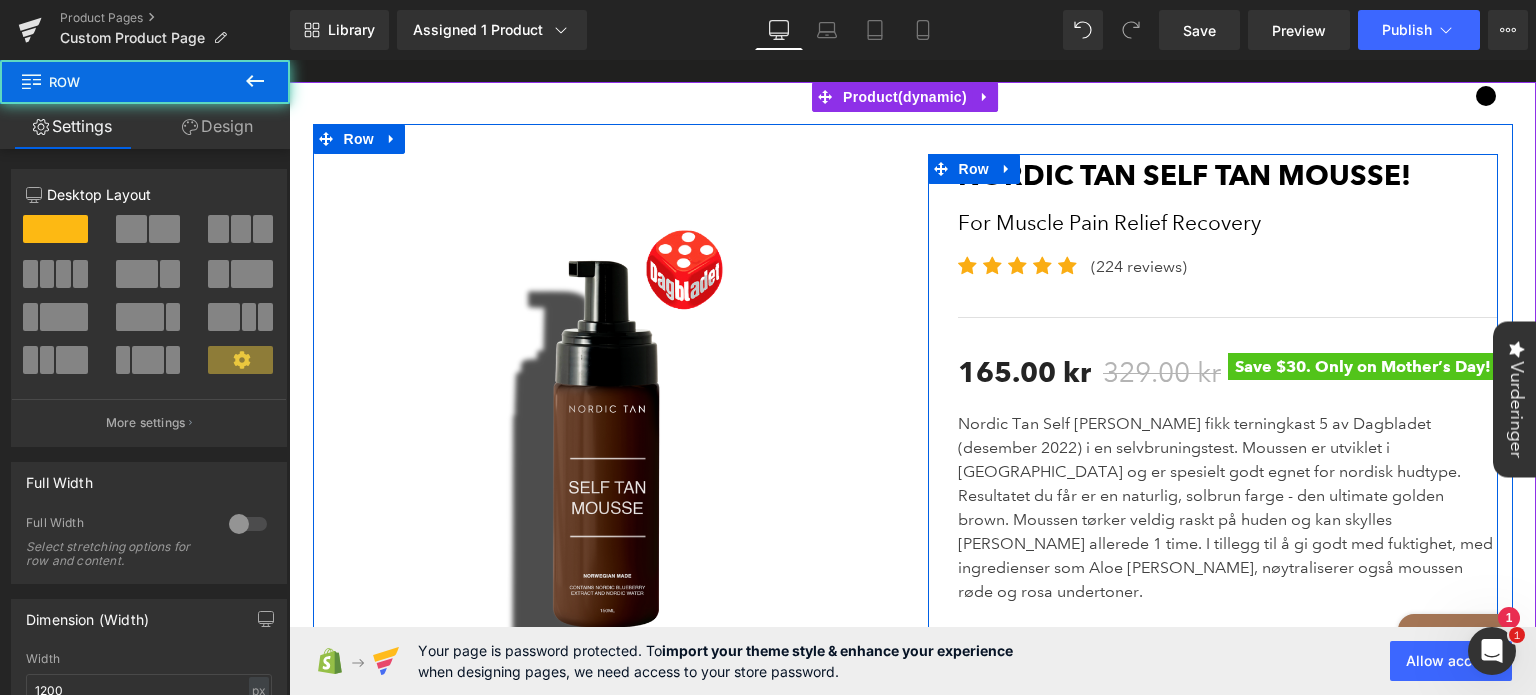 scroll, scrollTop: 0, scrollLeft: 0, axis: both 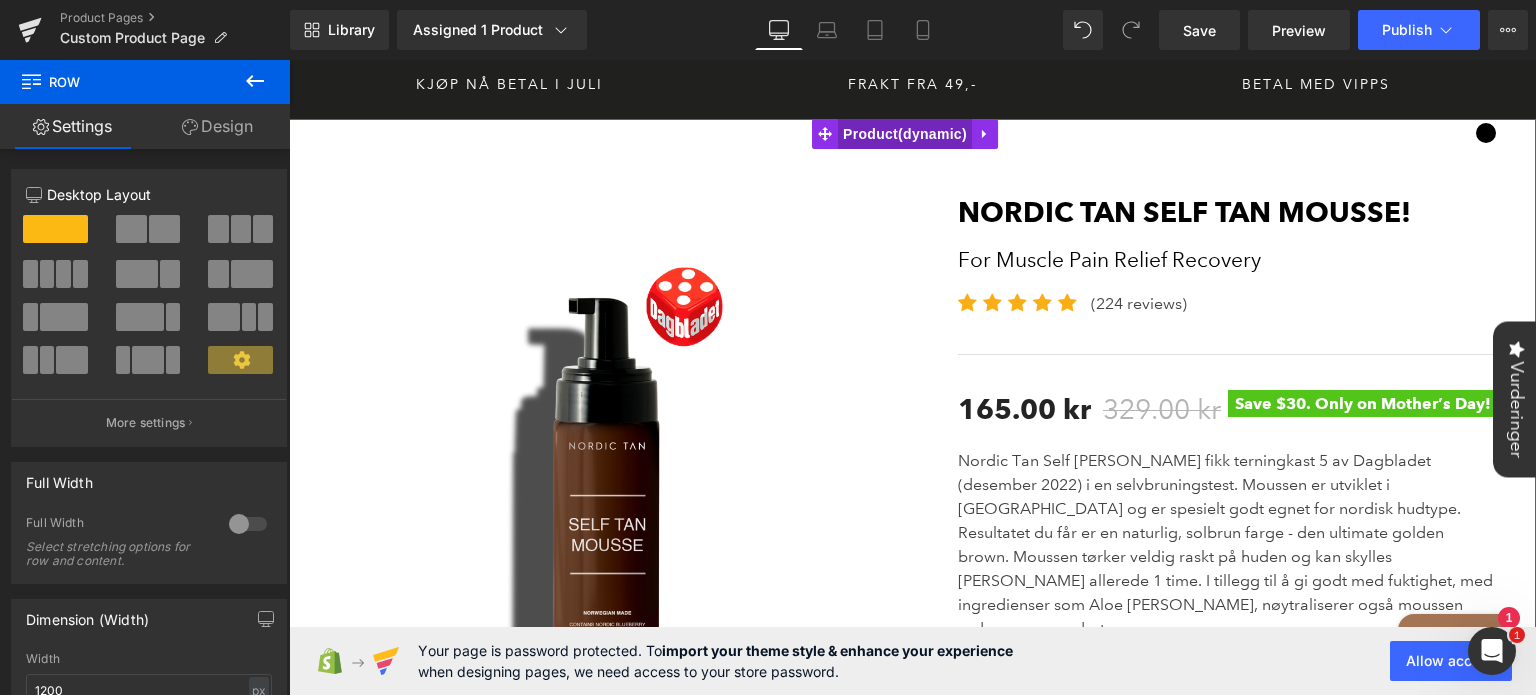 click on "Product" at bounding box center [905, 134] 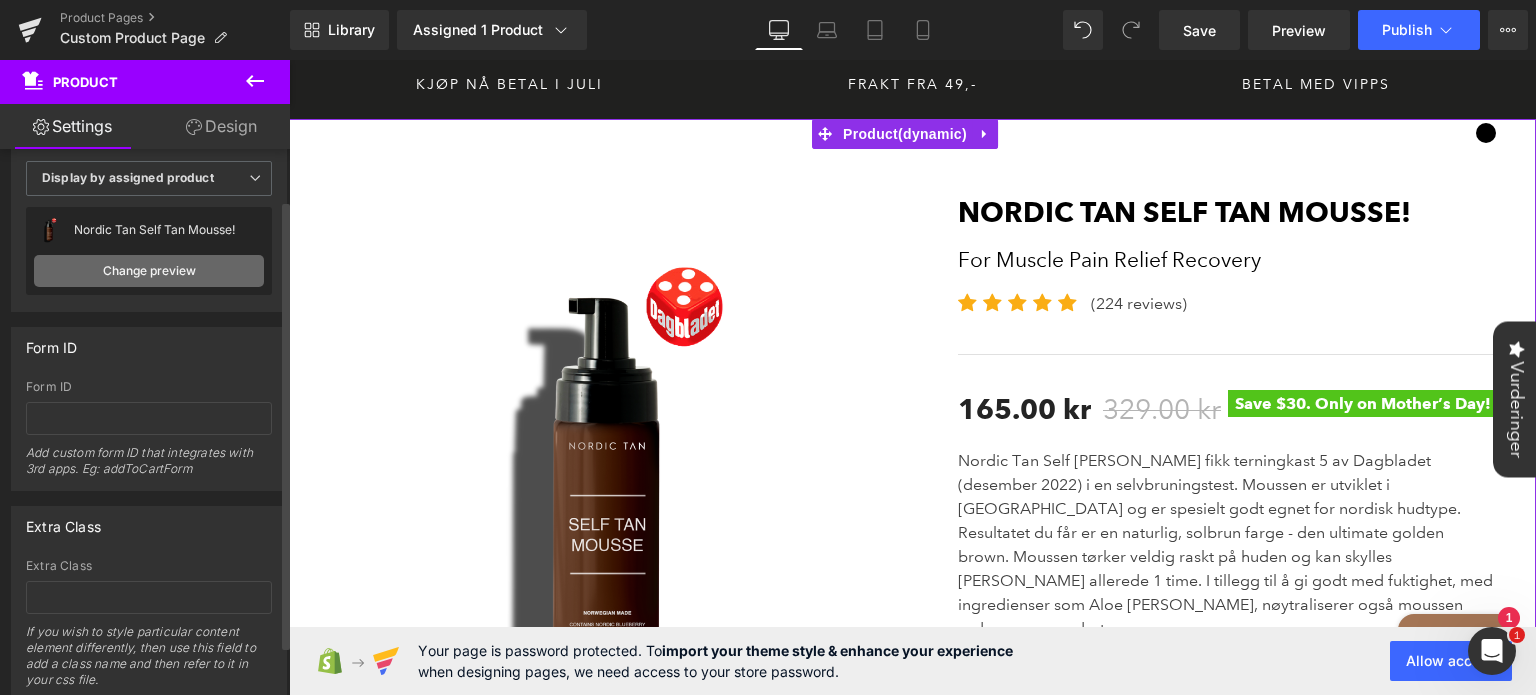 scroll, scrollTop: 0, scrollLeft: 0, axis: both 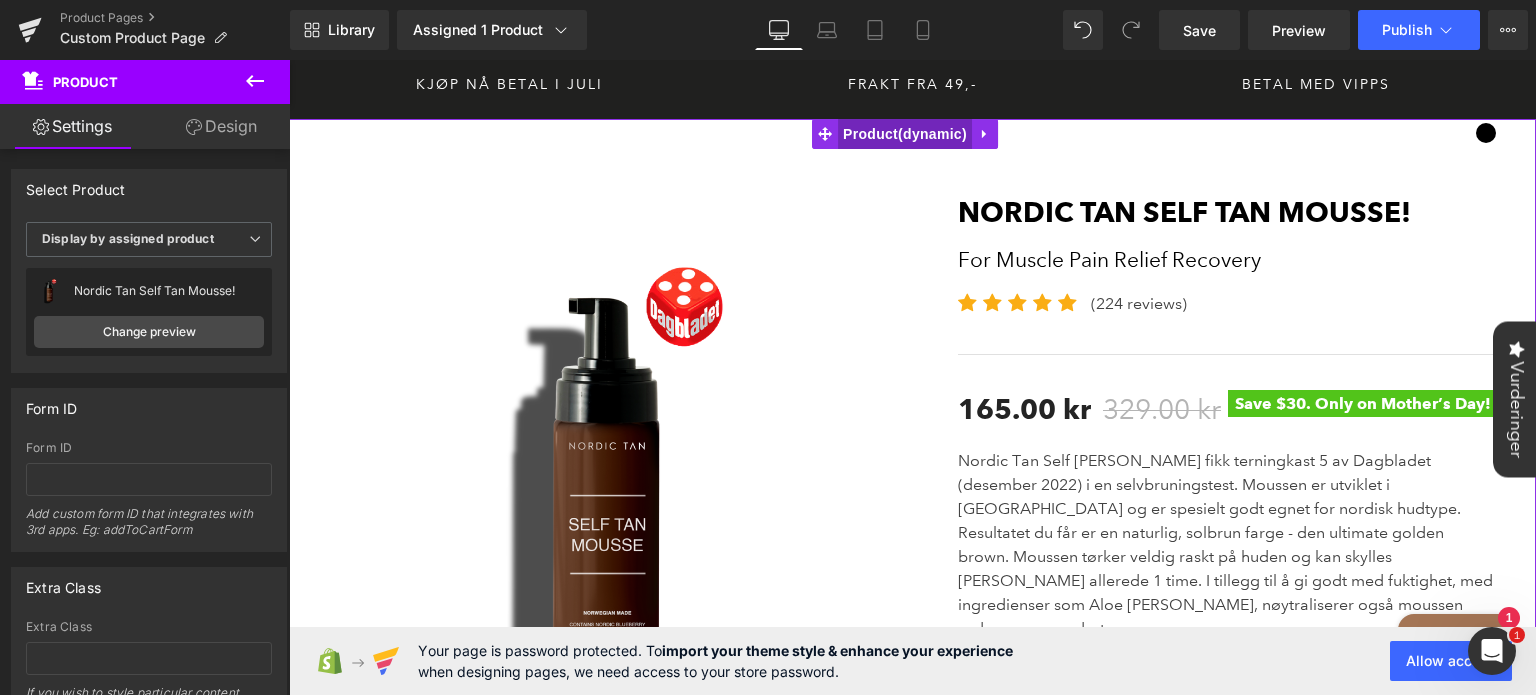 click on "Product" at bounding box center [905, 134] 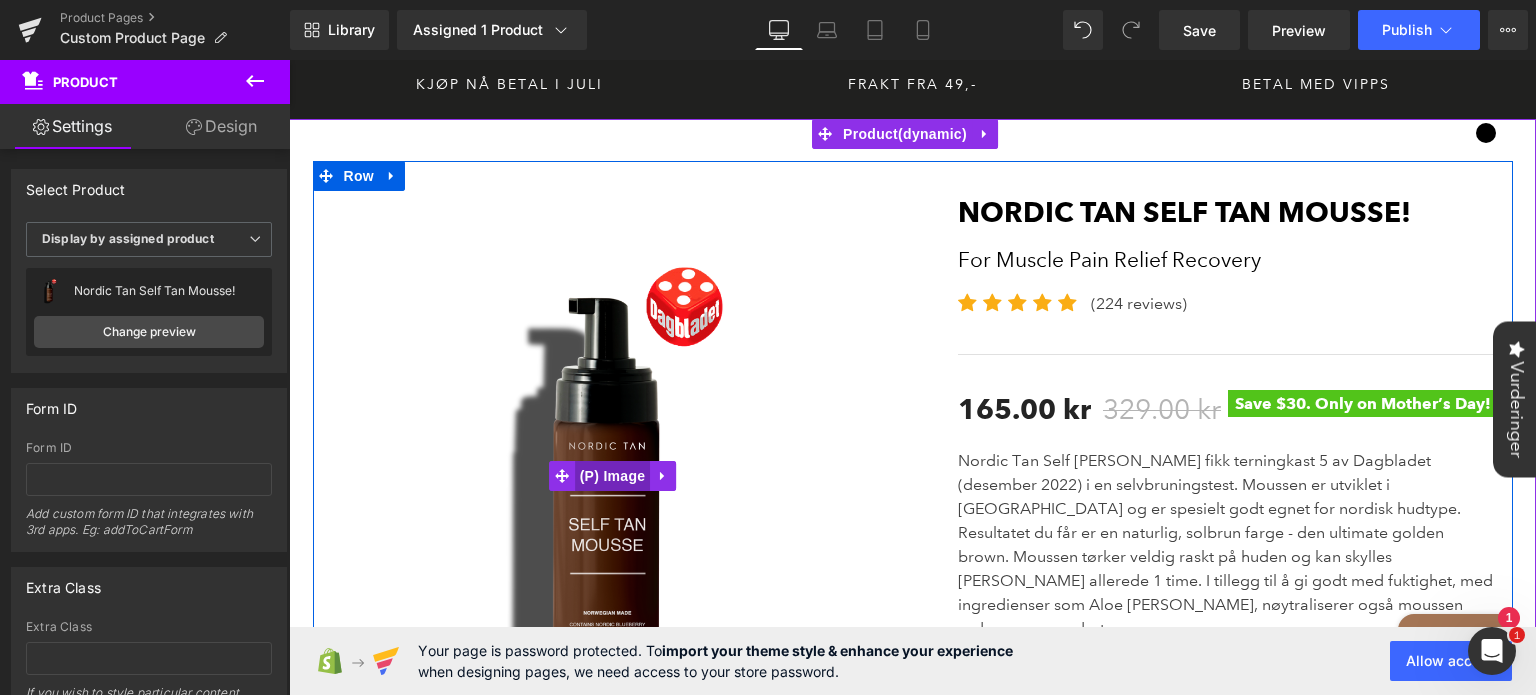 click on "(P) Image" at bounding box center [613, 476] 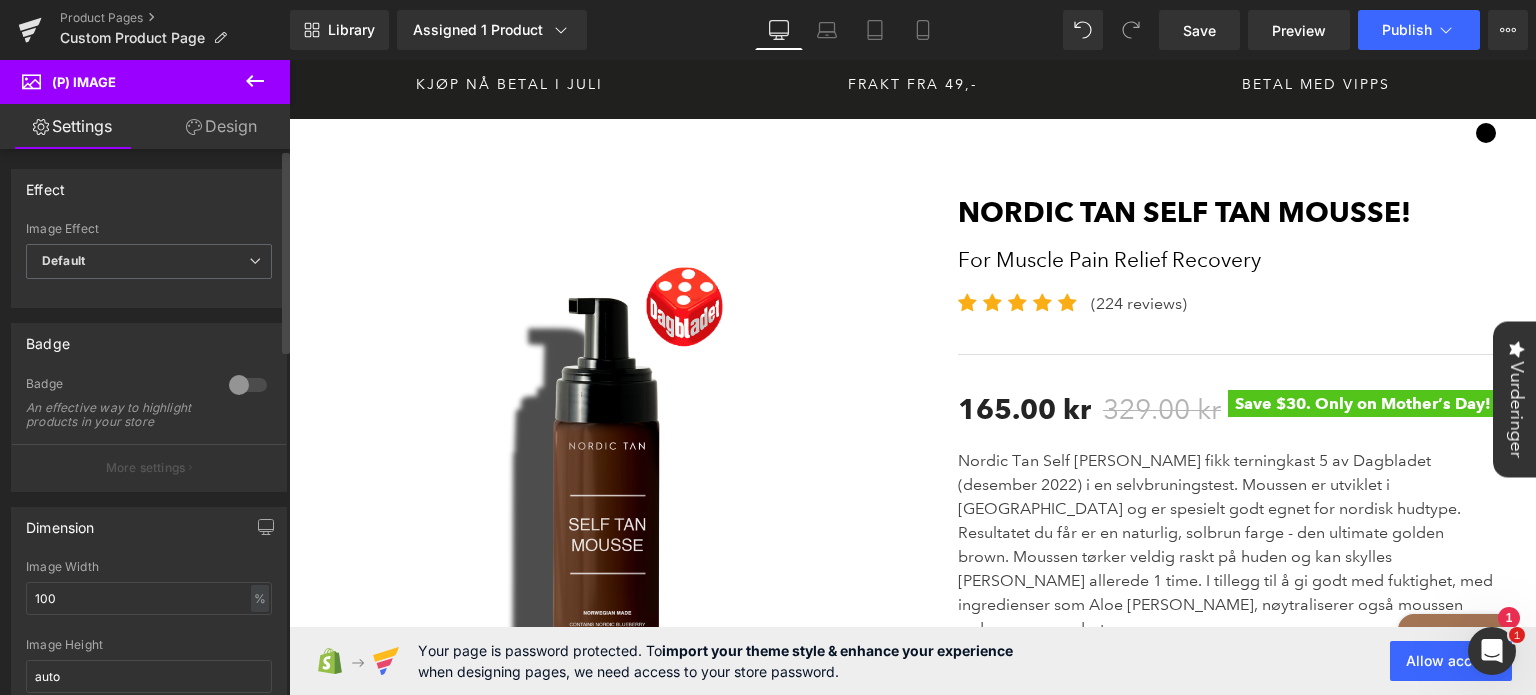 click at bounding box center [248, 385] 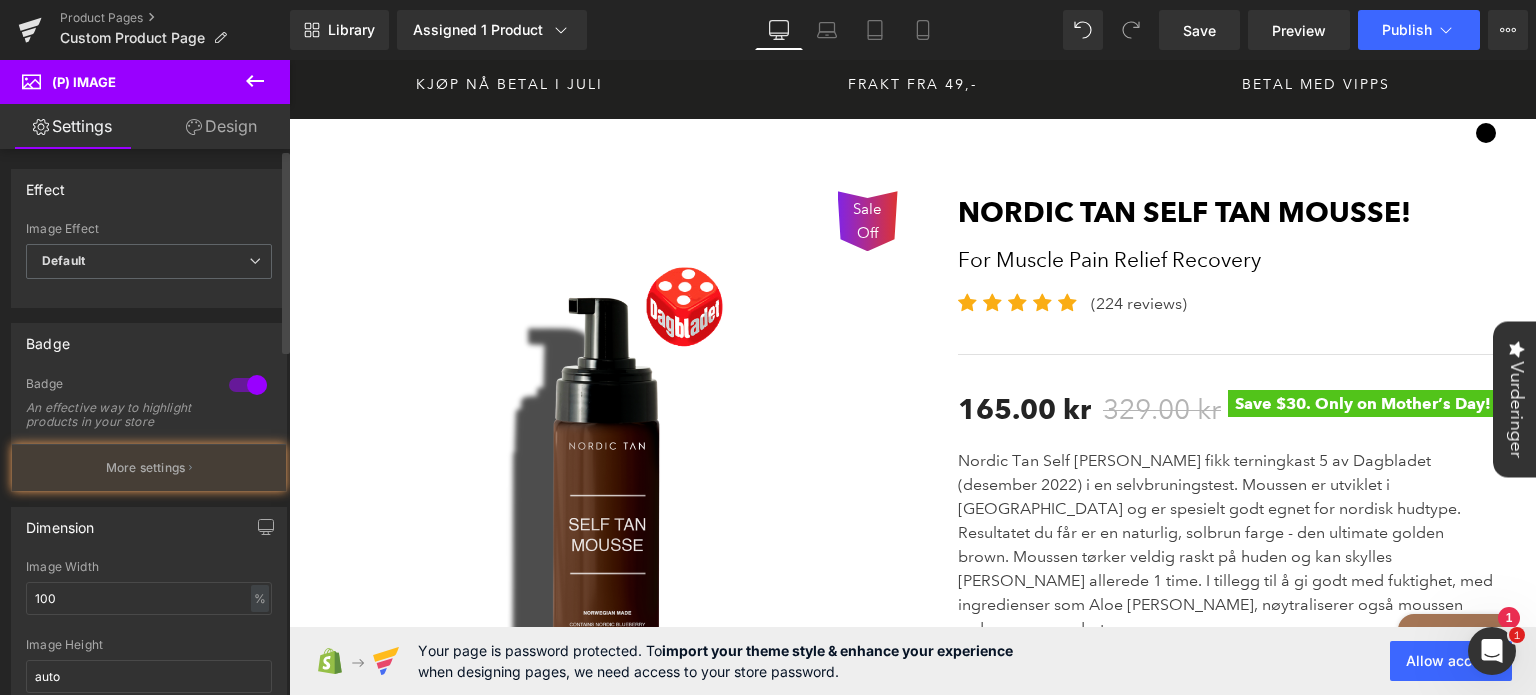 click at bounding box center [248, 385] 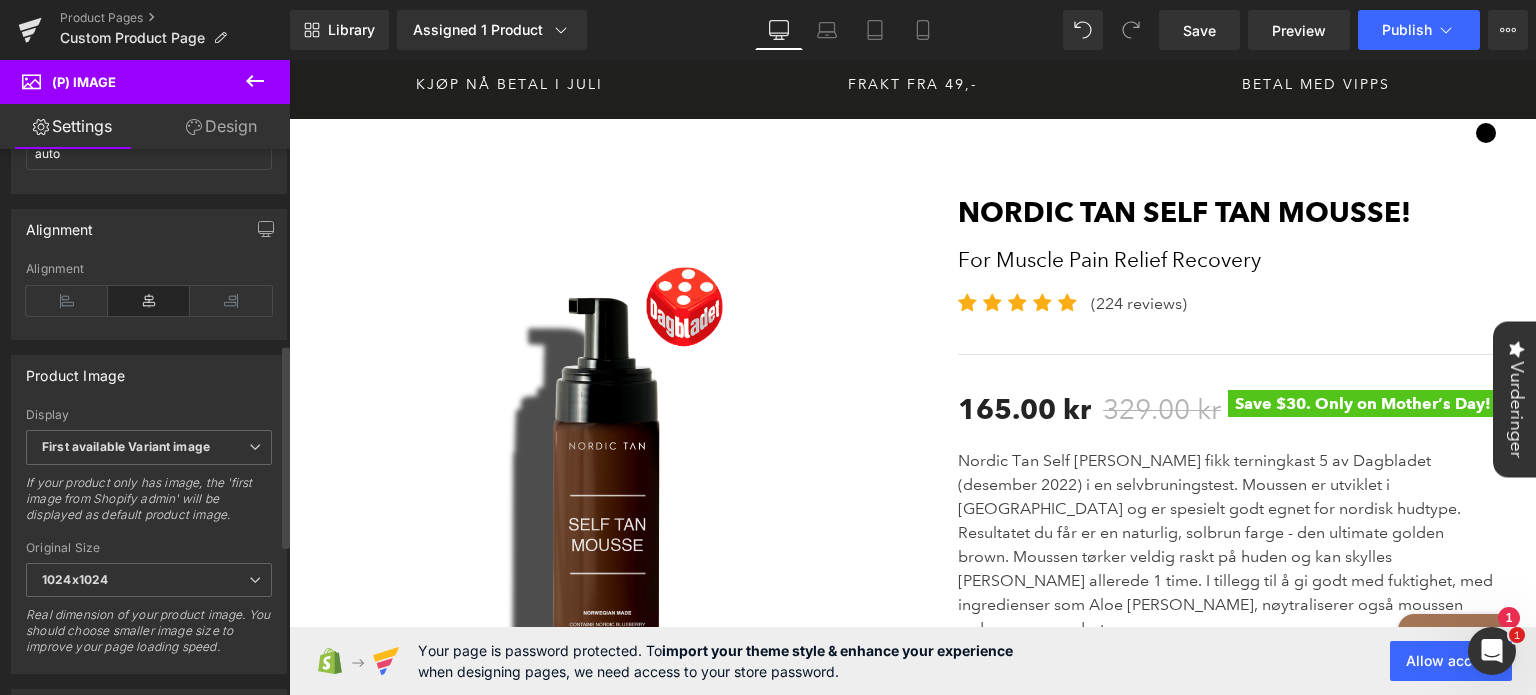 scroll, scrollTop: 0, scrollLeft: 0, axis: both 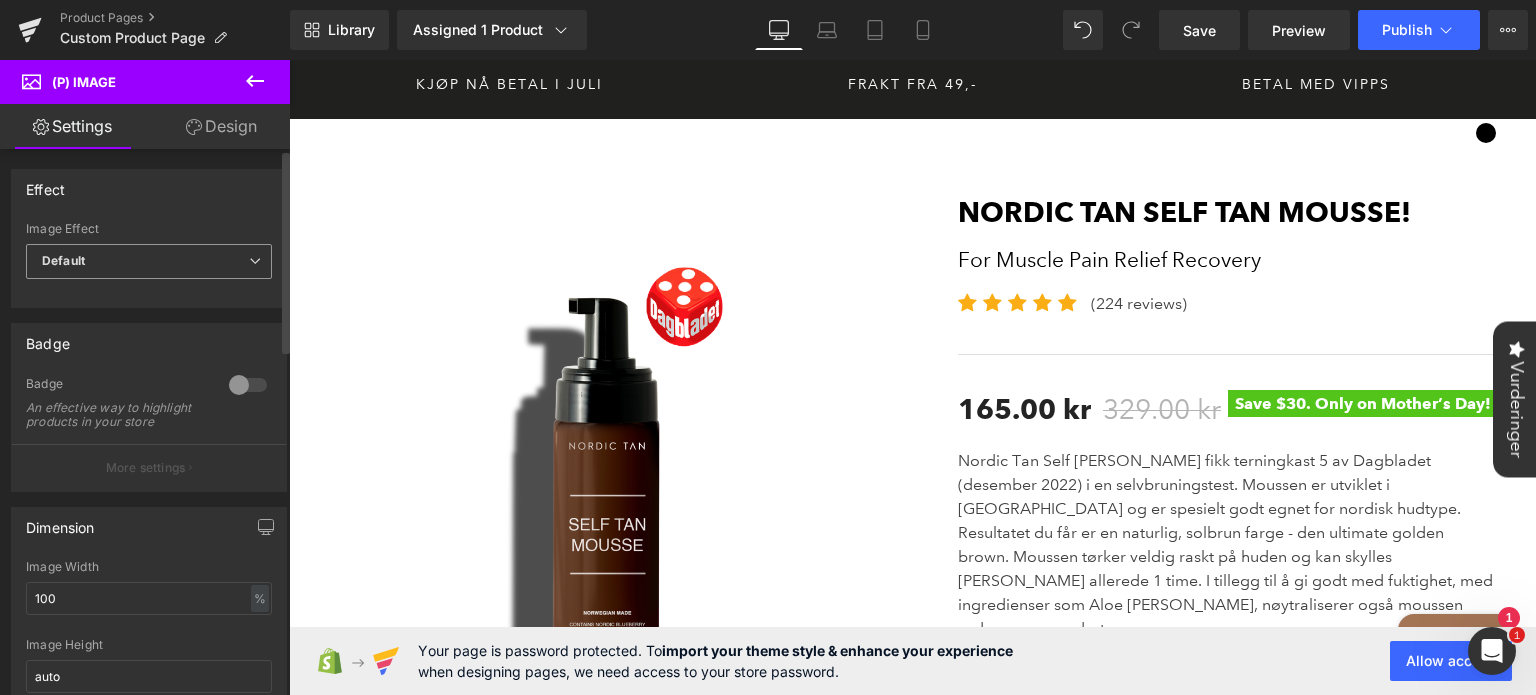 click on "Default" at bounding box center [149, 261] 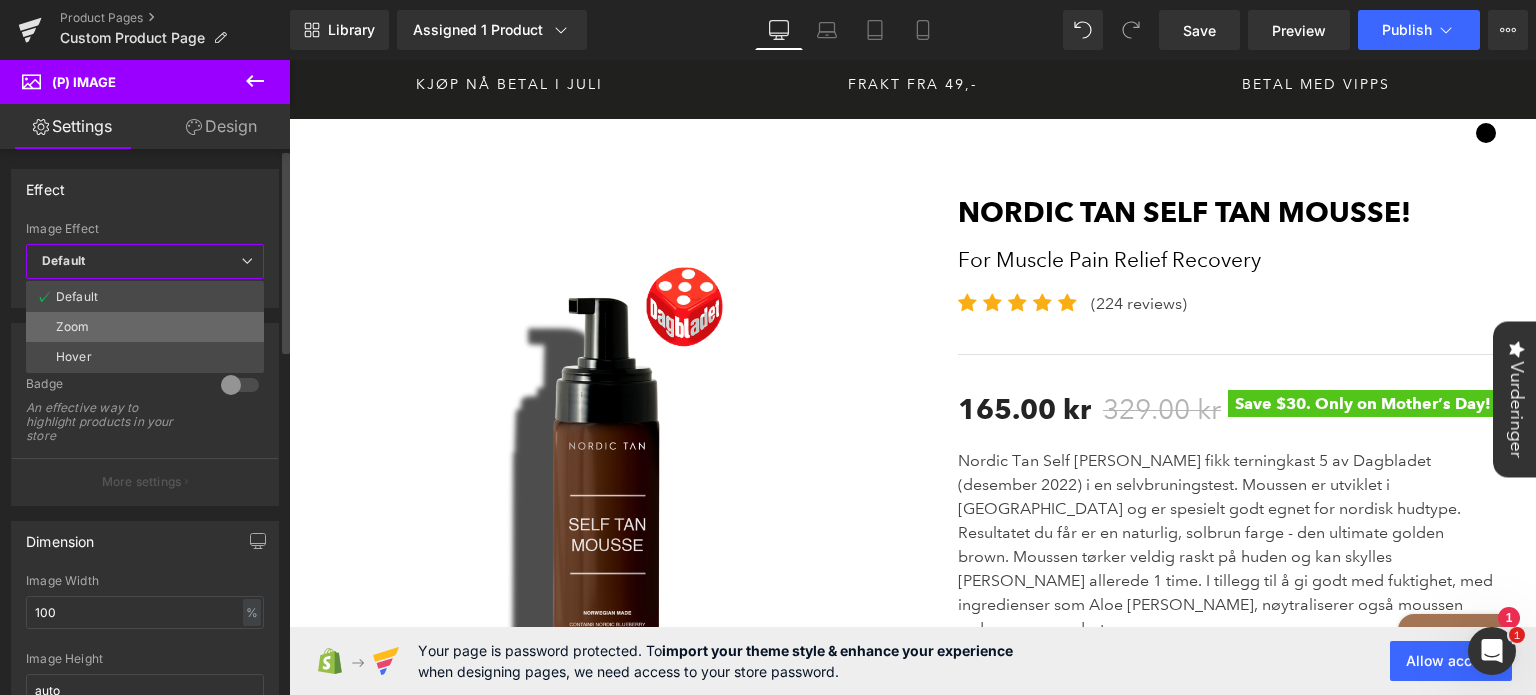 click on "Zoom" at bounding box center [145, 327] 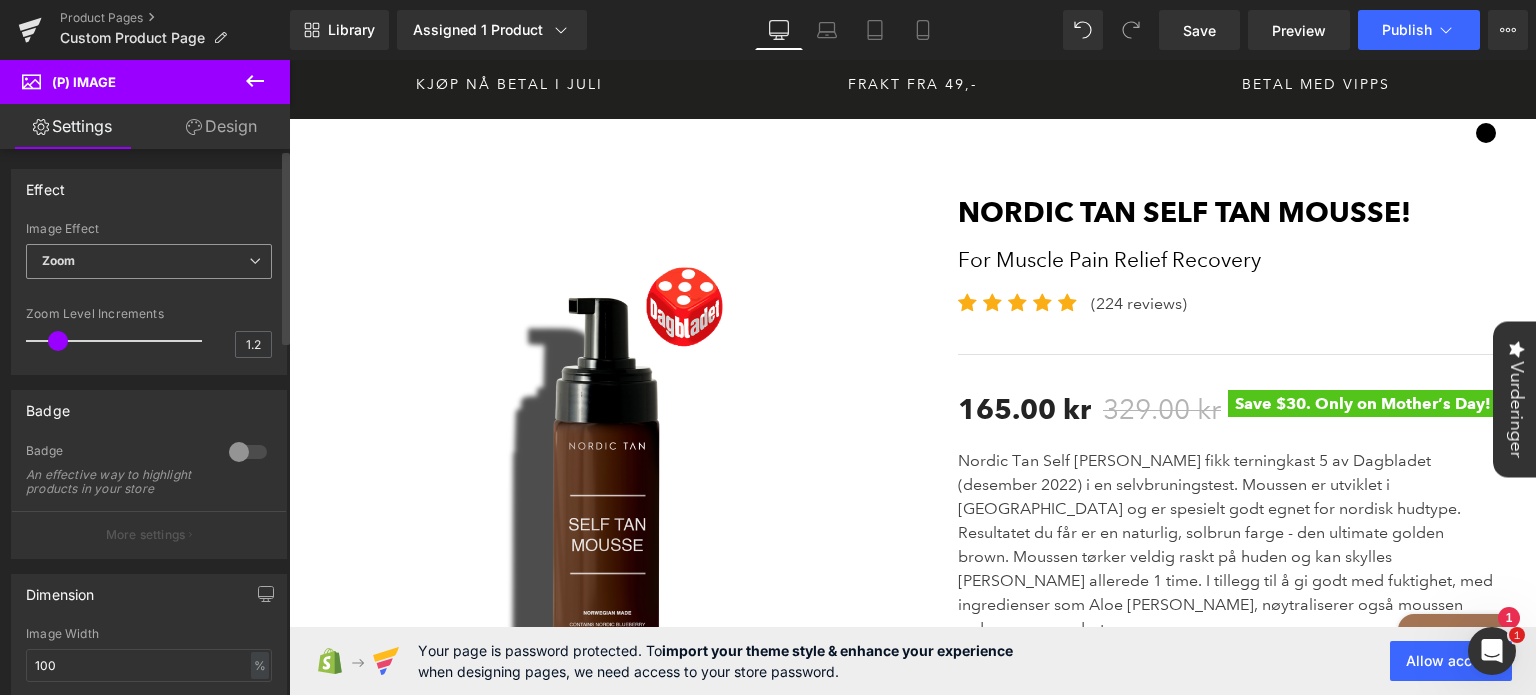click on "Zoom" at bounding box center (149, 261) 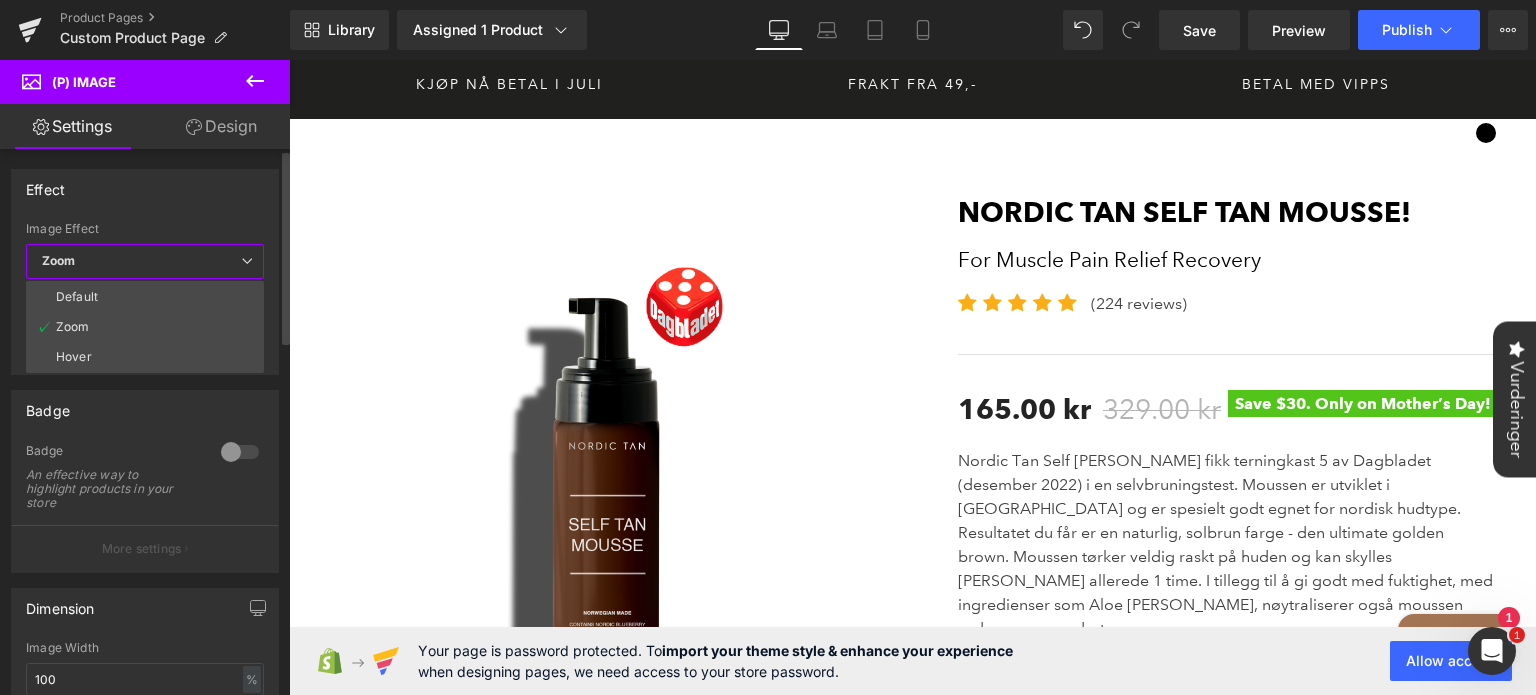 click on "Default" at bounding box center [145, 297] 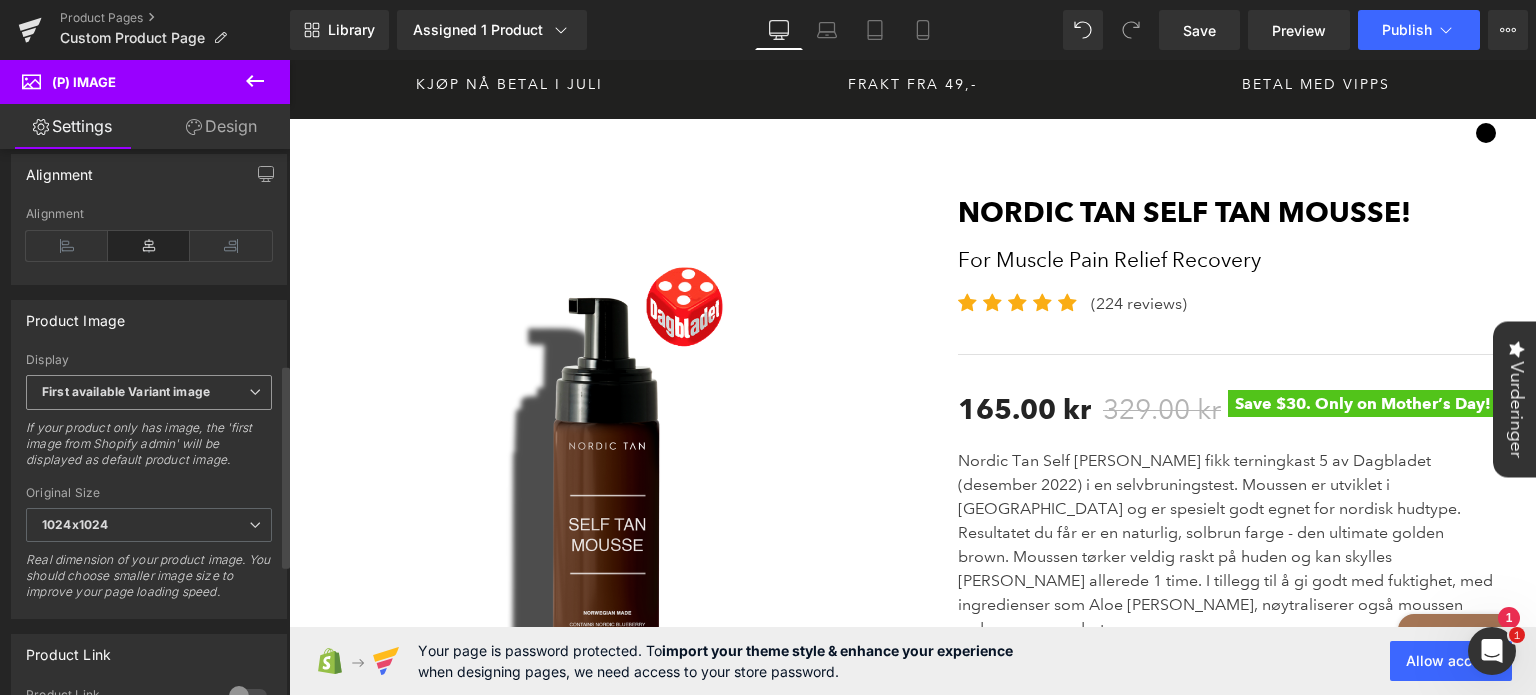 click on "First available Variant image" at bounding box center [149, 392] 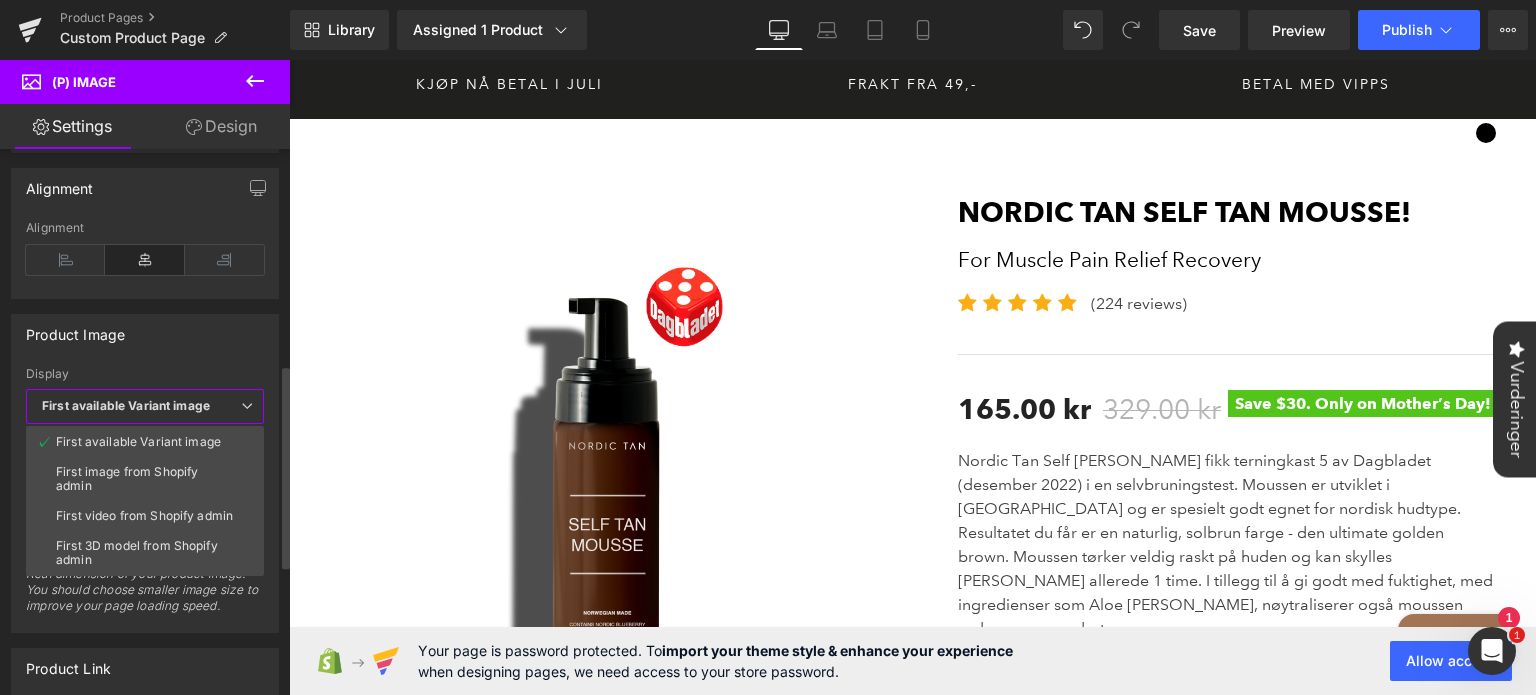 scroll, scrollTop: 579, scrollLeft: 0, axis: vertical 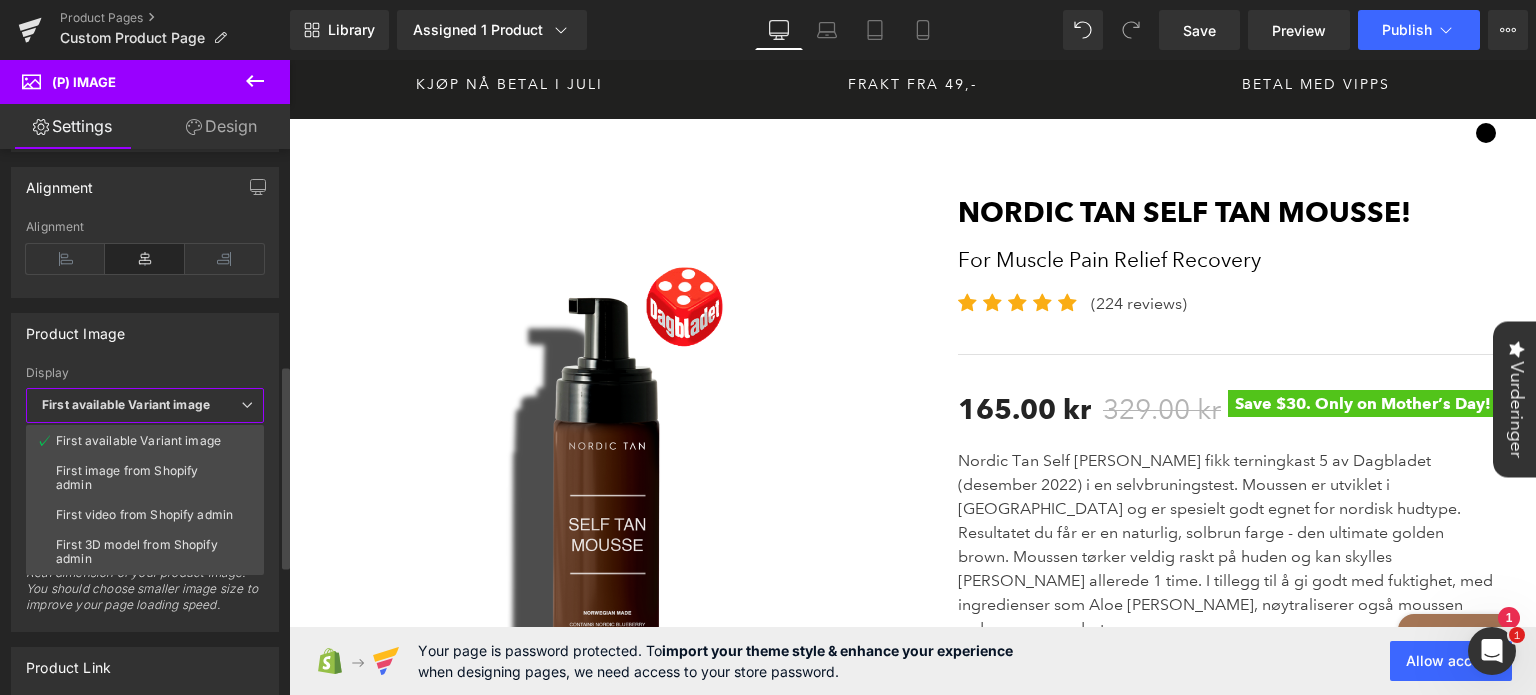 click on "First available Variant image" at bounding box center [145, 405] 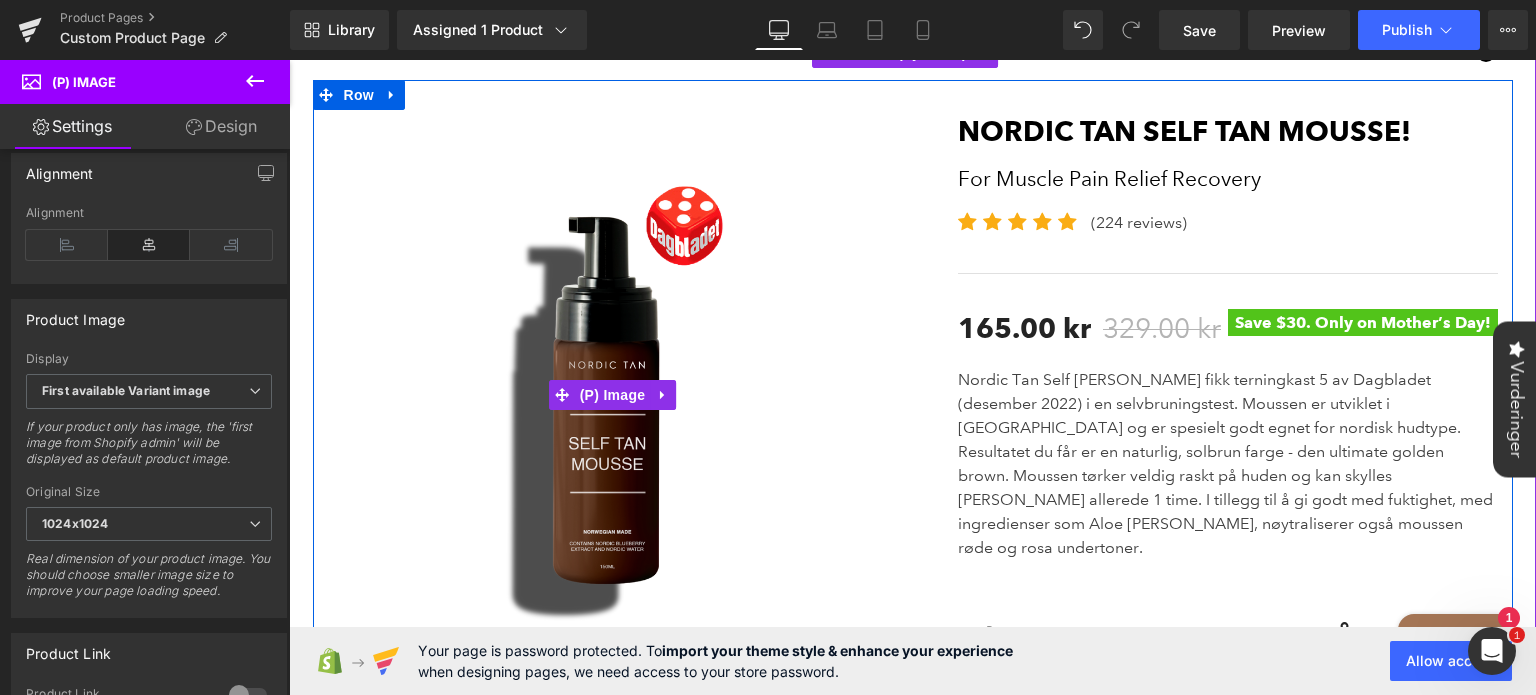 scroll, scrollTop: 80, scrollLeft: 0, axis: vertical 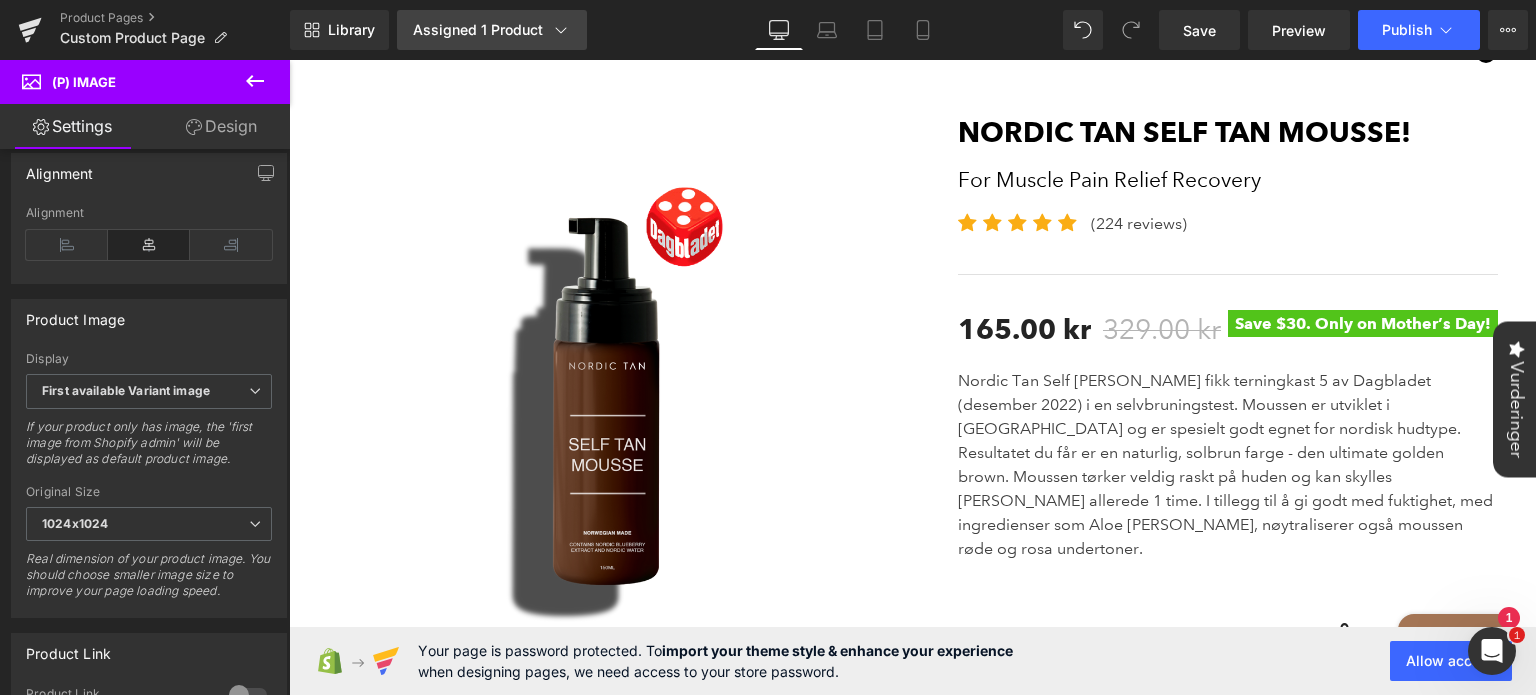 click on "Assigned 1 Product" at bounding box center (492, 30) 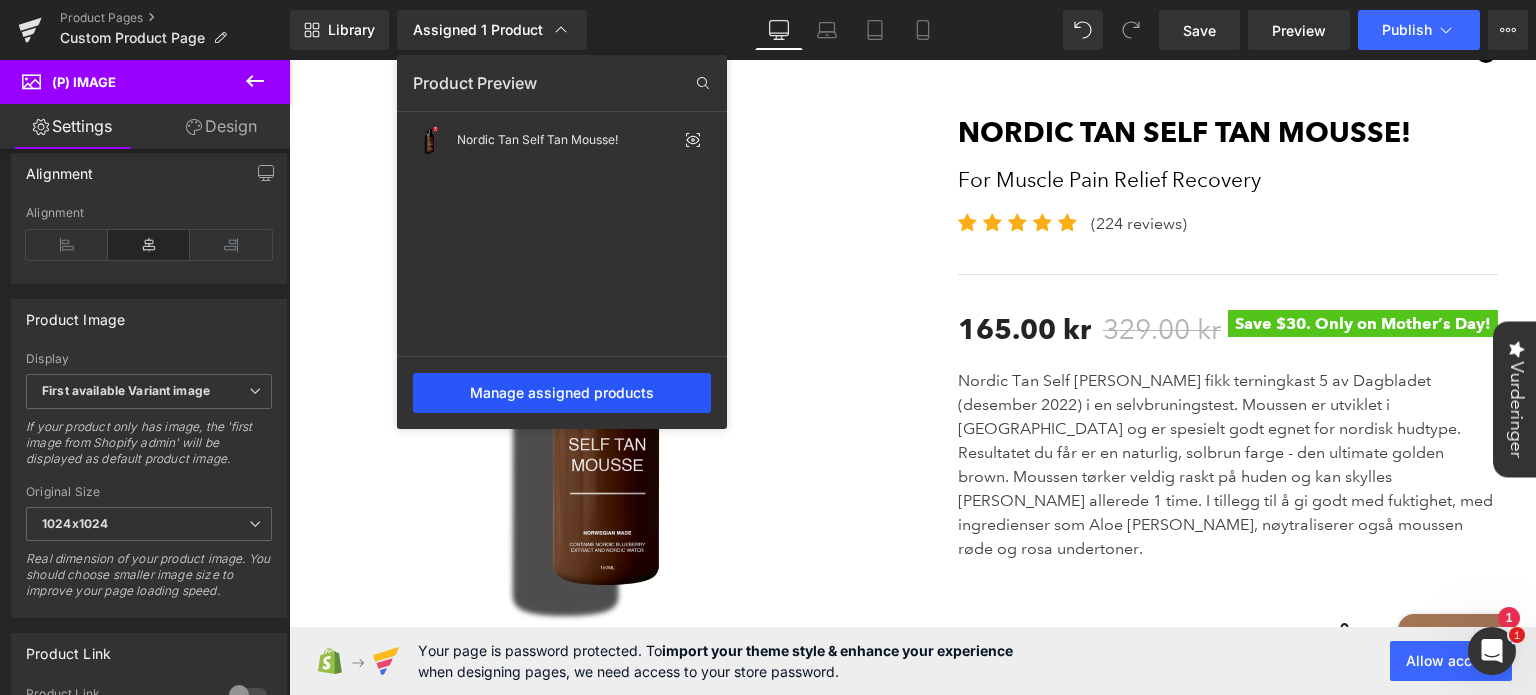 click on "Manage assigned products" at bounding box center (562, 393) 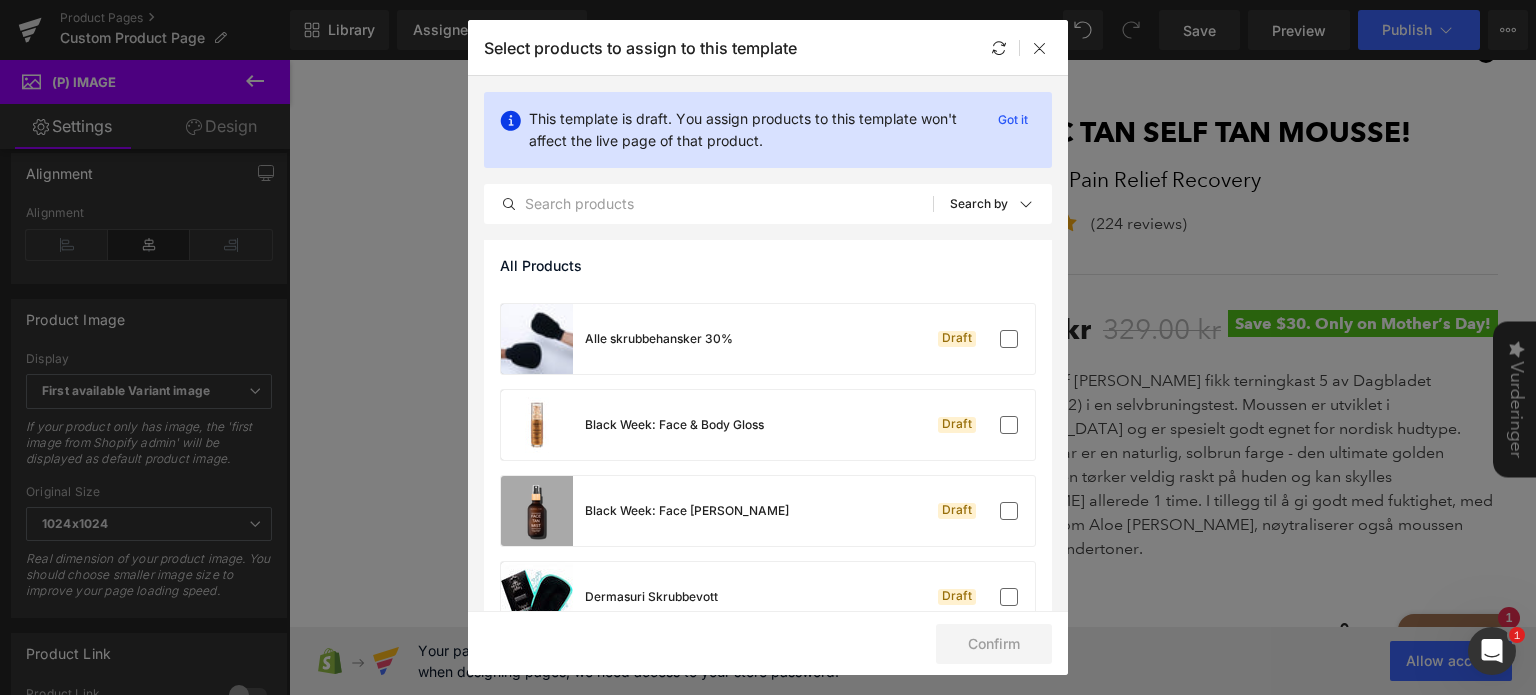 scroll, scrollTop: 163, scrollLeft: 0, axis: vertical 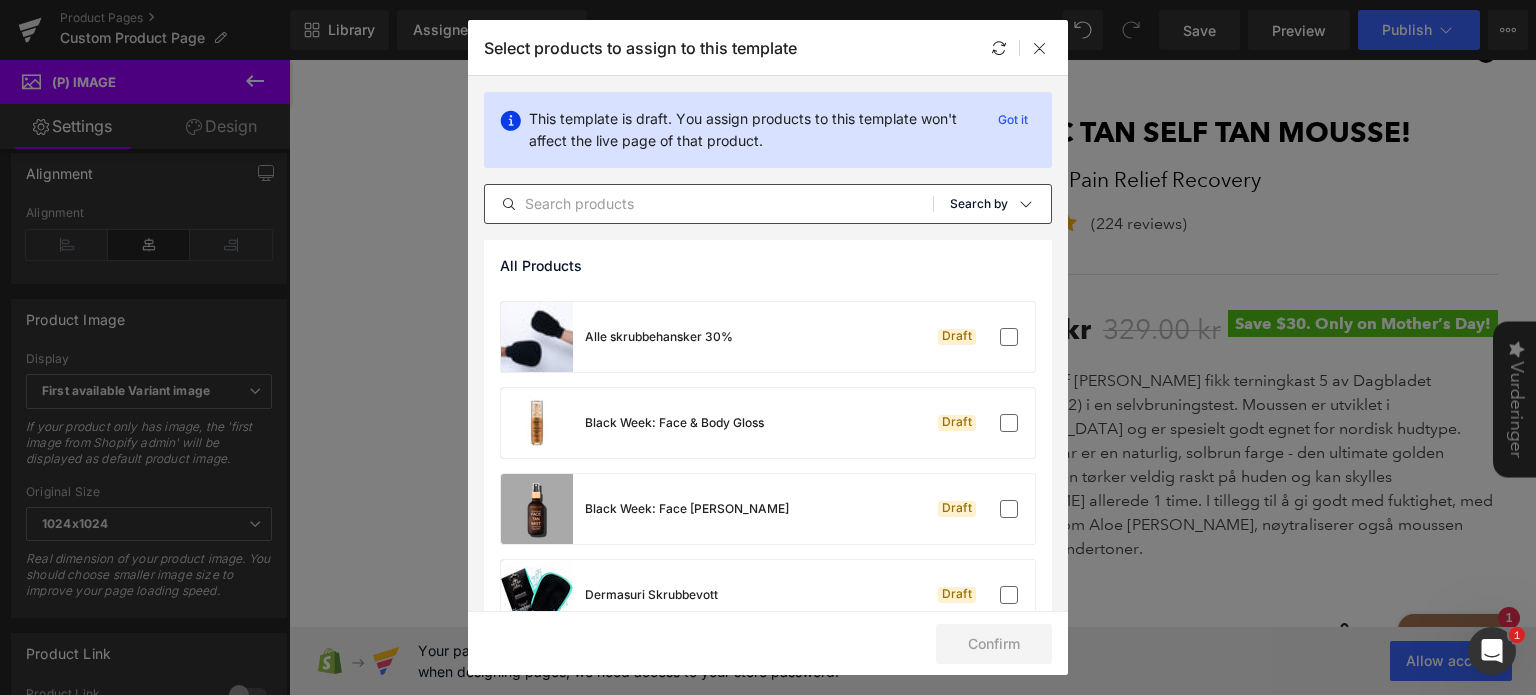 click on "Sort:  Search by" at bounding box center [1000, 204] 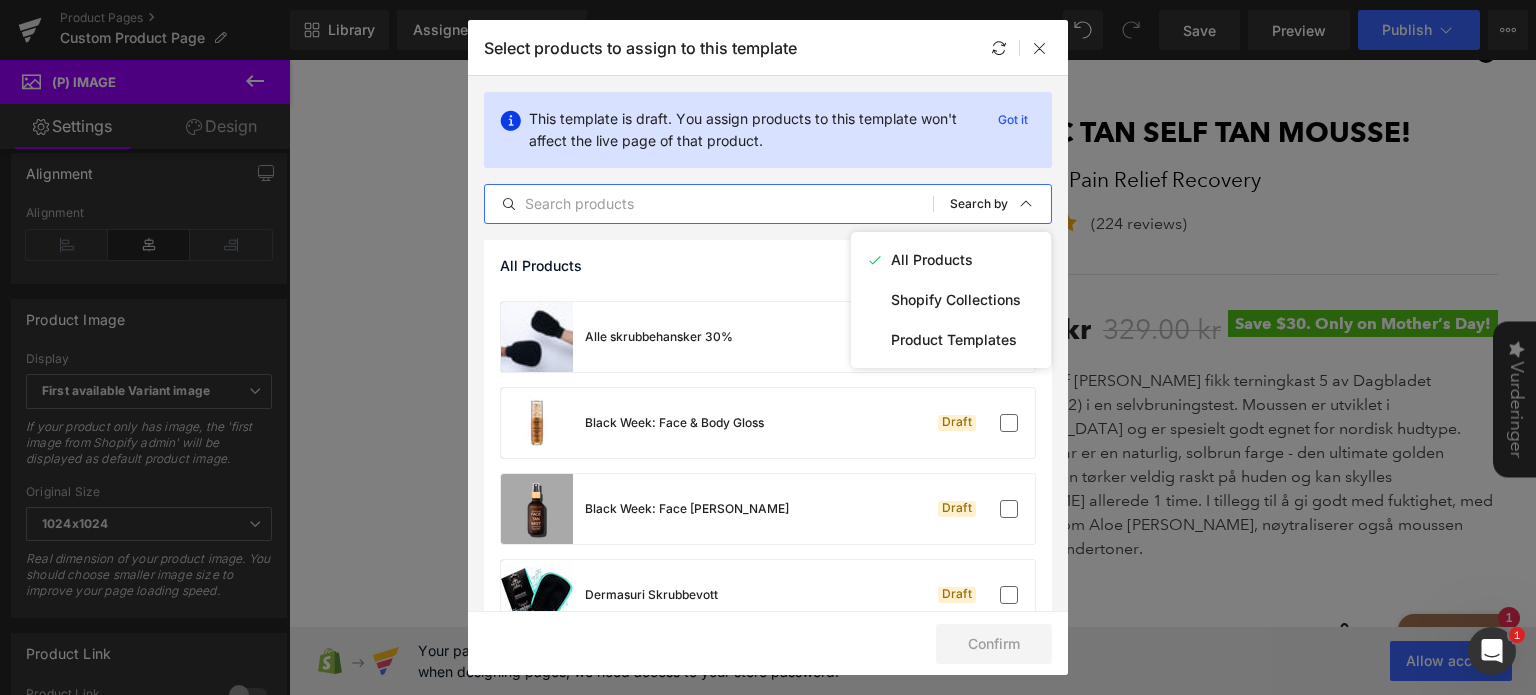 paste on "Self Tan Mousse" 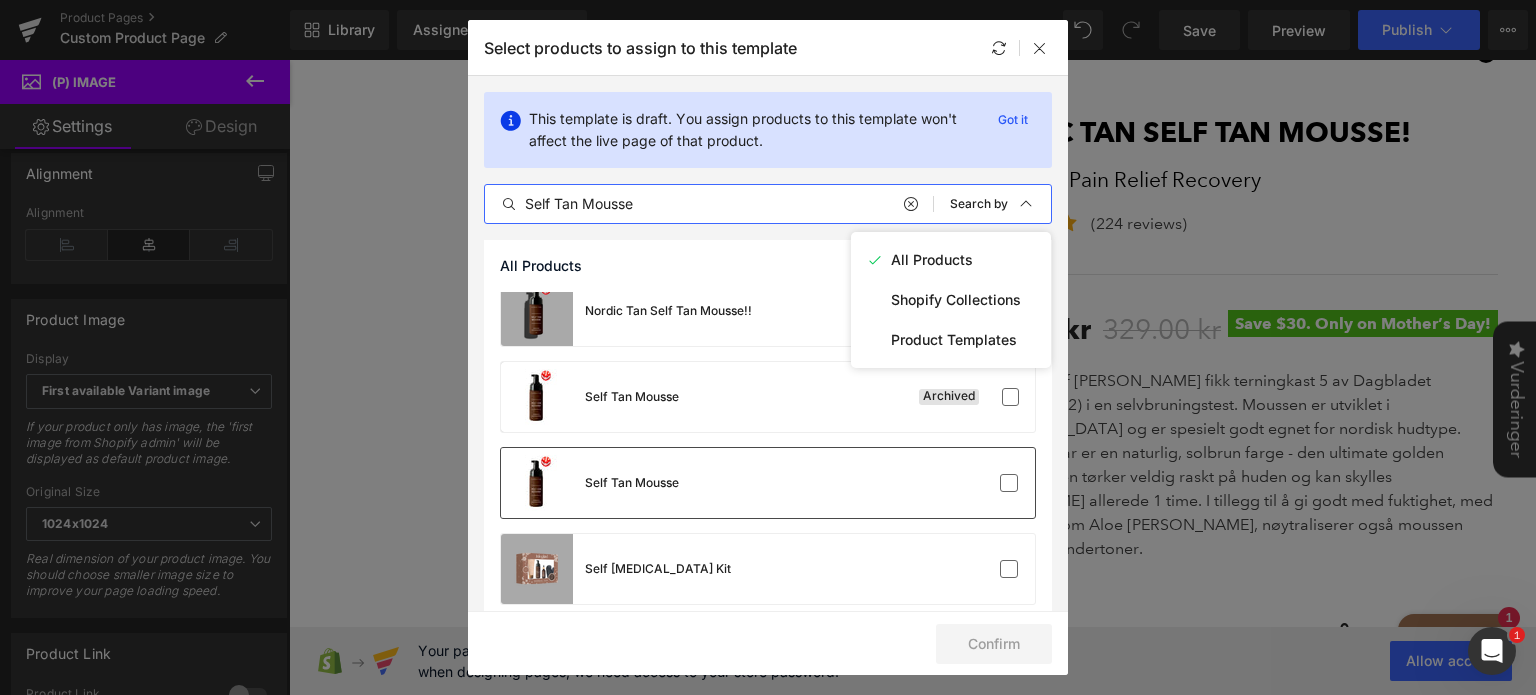 scroll, scrollTop: 203, scrollLeft: 0, axis: vertical 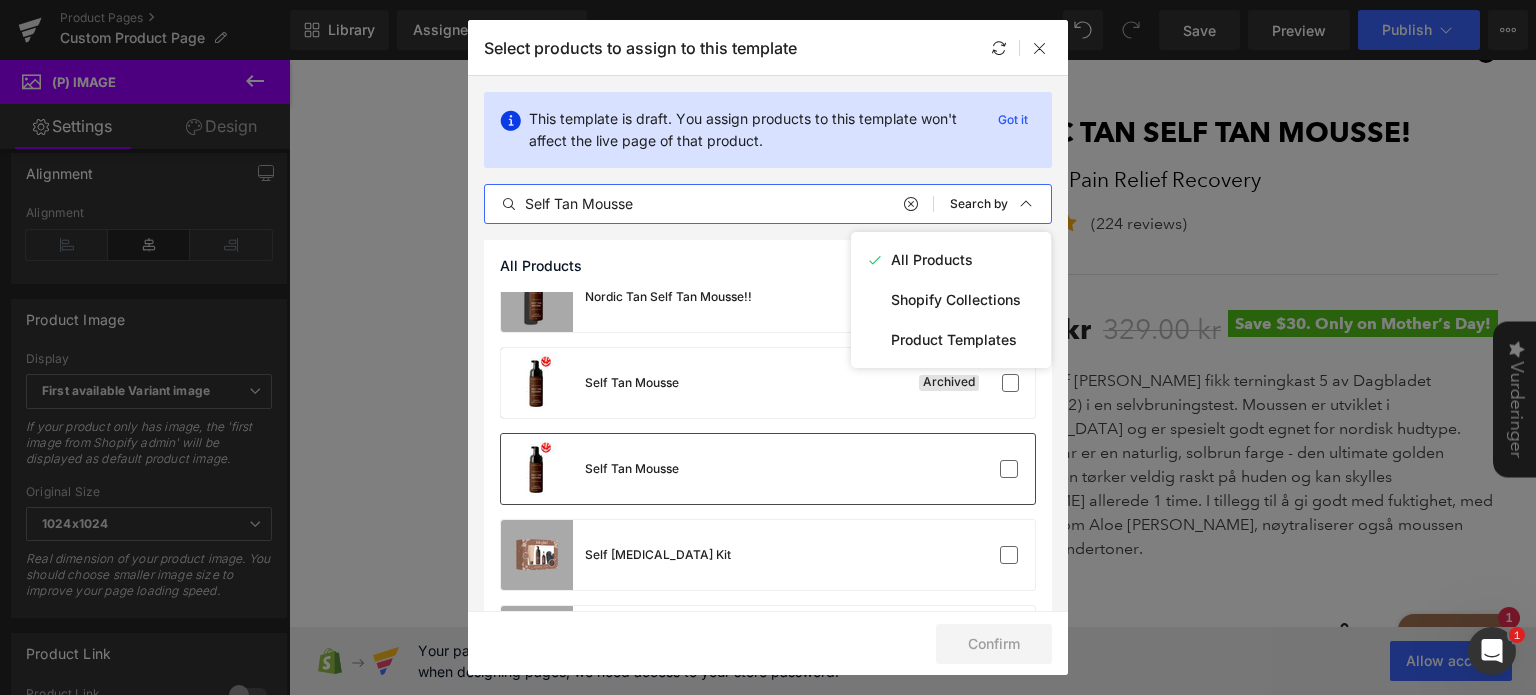type on "Self Tan Mousse" 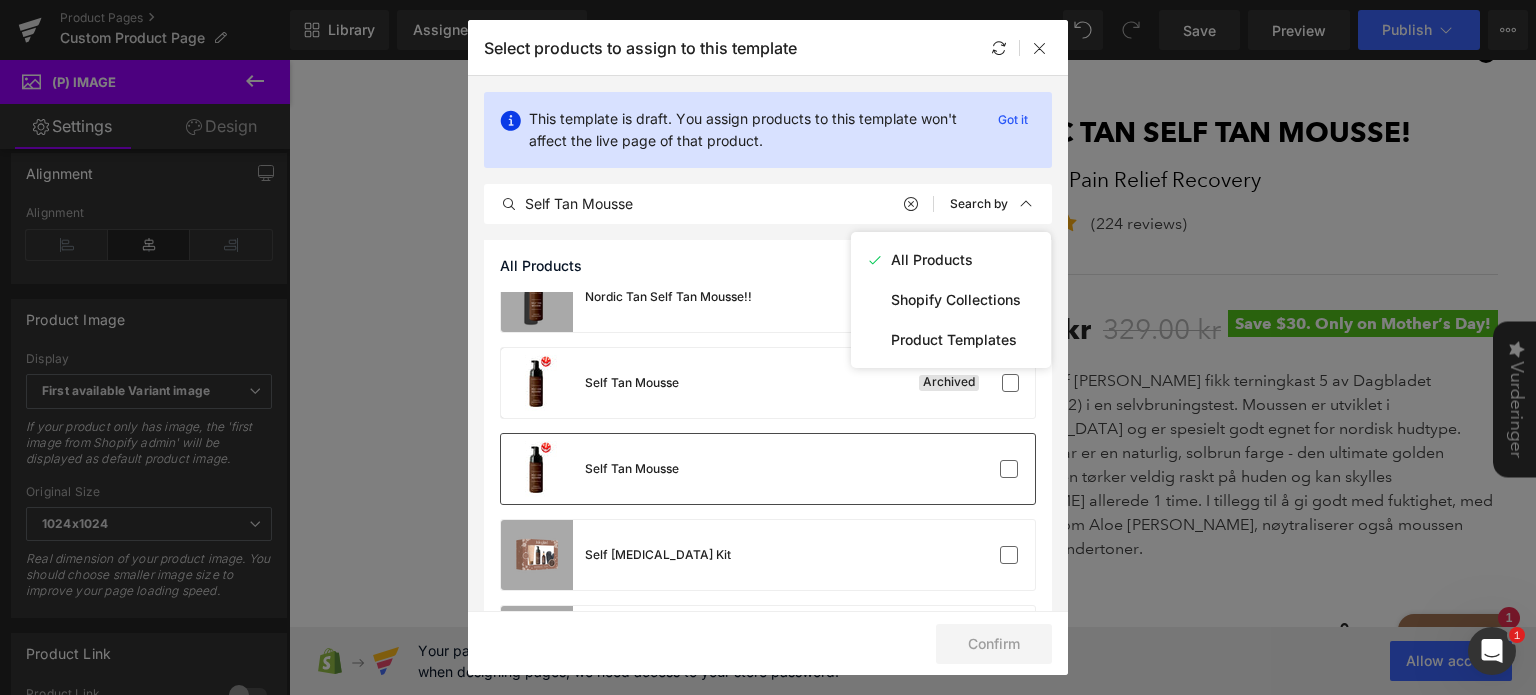 click on "Self Tan Mousse" at bounding box center [768, 469] 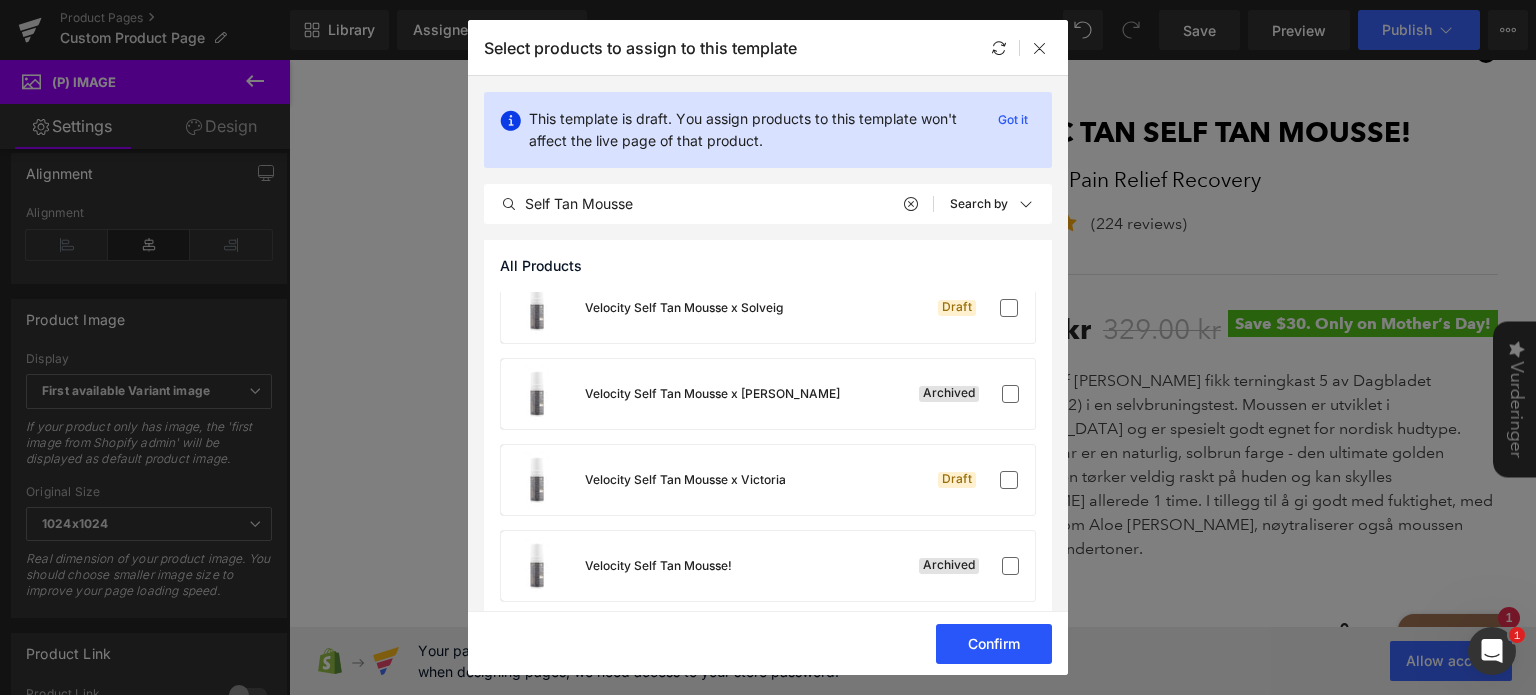 click on "Confirm" at bounding box center [994, 644] 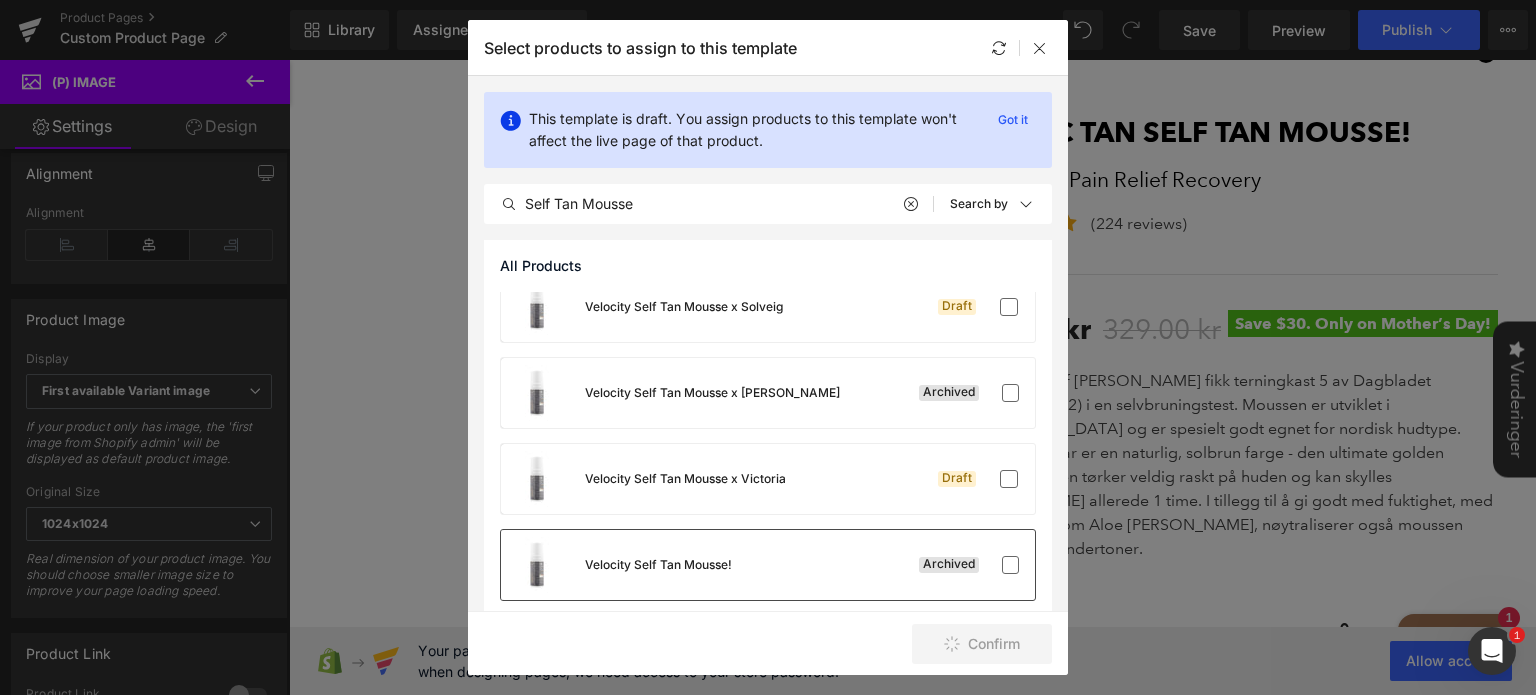 scroll, scrollTop: 882, scrollLeft: 0, axis: vertical 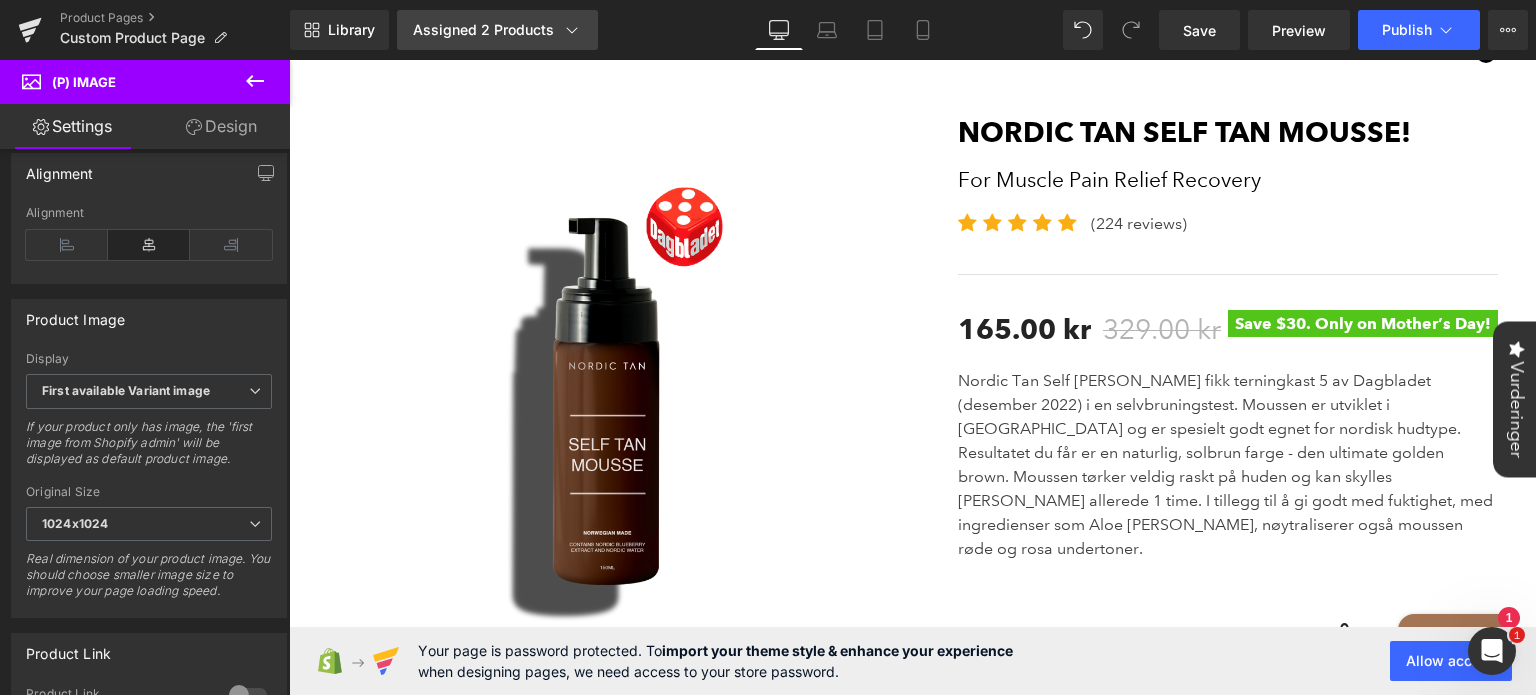 click on "Assigned 2 Products" at bounding box center [497, 30] 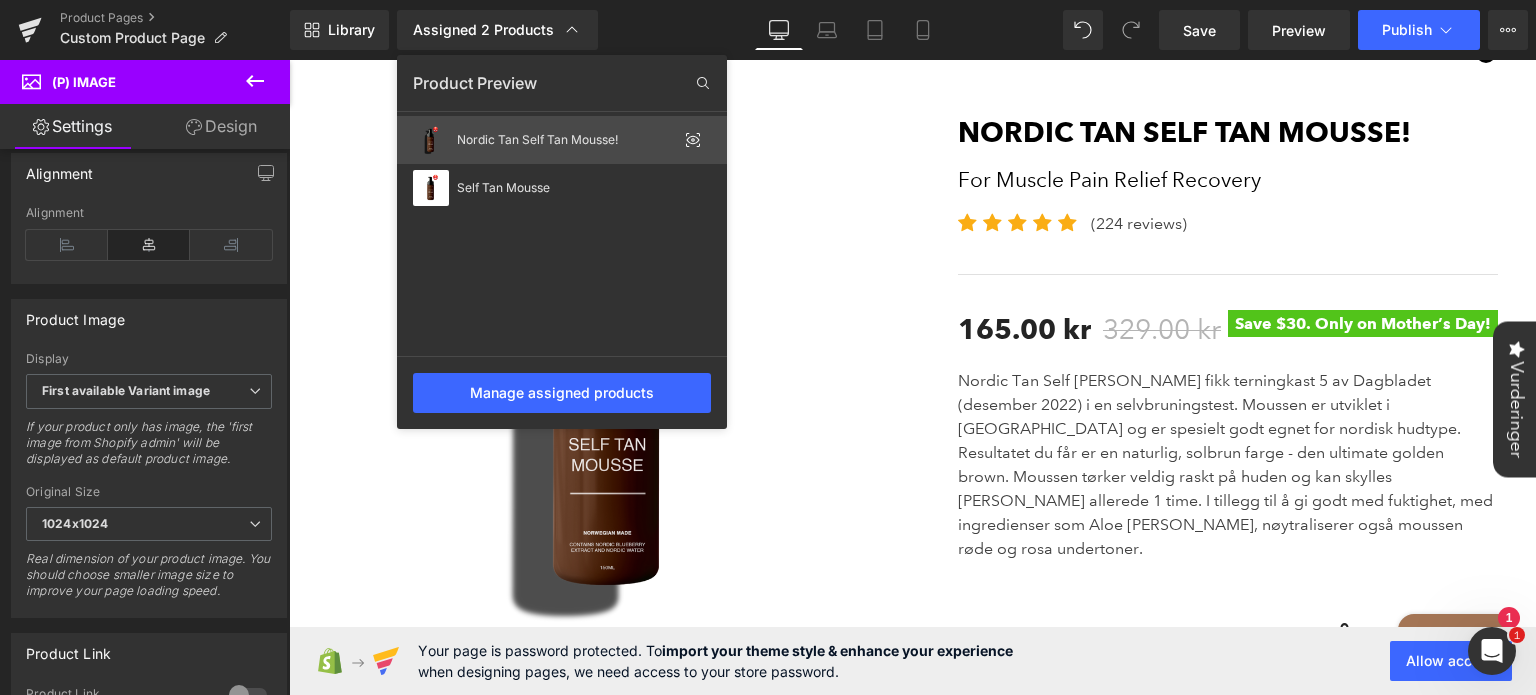 click on "Nordic Tan Self Tan Mousse!" at bounding box center (567, 140) 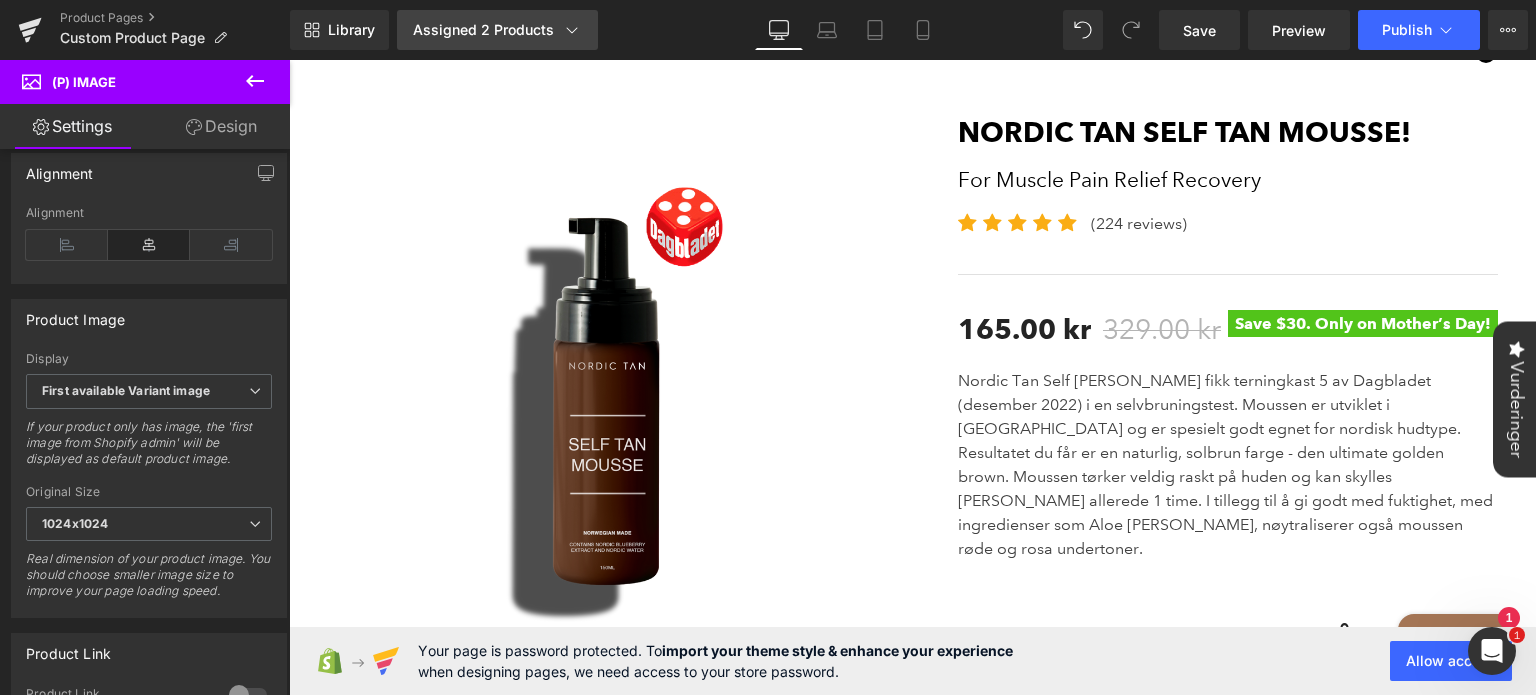 click on "Assigned 2 Products" at bounding box center [497, 30] 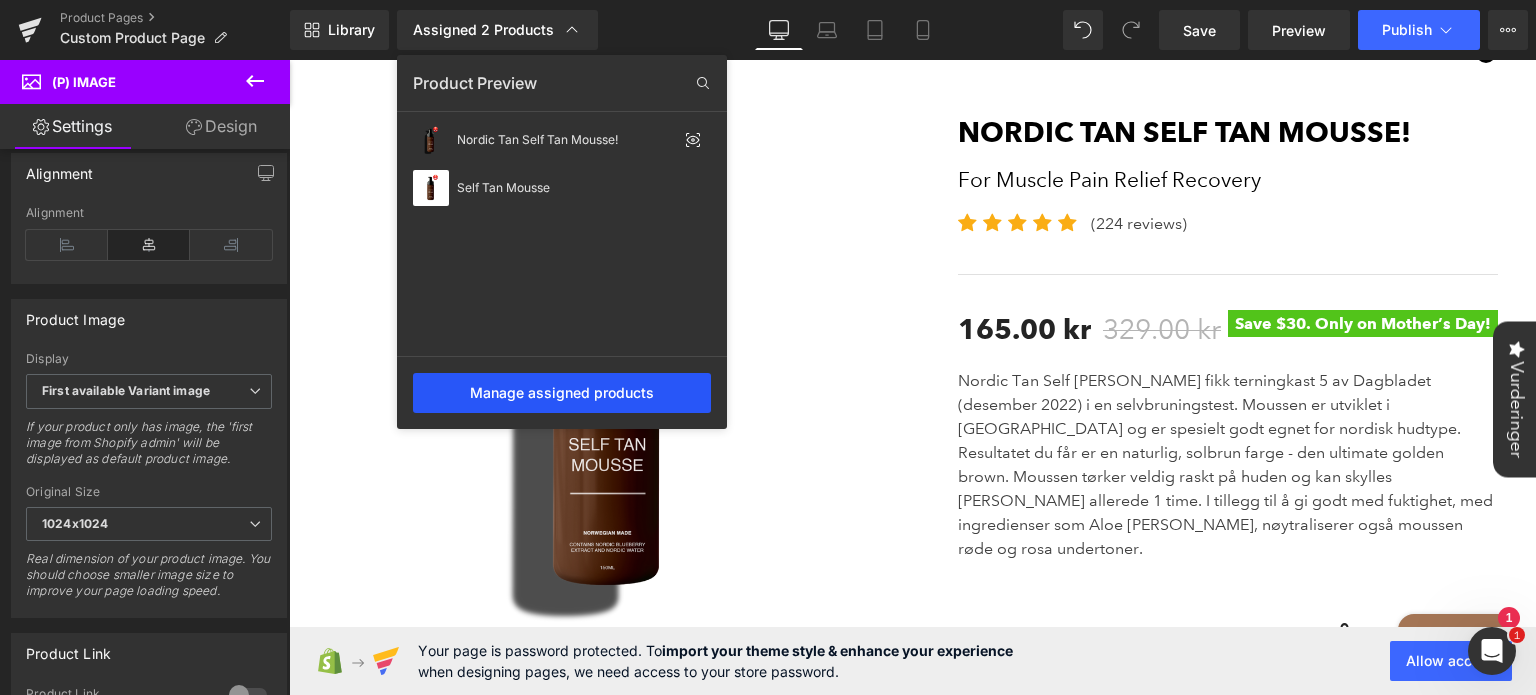 click on "Manage assigned products" at bounding box center (562, 393) 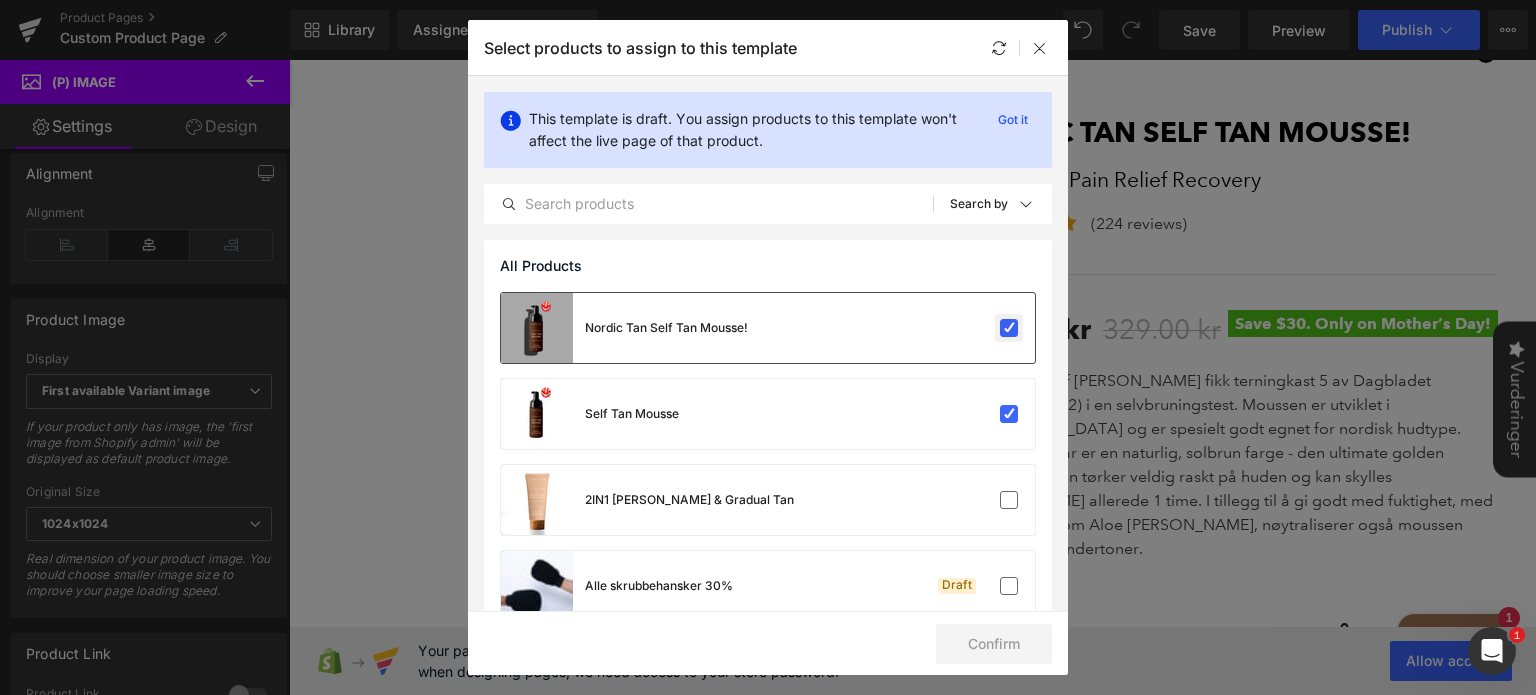 click at bounding box center (1009, 328) 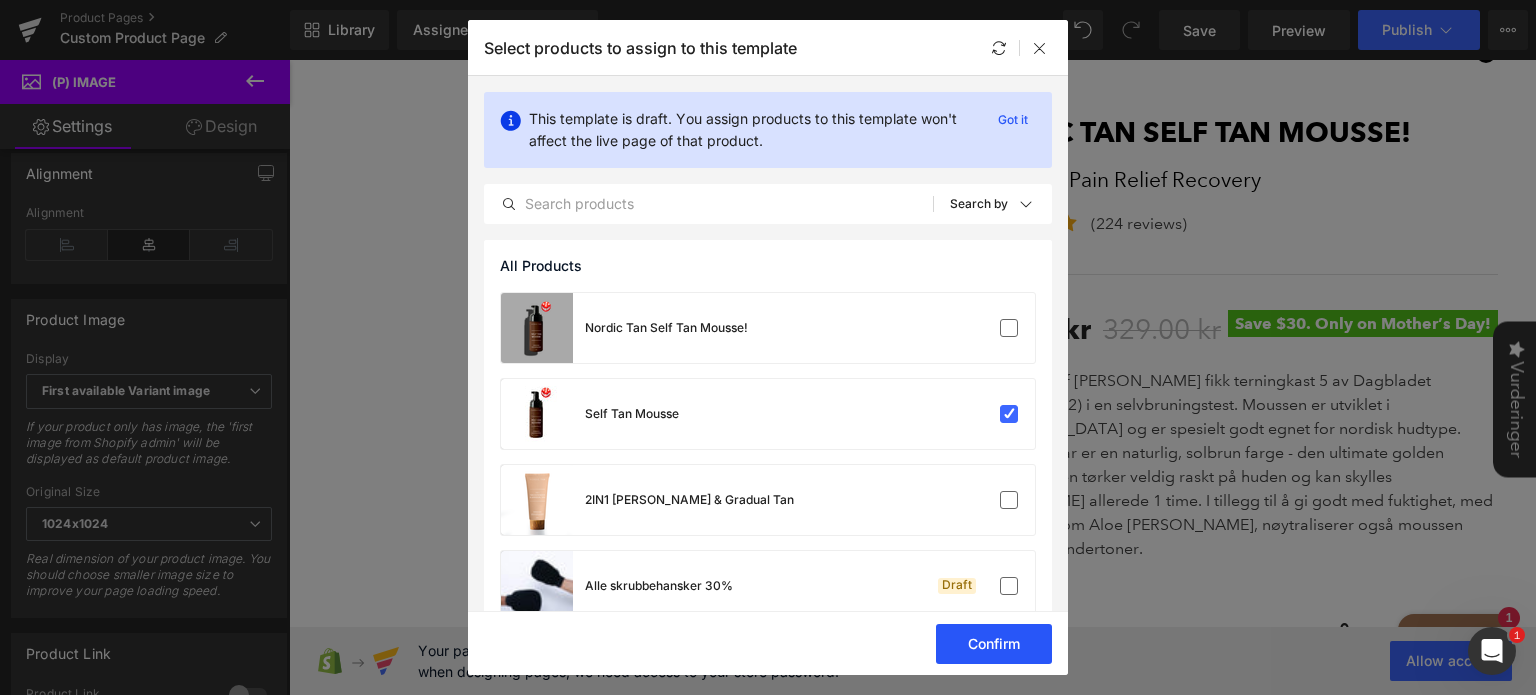 click on "Confirm" at bounding box center (994, 644) 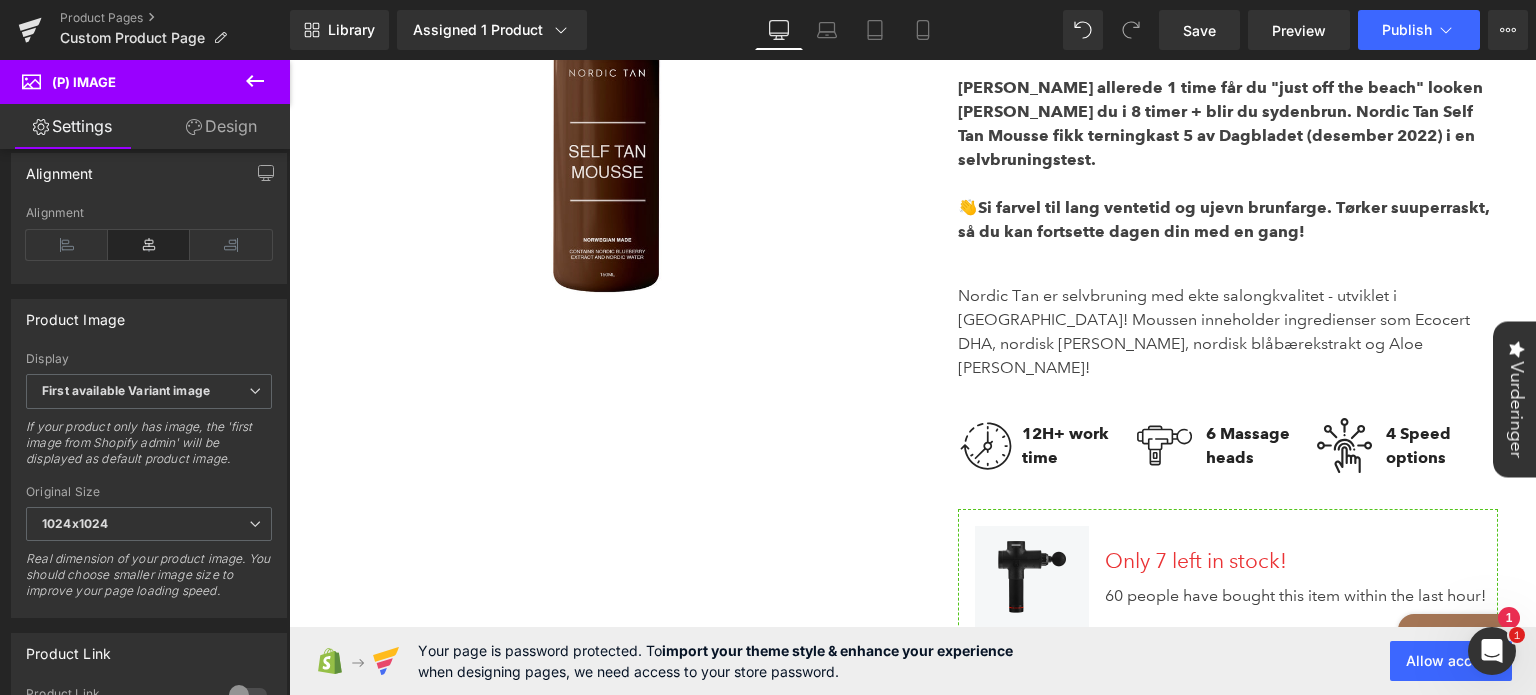scroll, scrollTop: 372, scrollLeft: 0, axis: vertical 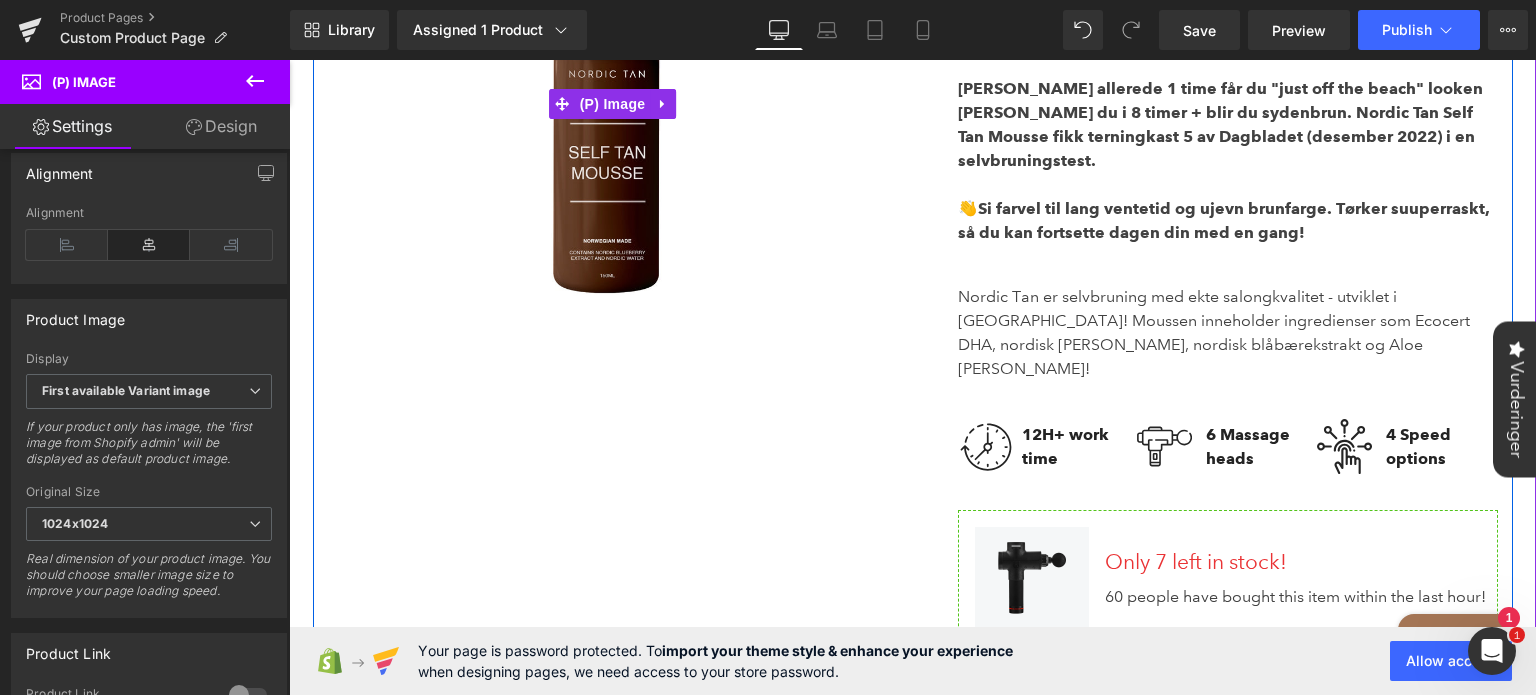 click at bounding box center [613, 104] 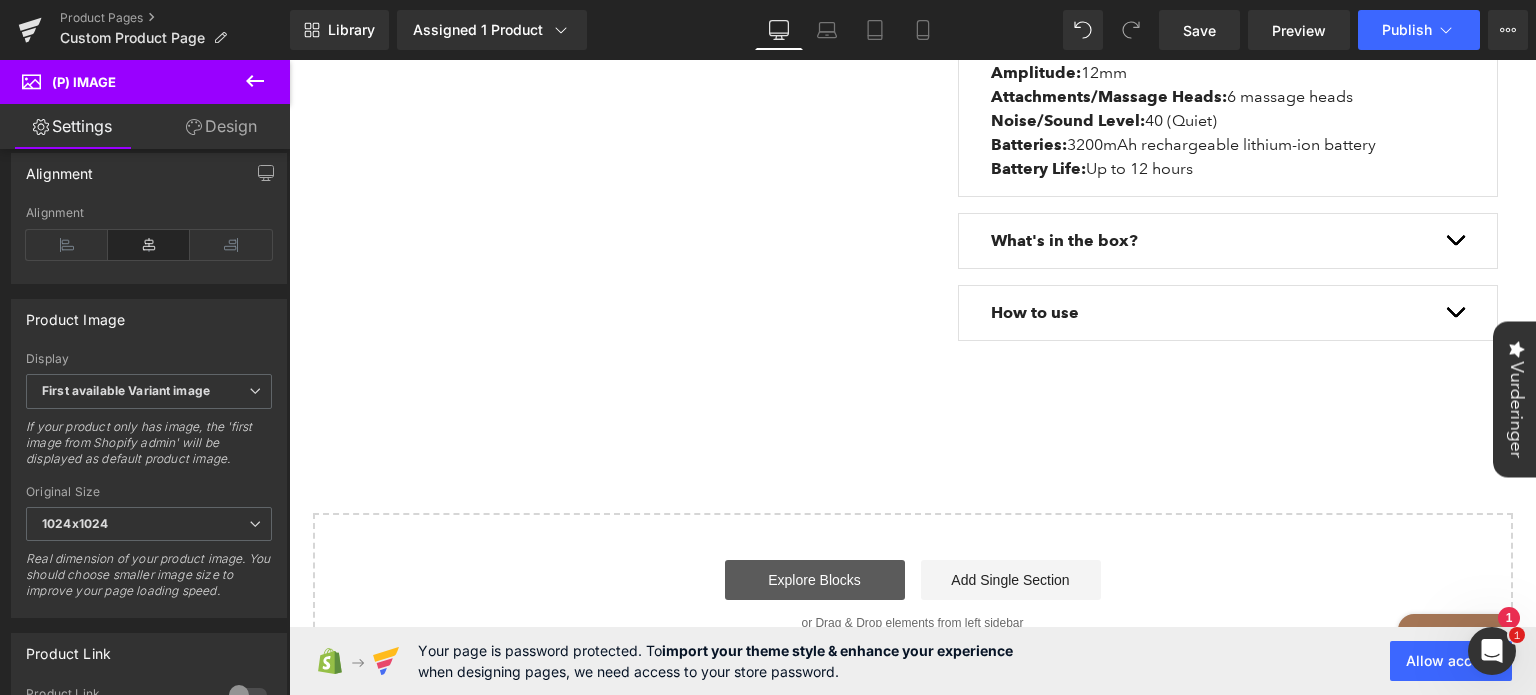 scroll, scrollTop: 1385, scrollLeft: 0, axis: vertical 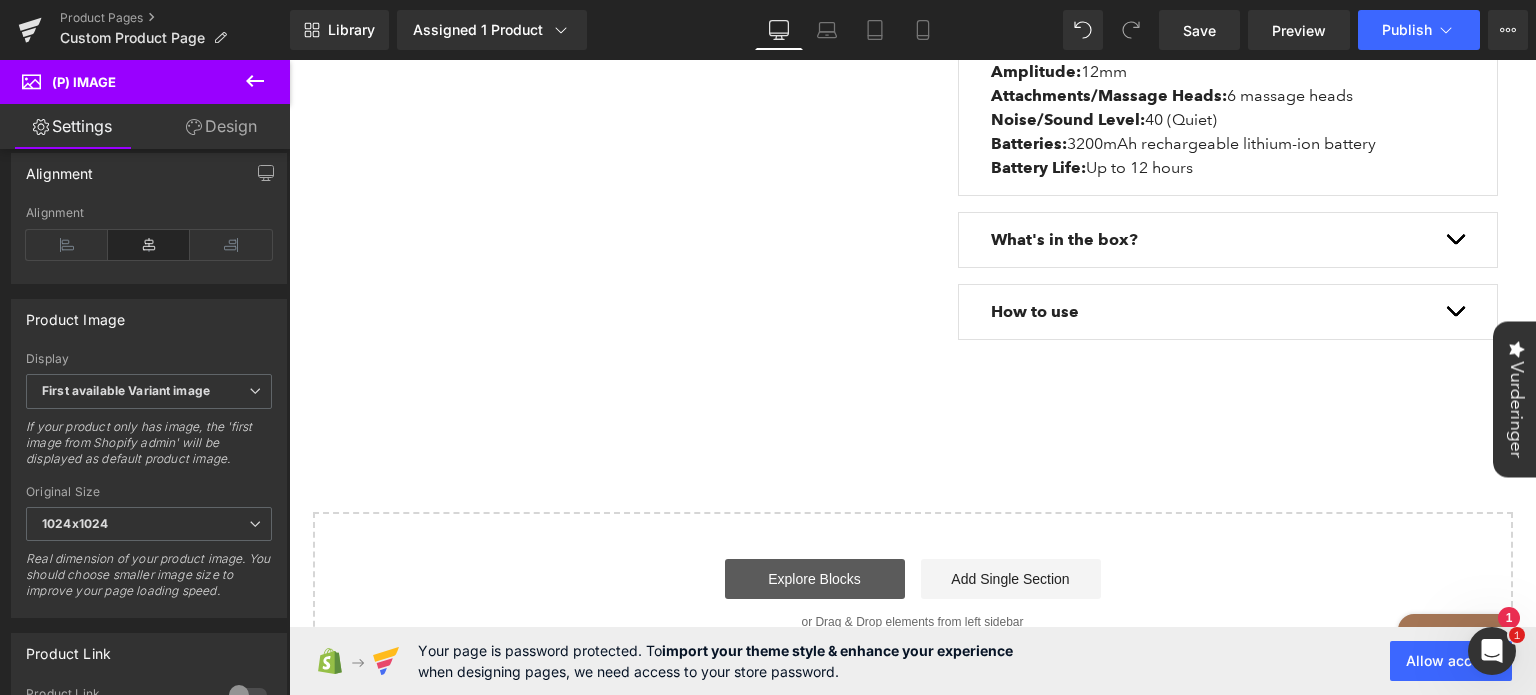 click on "Explore Blocks" at bounding box center [815, 579] 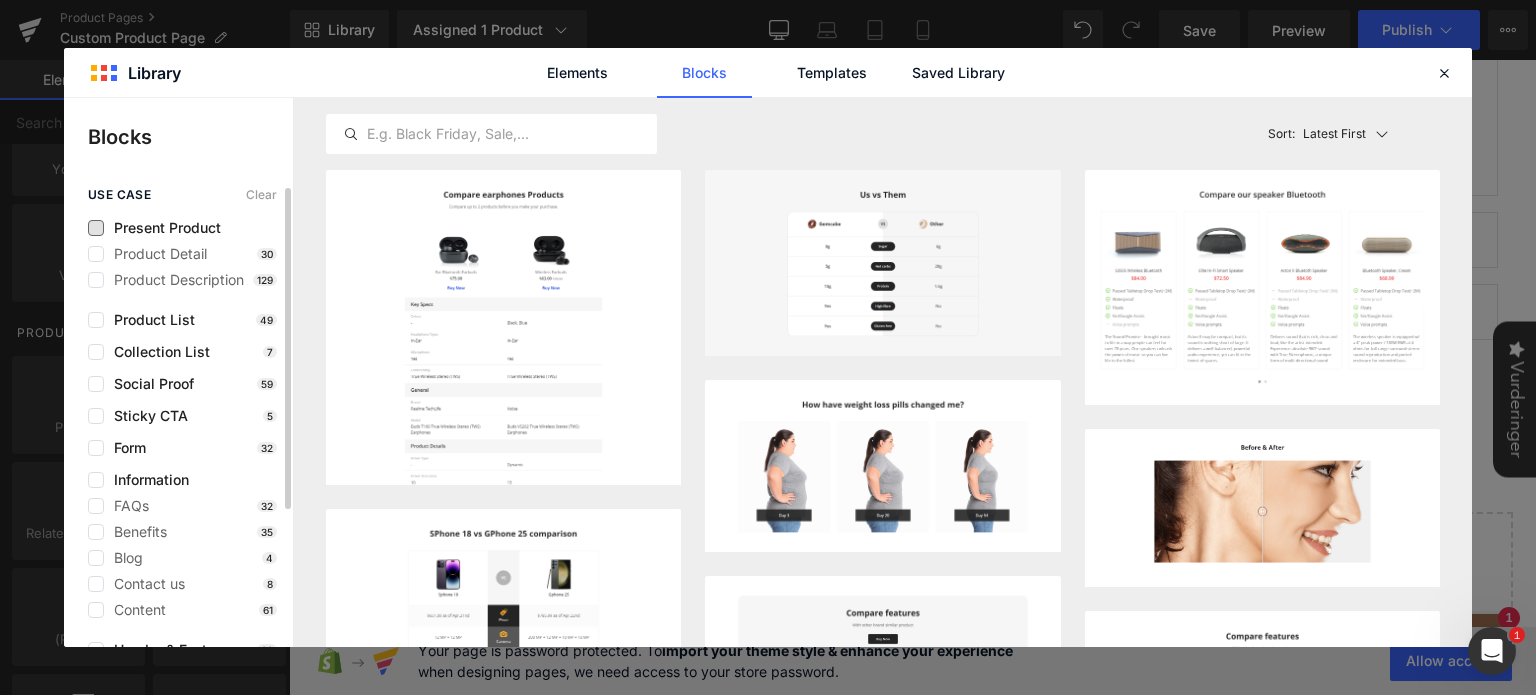 click on "Present Product" at bounding box center (162, 228) 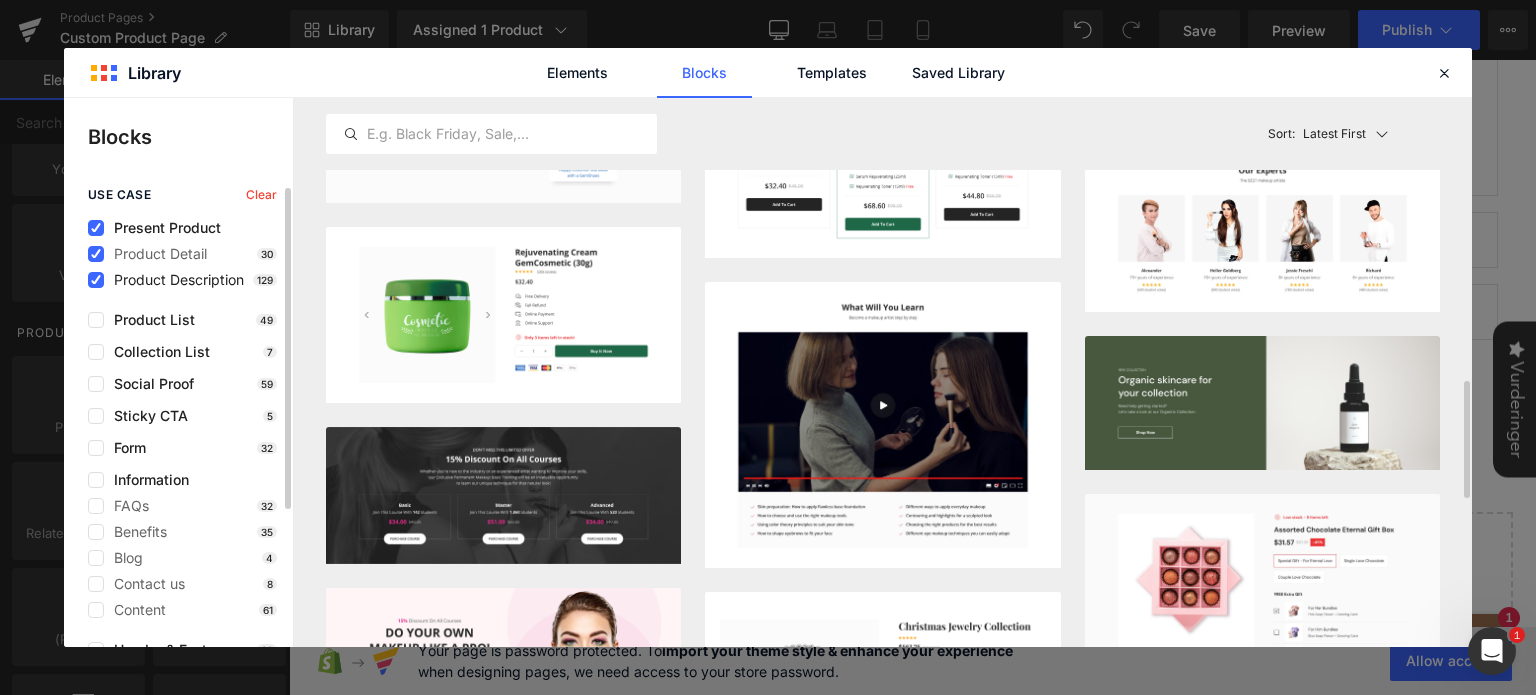 scroll, scrollTop: 1308, scrollLeft: 0, axis: vertical 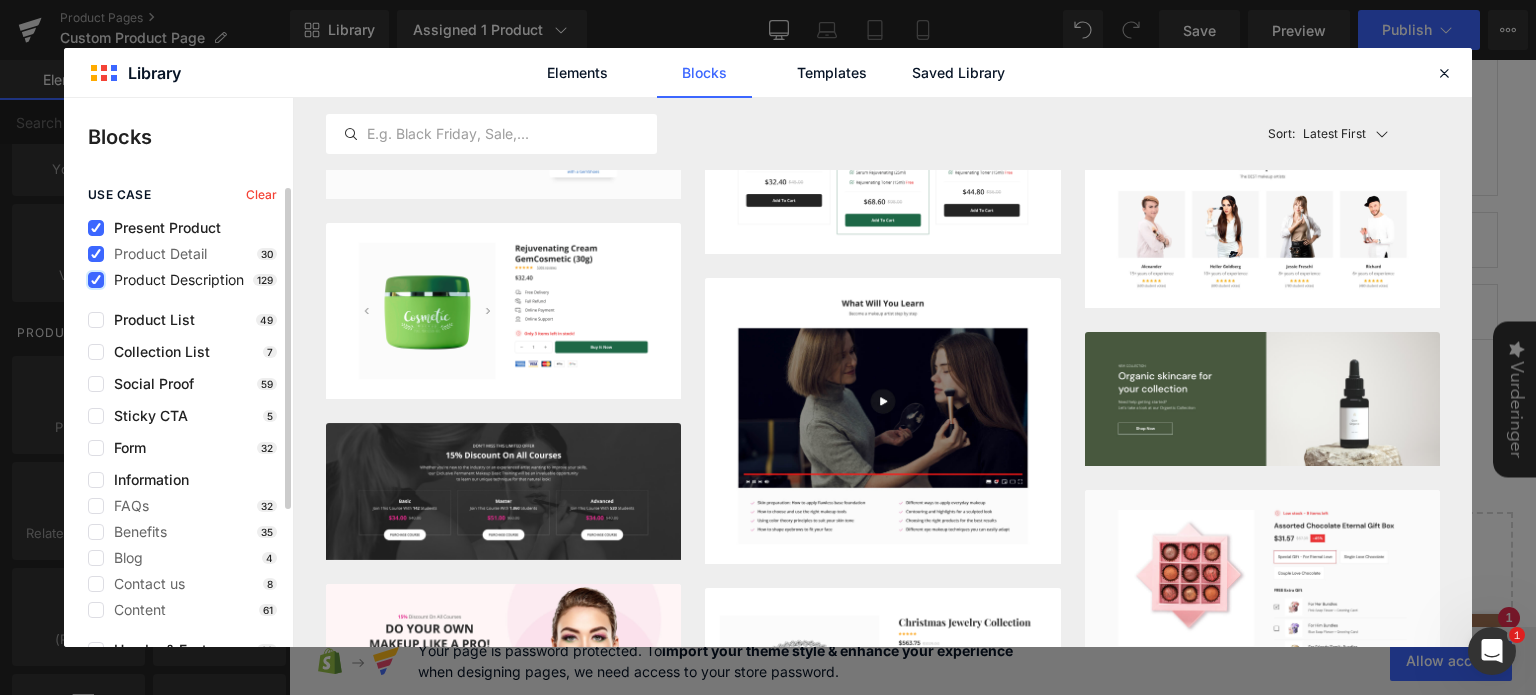 click at bounding box center (96, 280) 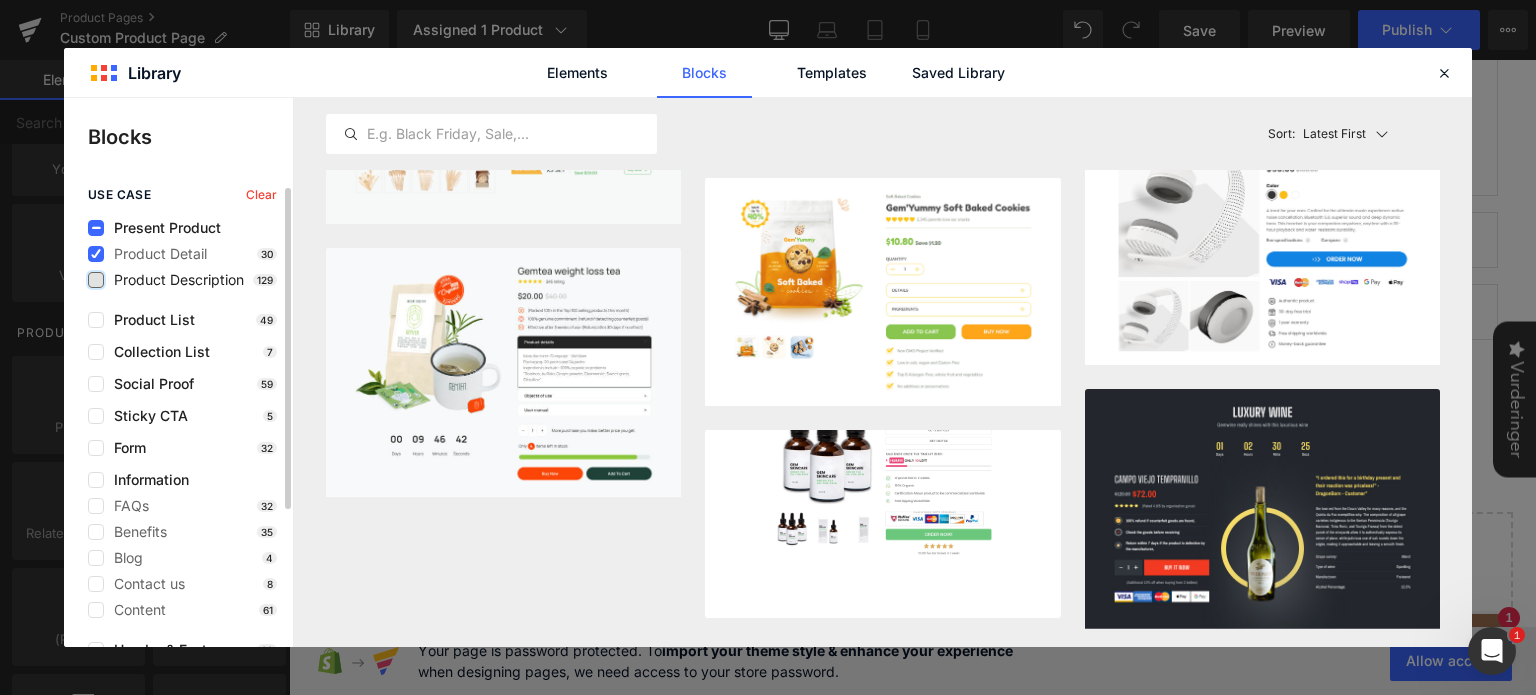 scroll, scrollTop: 2297, scrollLeft: 0, axis: vertical 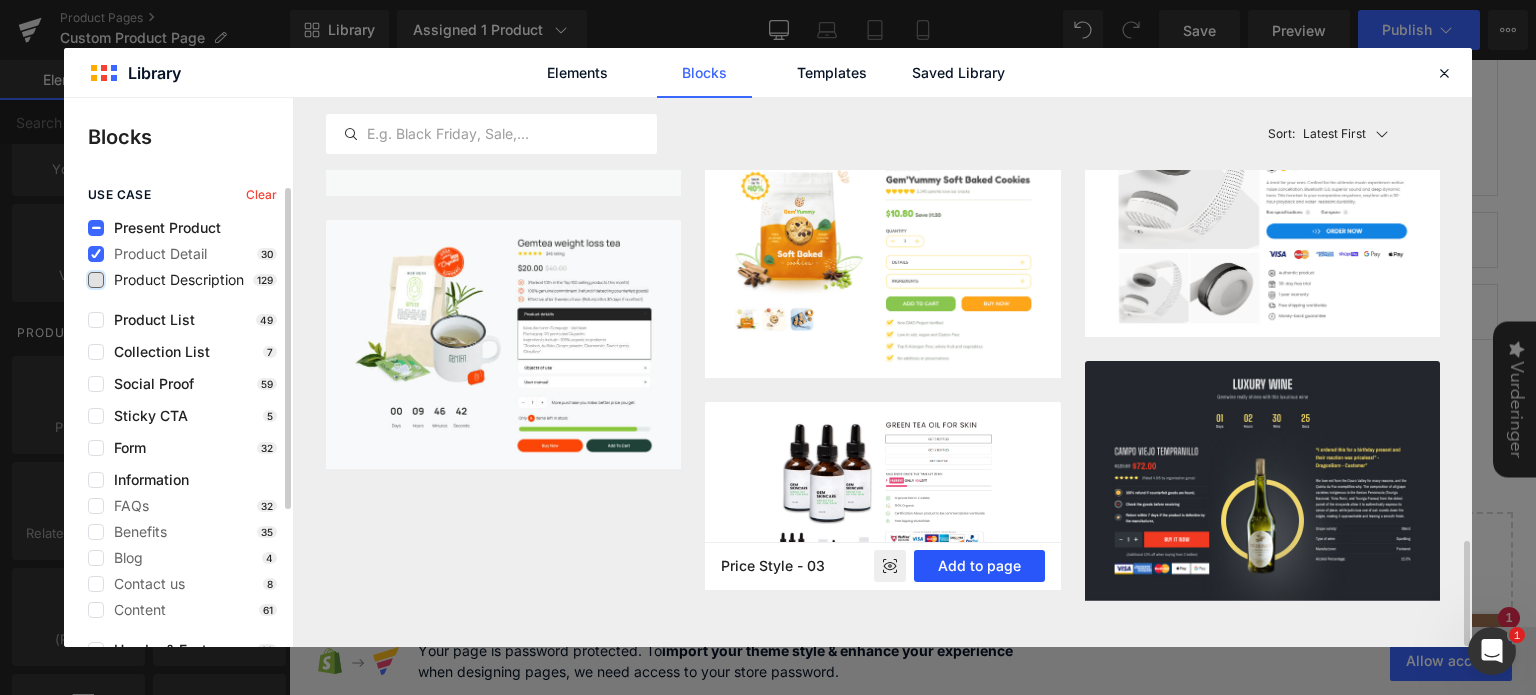 click on "Add to page" at bounding box center (979, 566) 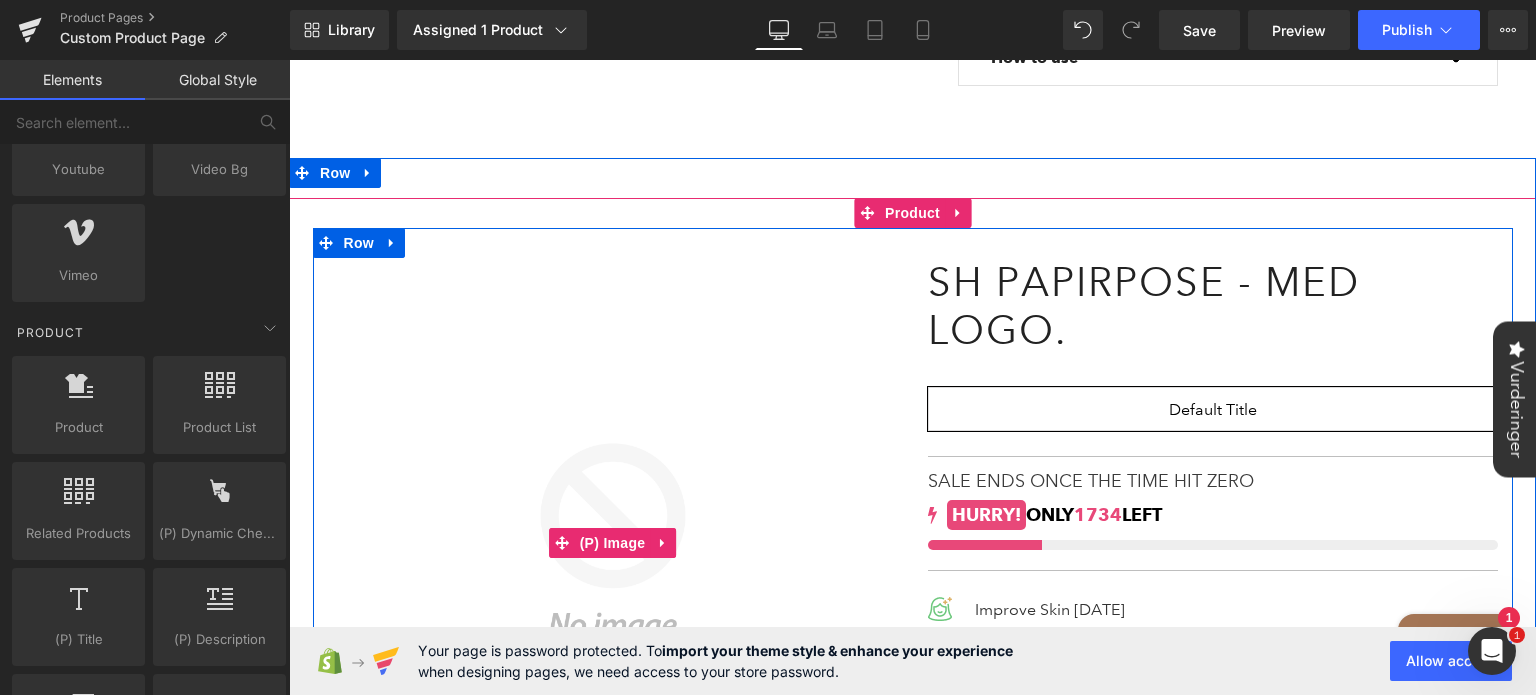 scroll, scrollTop: 1637, scrollLeft: 0, axis: vertical 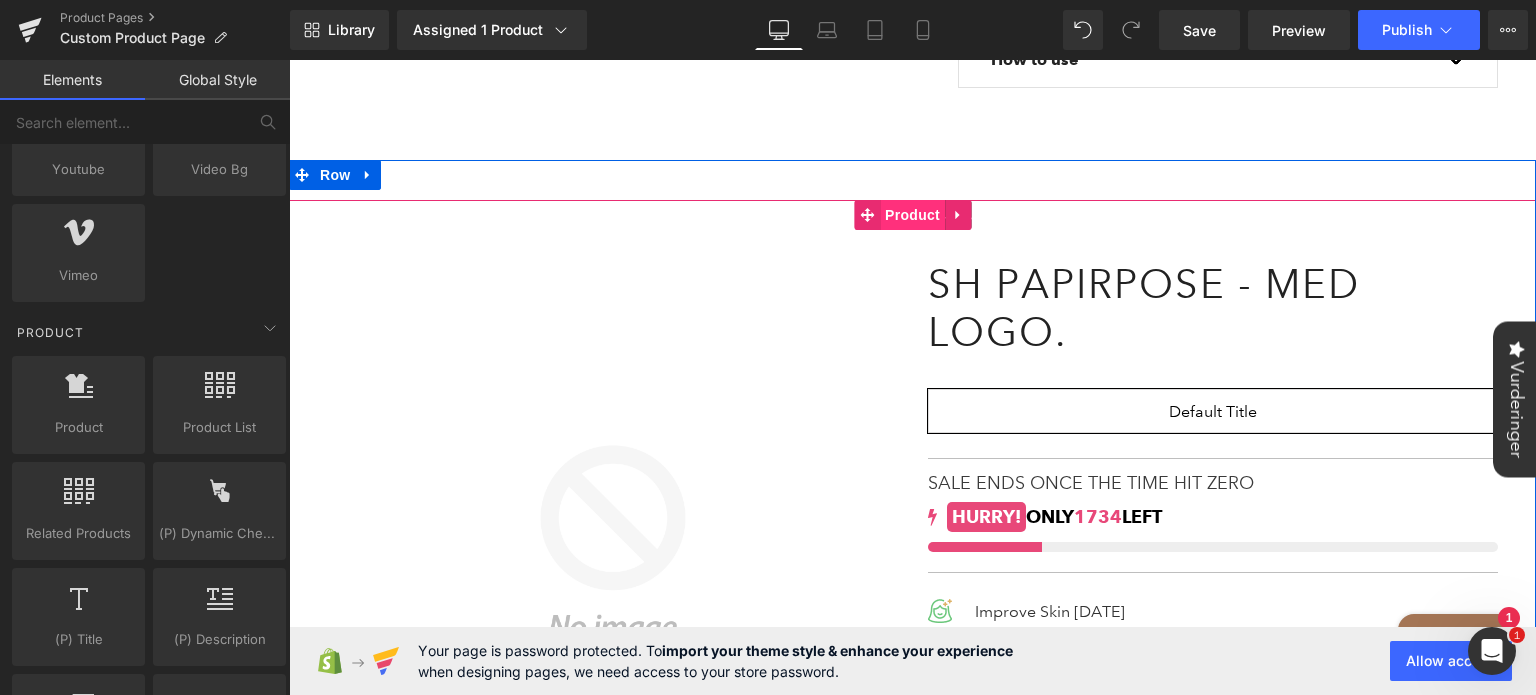 click on "Product" at bounding box center [912, 215] 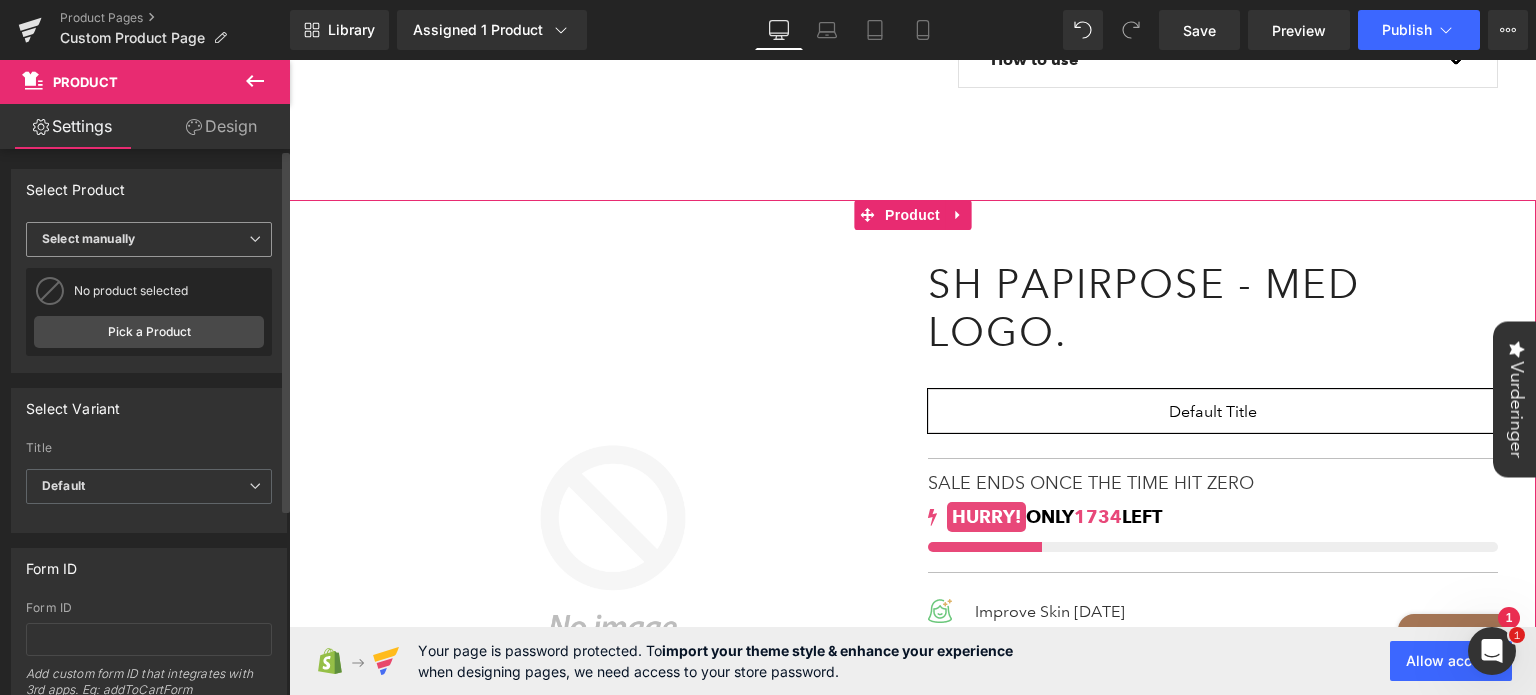 click on "Select manually" at bounding box center (149, 239) 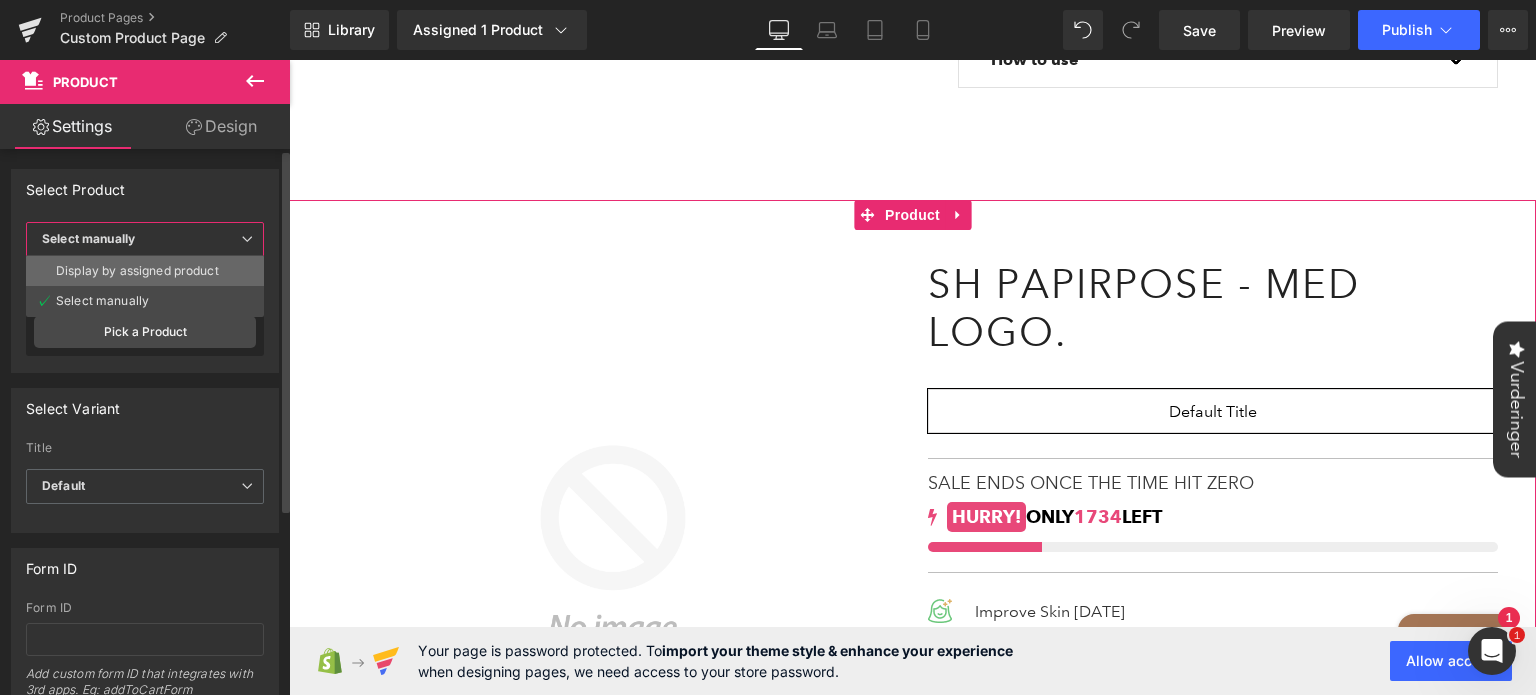 click on "Display by assigned product" at bounding box center (137, 271) 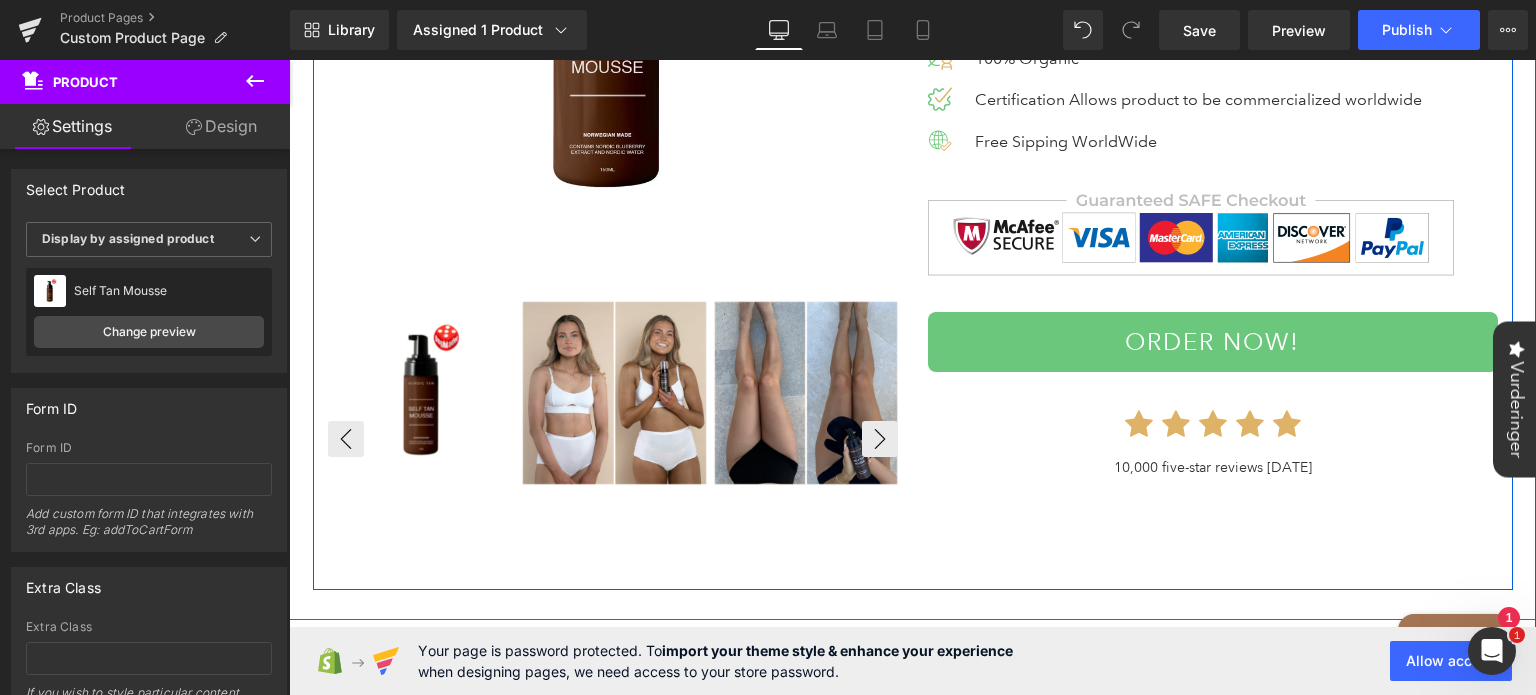scroll, scrollTop: 2184, scrollLeft: 0, axis: vertical 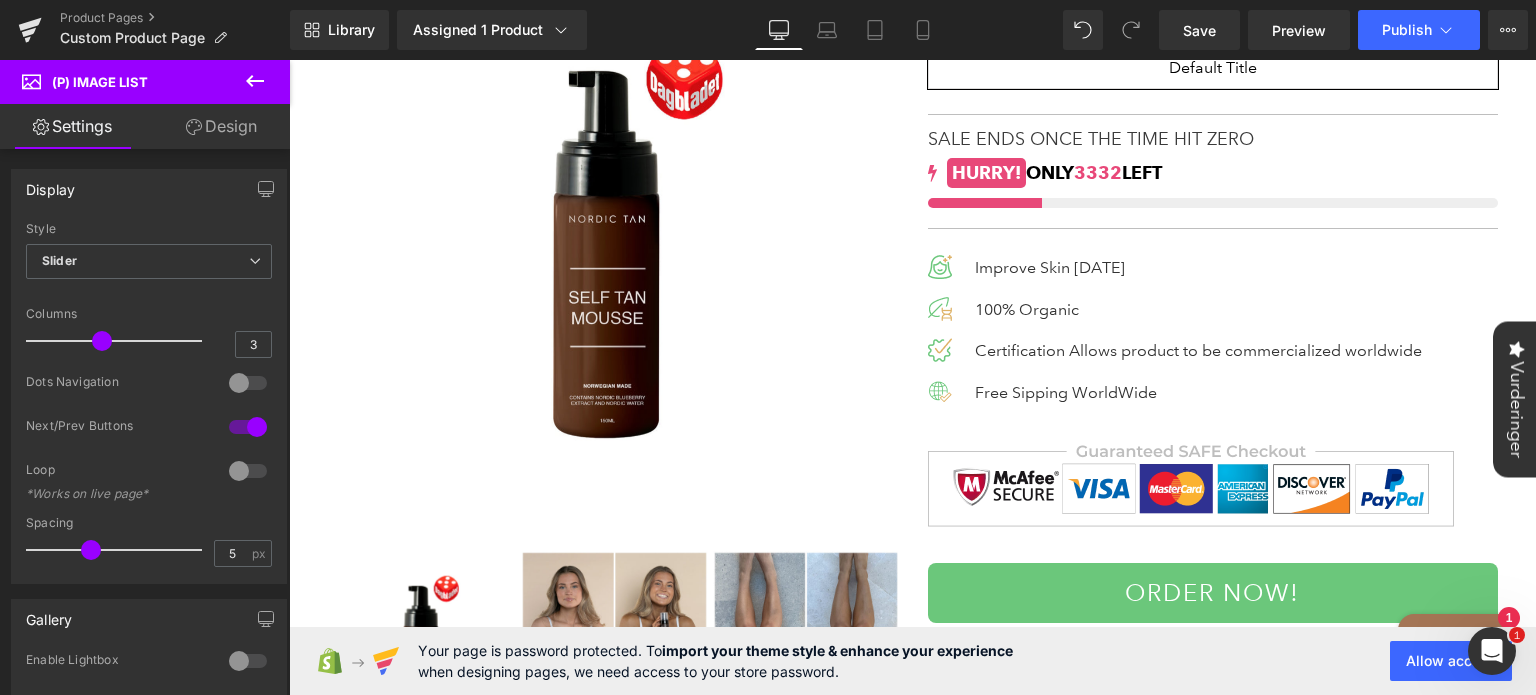 click at bounding box center (613, 249) 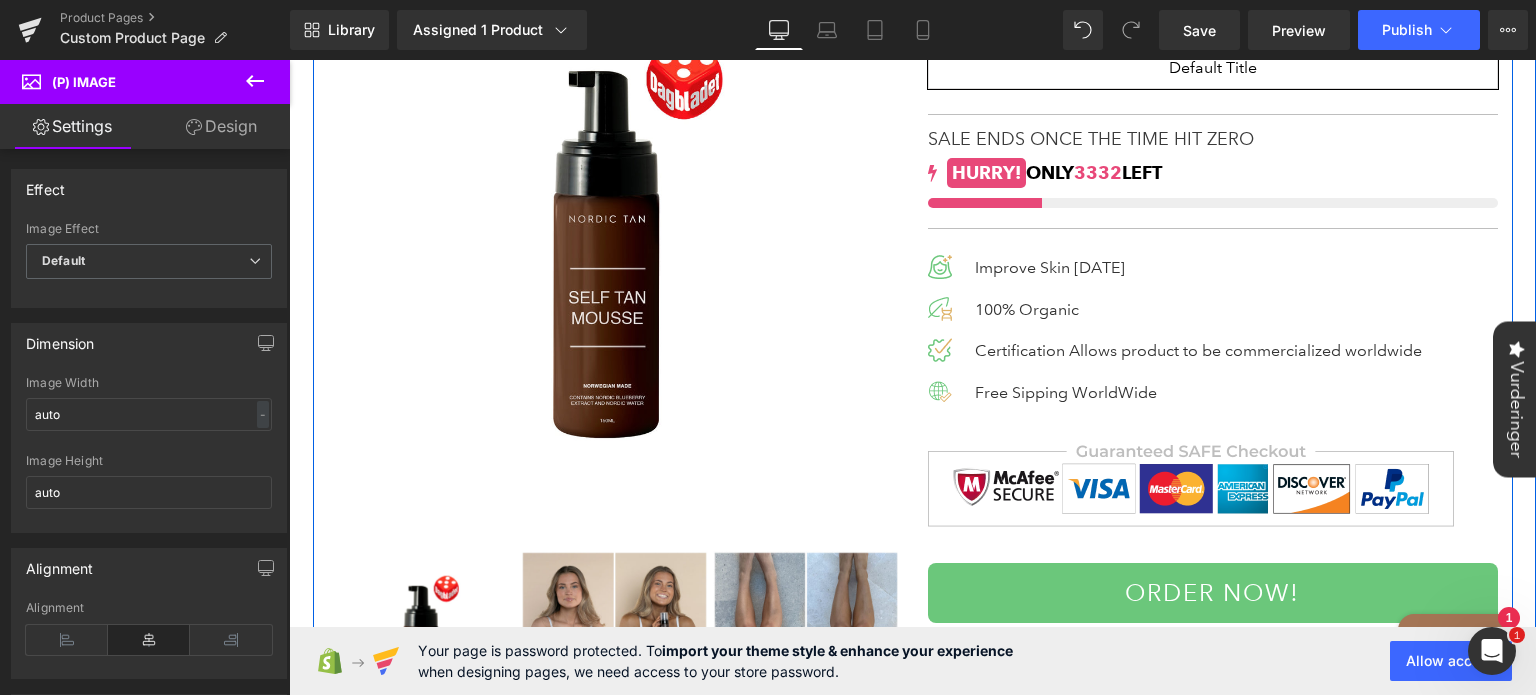 click at bounding box center (614, 644) 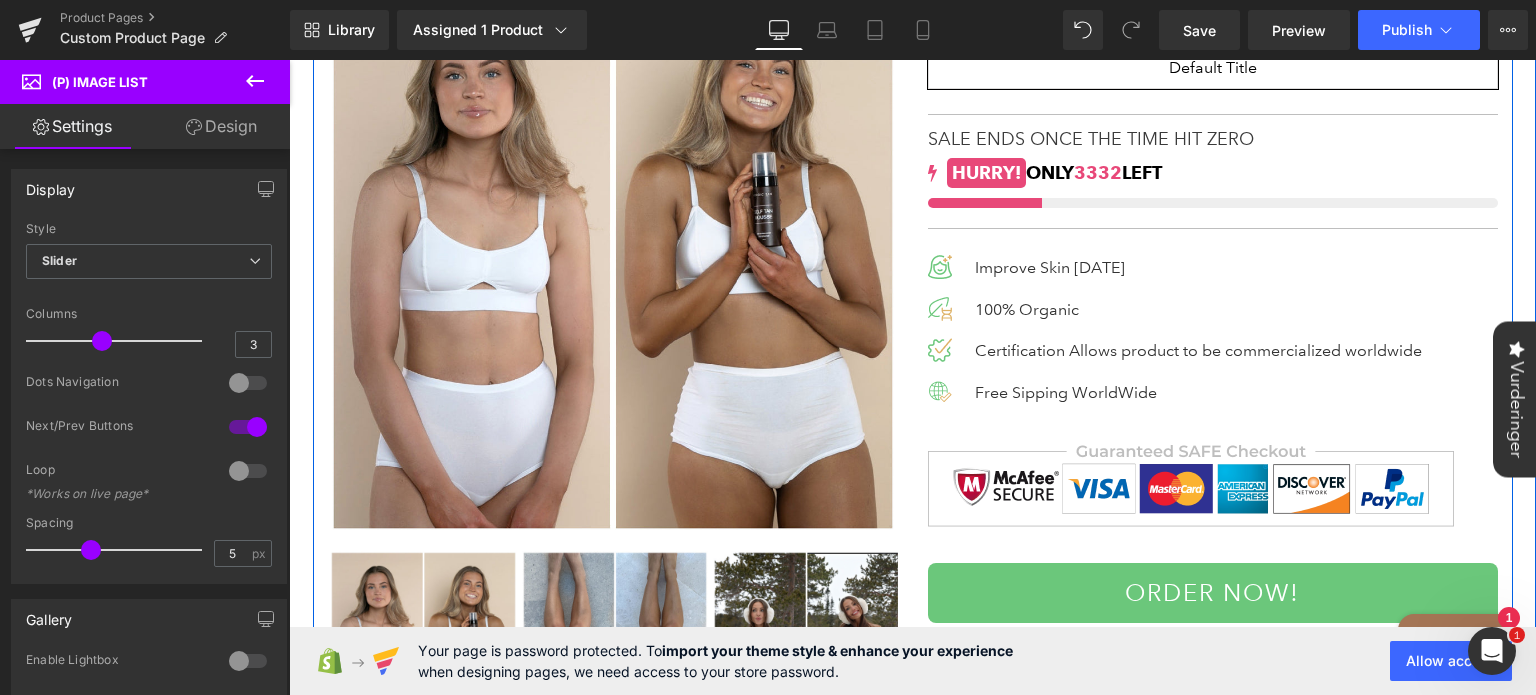 click at bounding box center [615, 644] 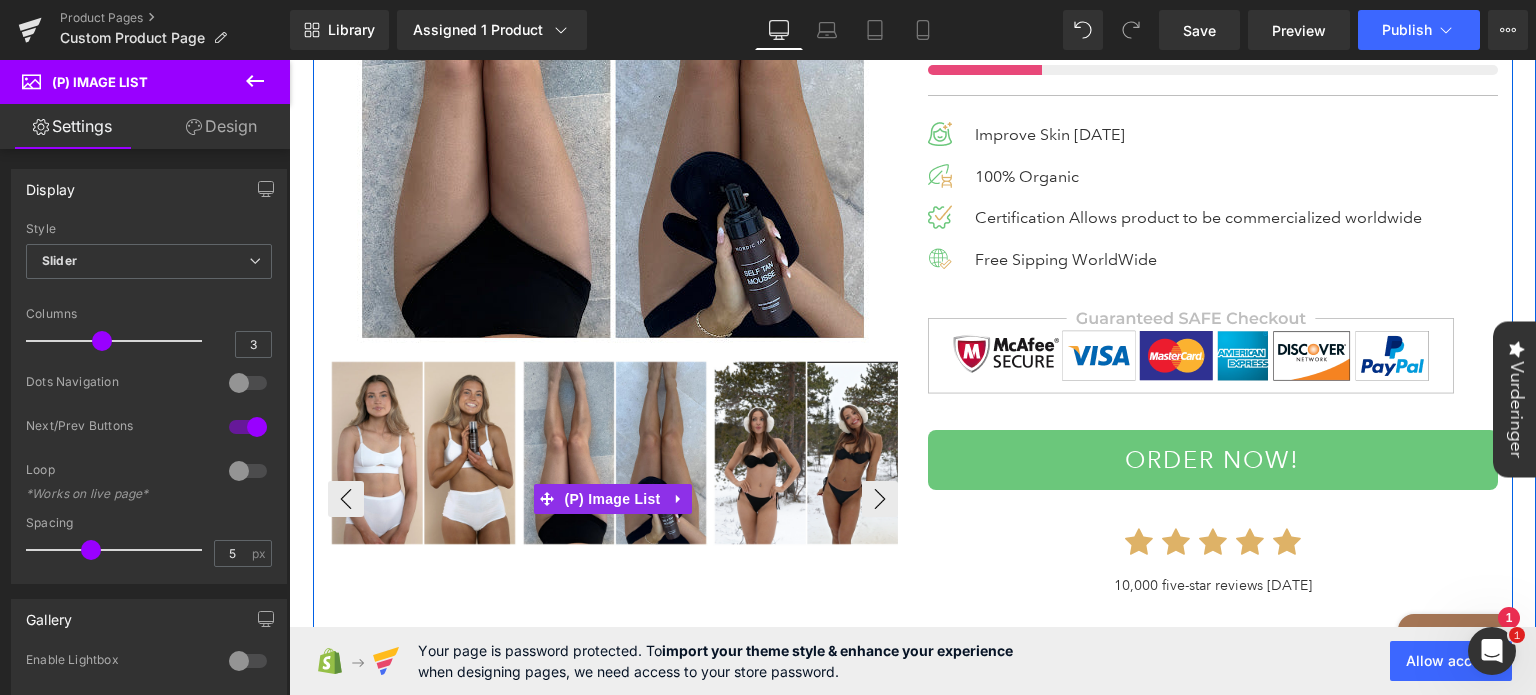 scroll, scrollTop: 2067, scrollLeft: 0, axis: vertical 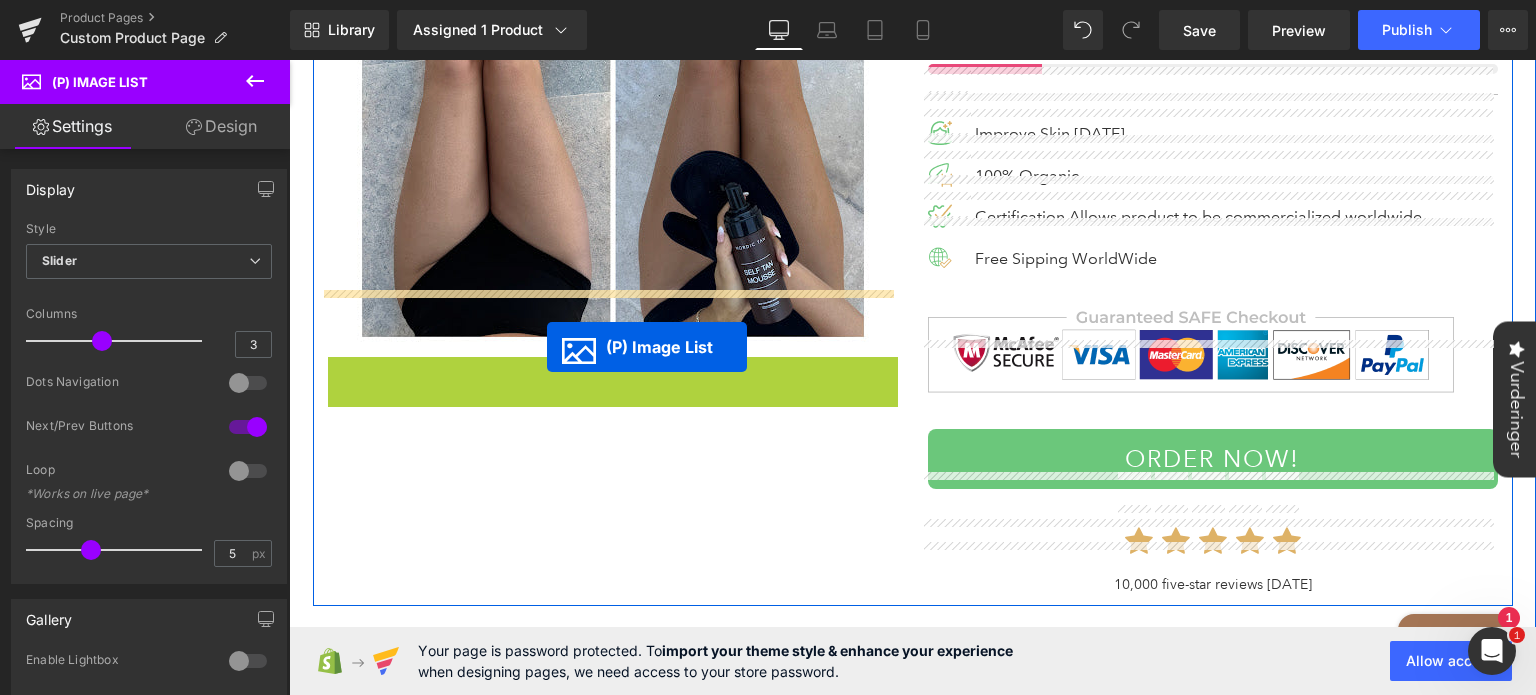 drag, startPoint x: 578, startPoint y: 449, endPoint x: 547, endPoint y: 347, distance: 106.60675 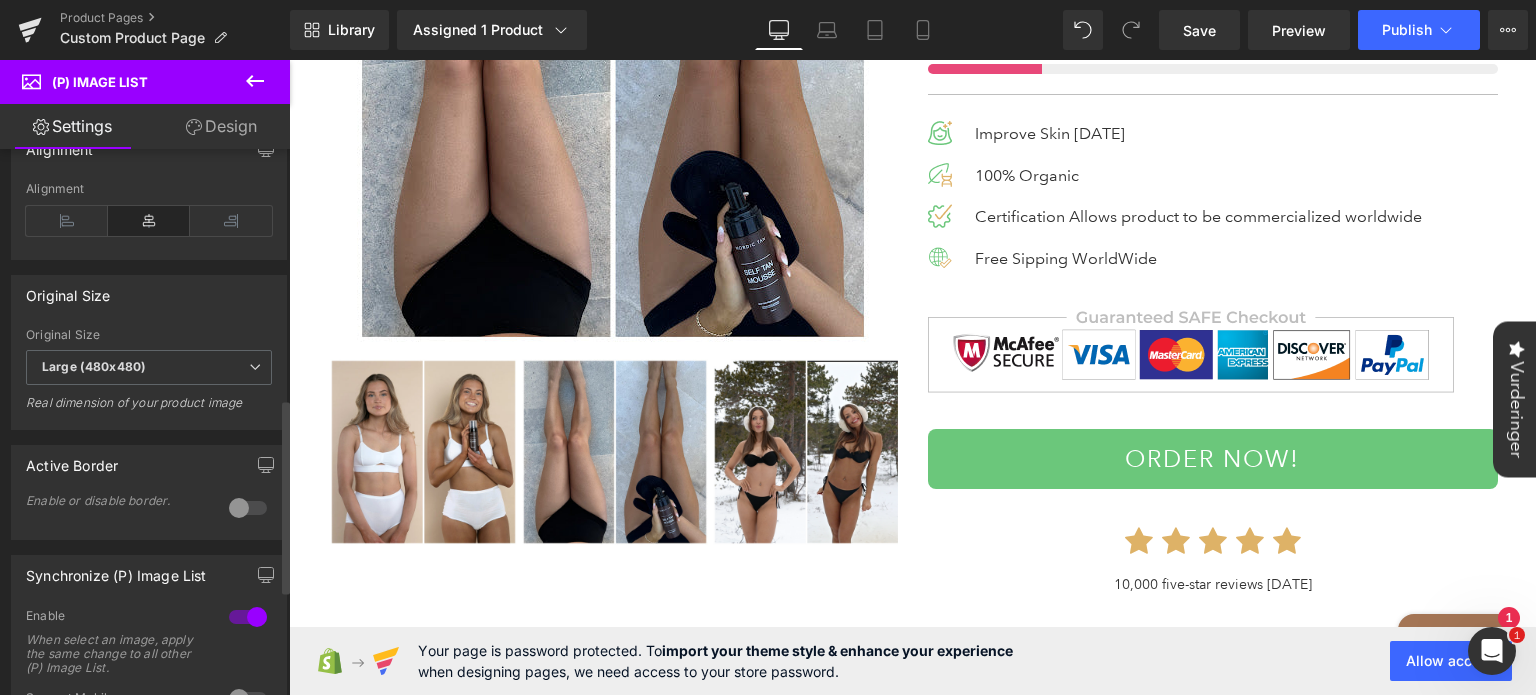 scroll, scrollTop: 700, scrollLeft: 0, axis: vertical 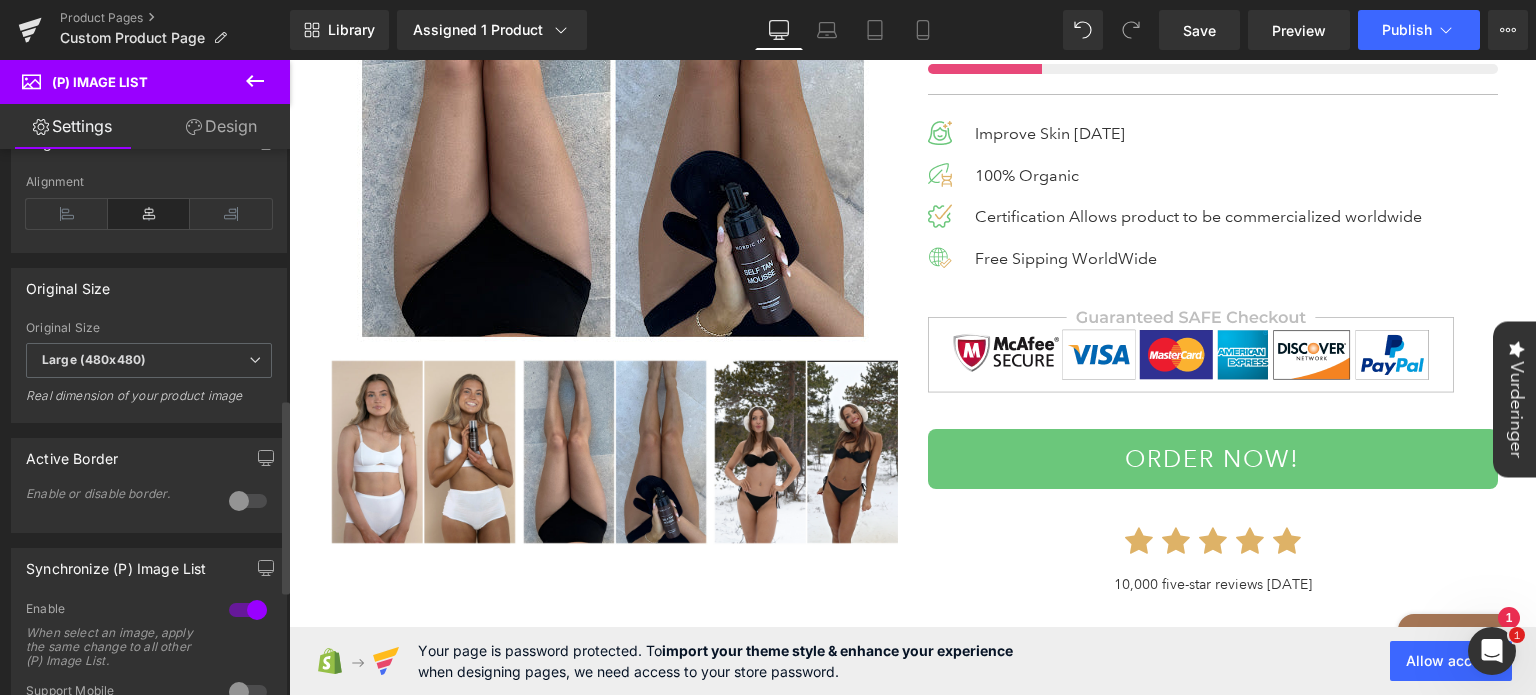 click at bounding box center (248, 501) 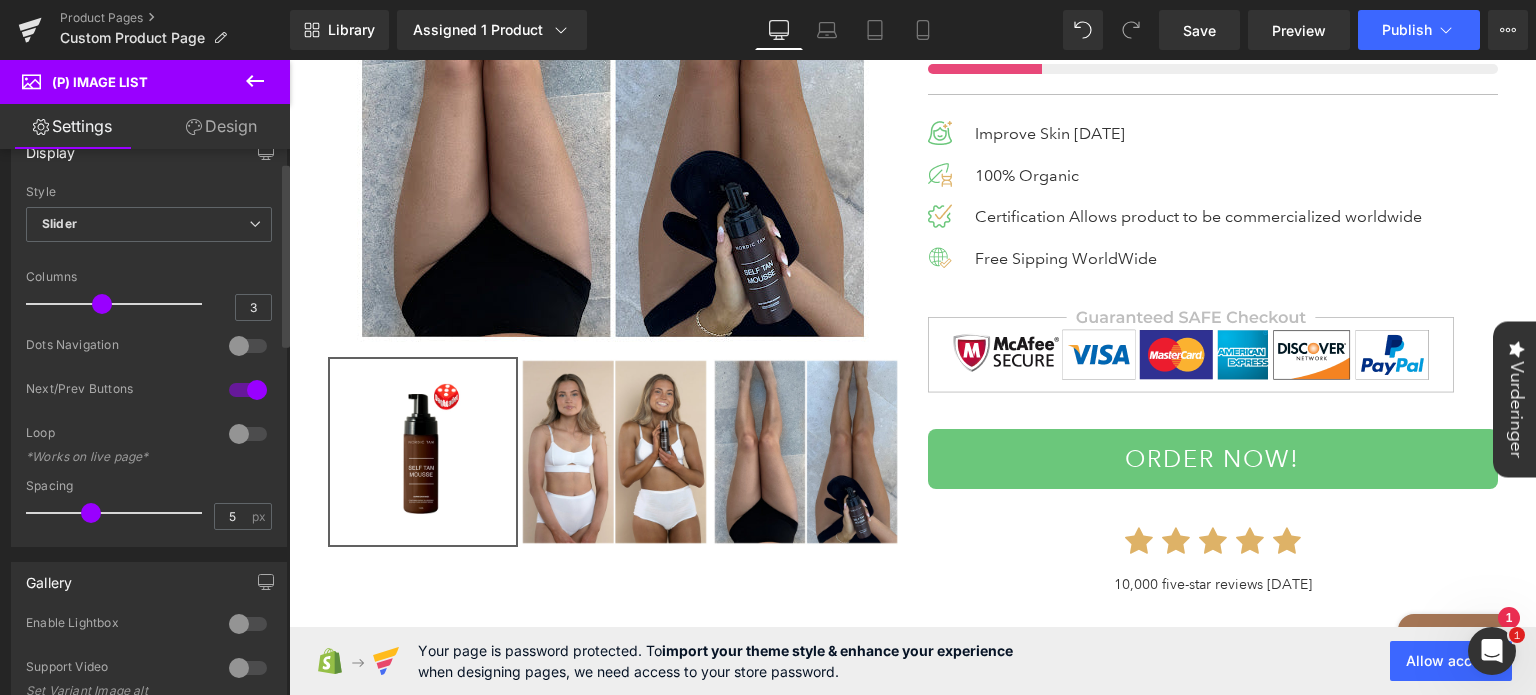 scroll, scrollTop: 0, scrollLeft: 0, axis: both 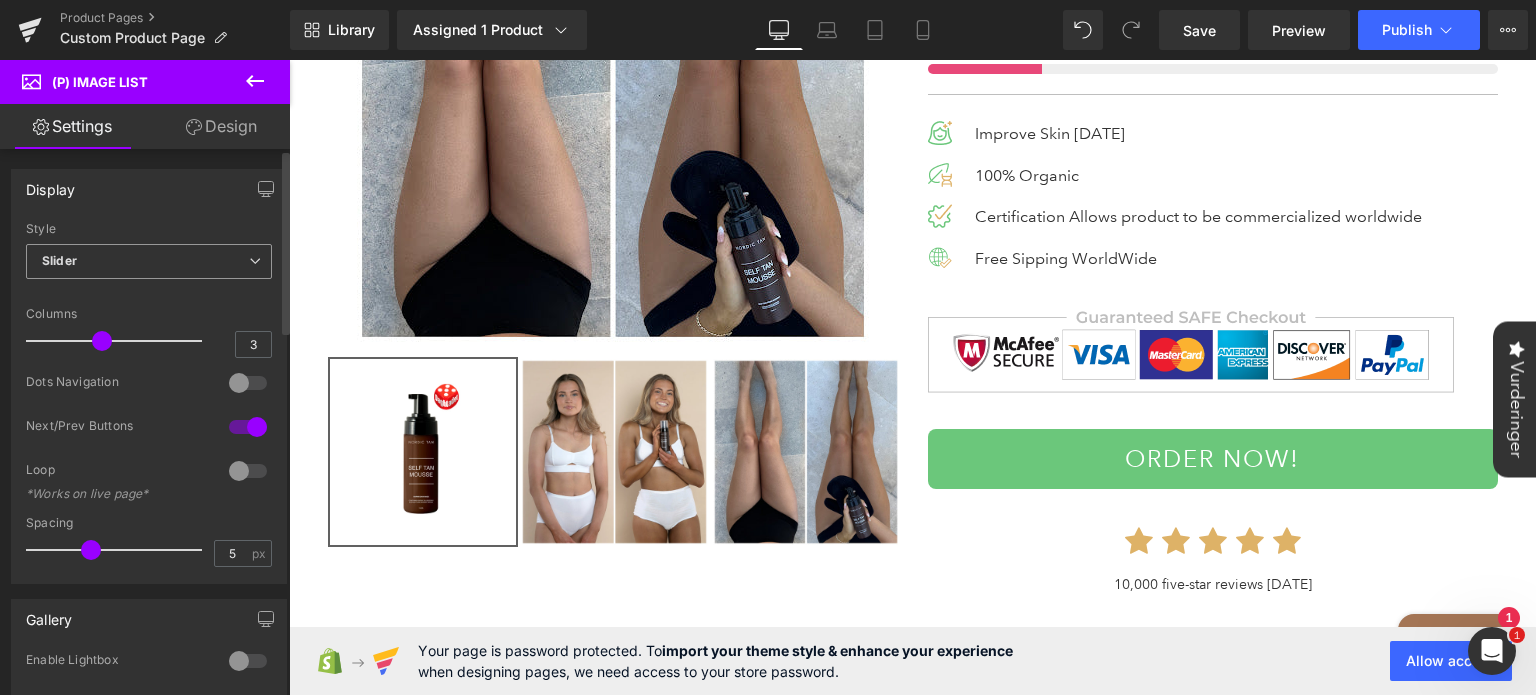 click on "Slider" at bounding box center (149, 261) 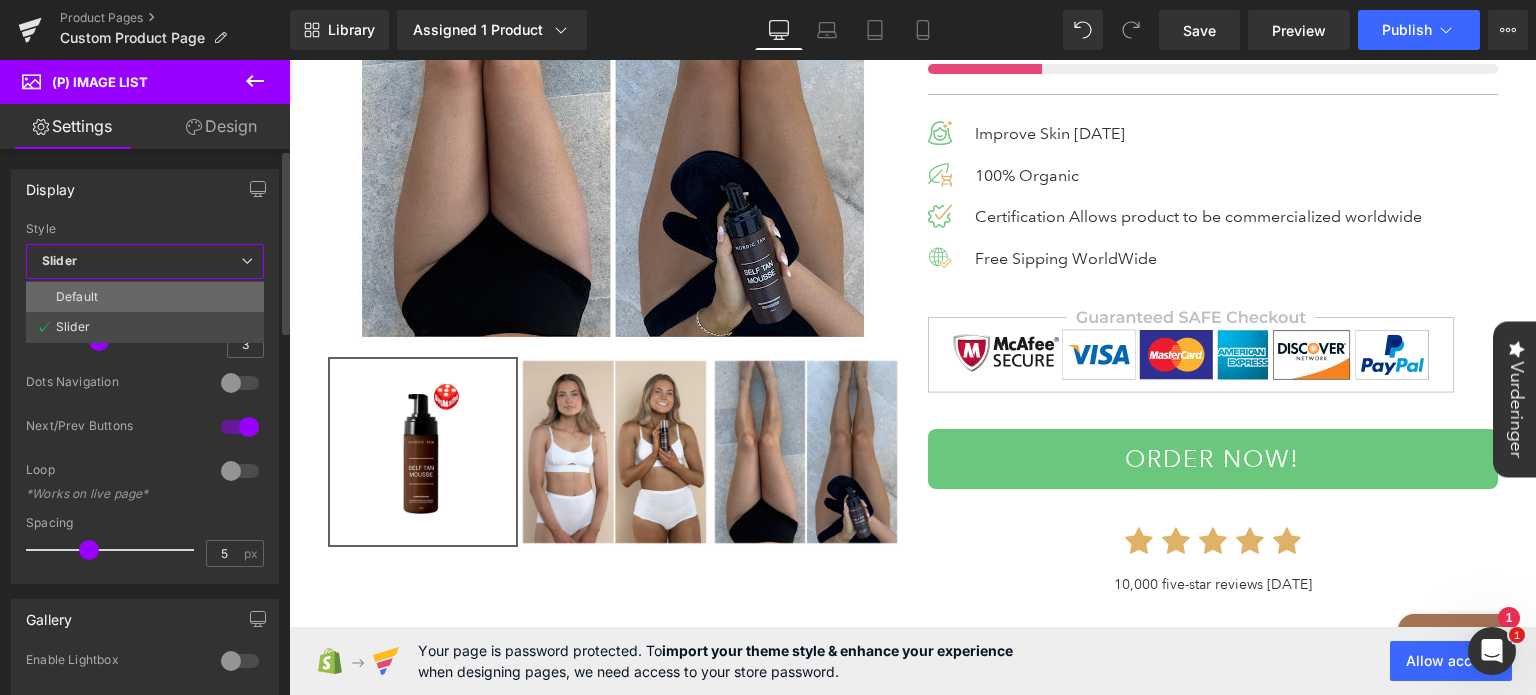 click on "Default" at bounding box center (145, 297) 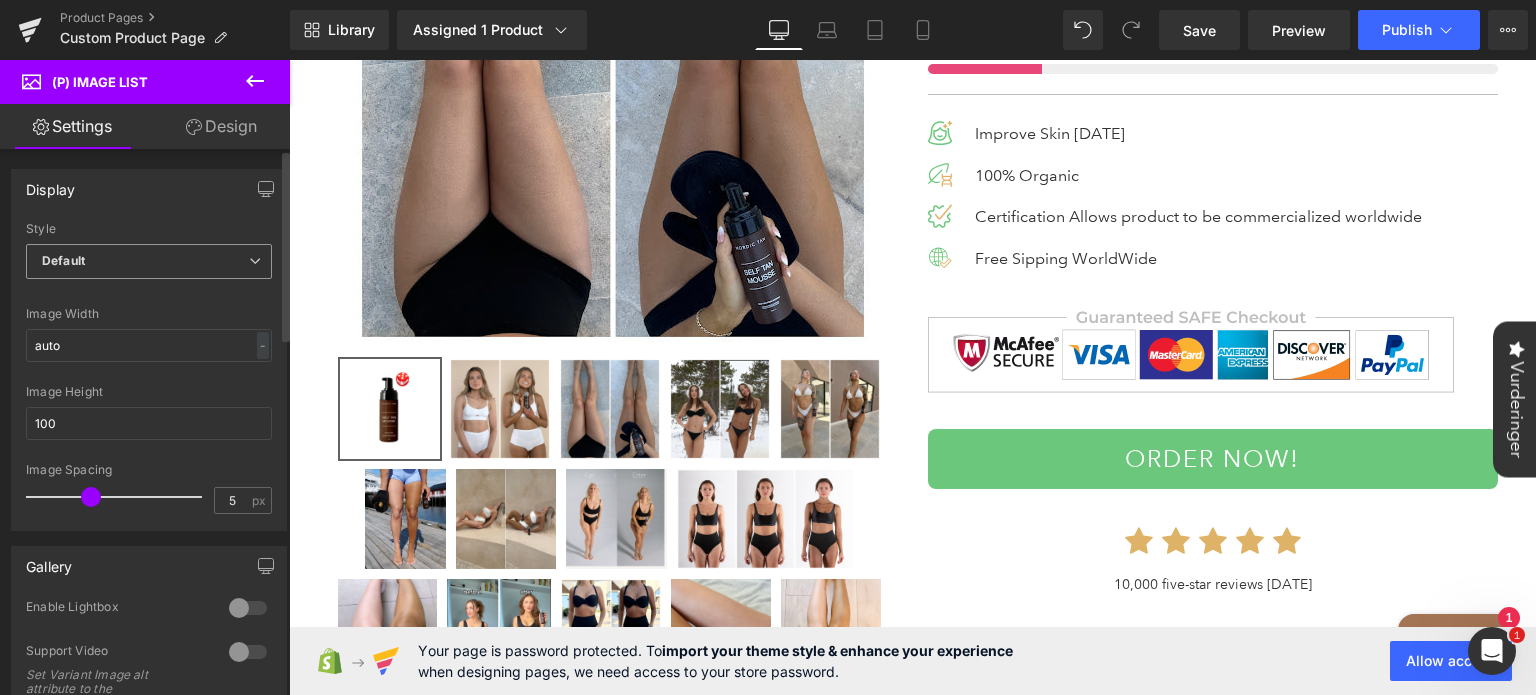 click on "Default" at bounding box center (149, 261) 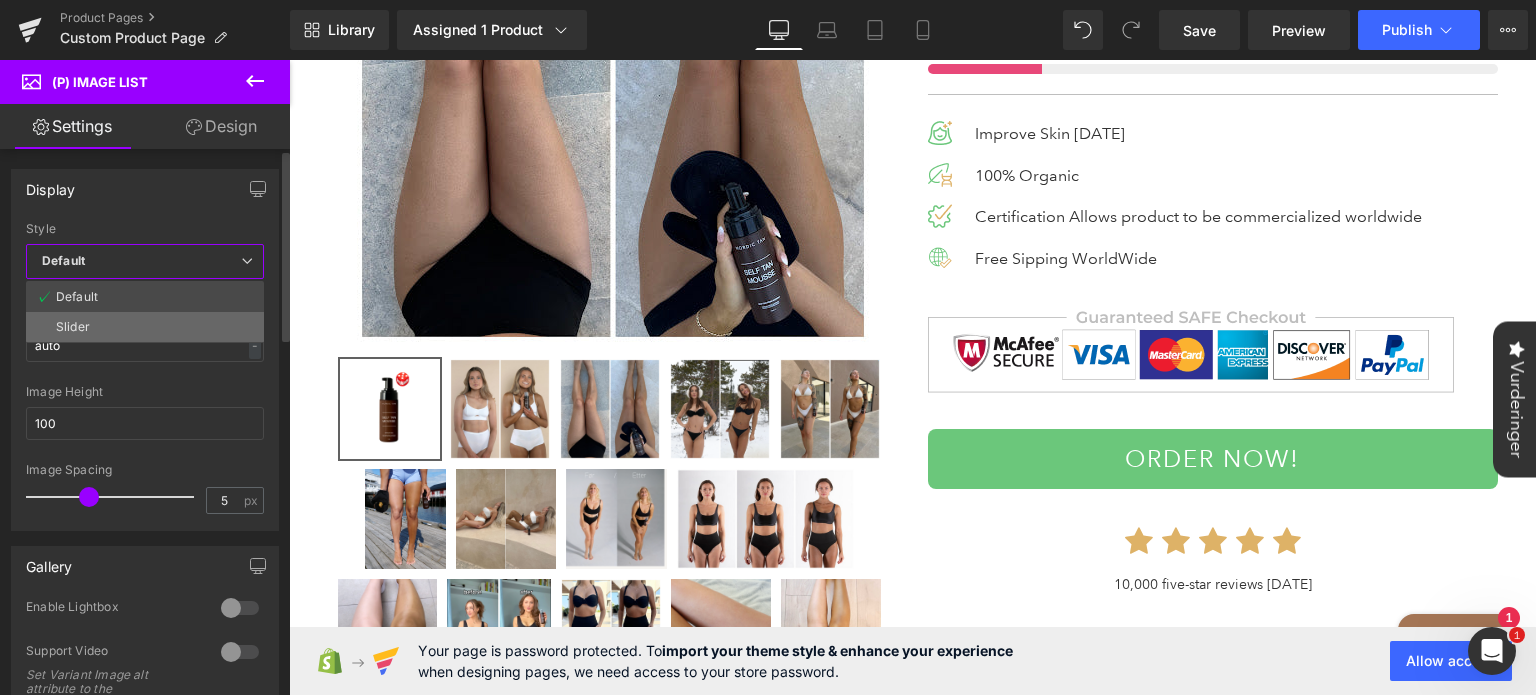 click on "Slider" at bounding box center [145, 327] 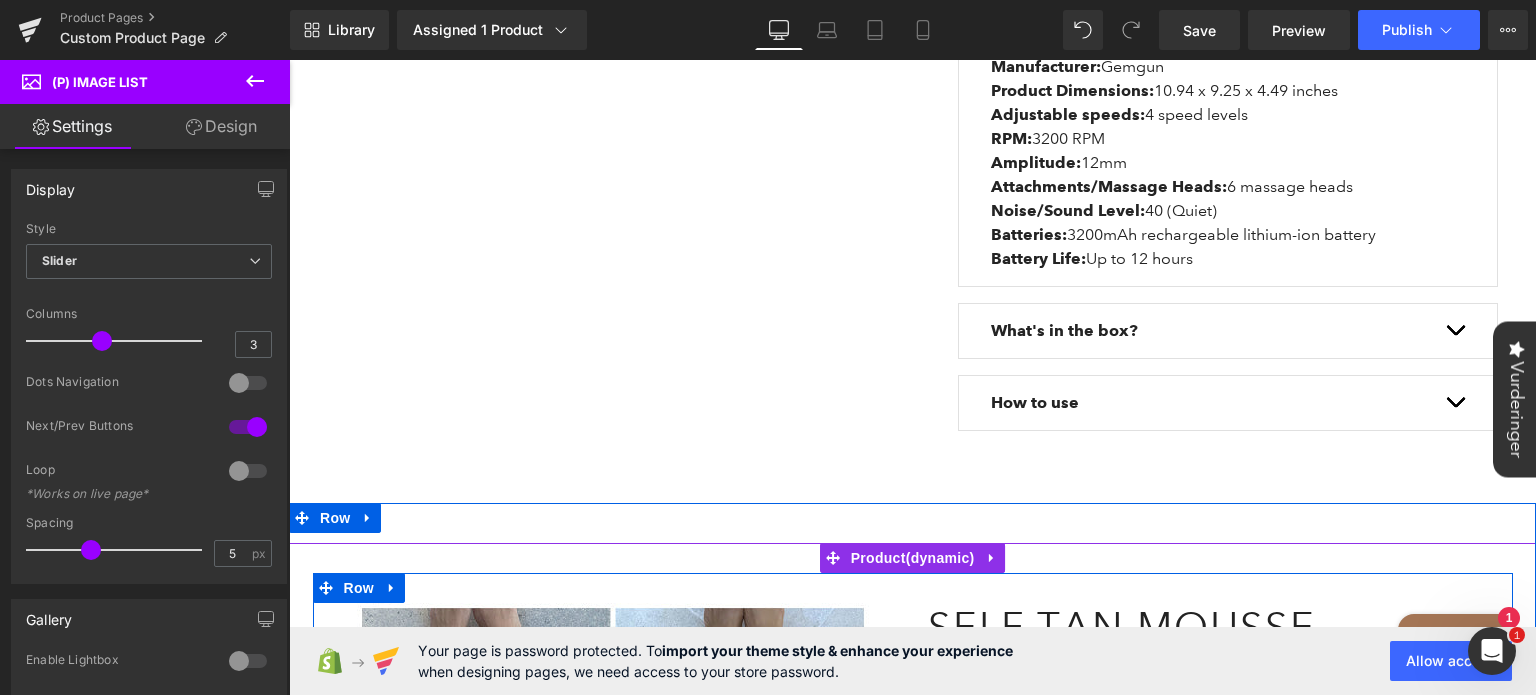scroll, scrollTop: 1293, scrollLeft: 0, axis: vertical 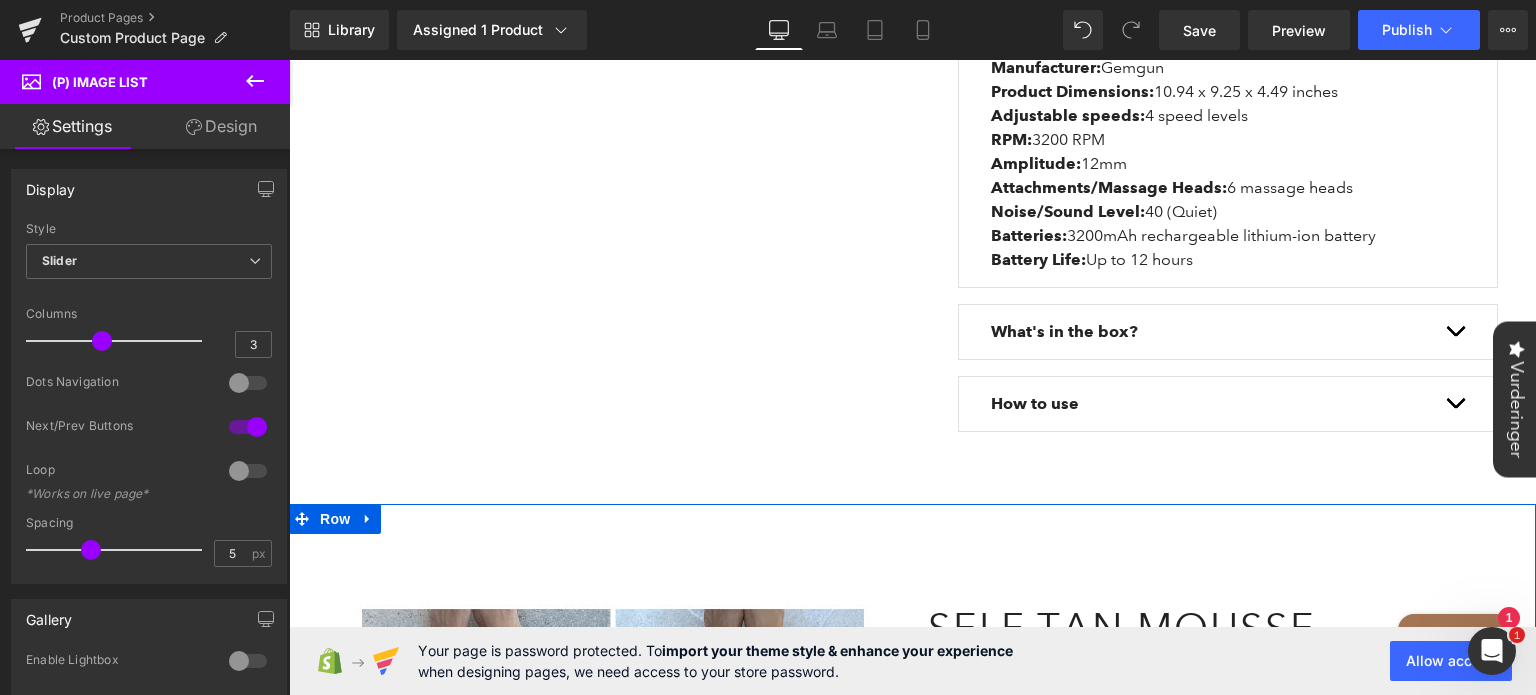 click on "(P) Image
‹ ›
(P) Image List" at bounding box center [912, 998] 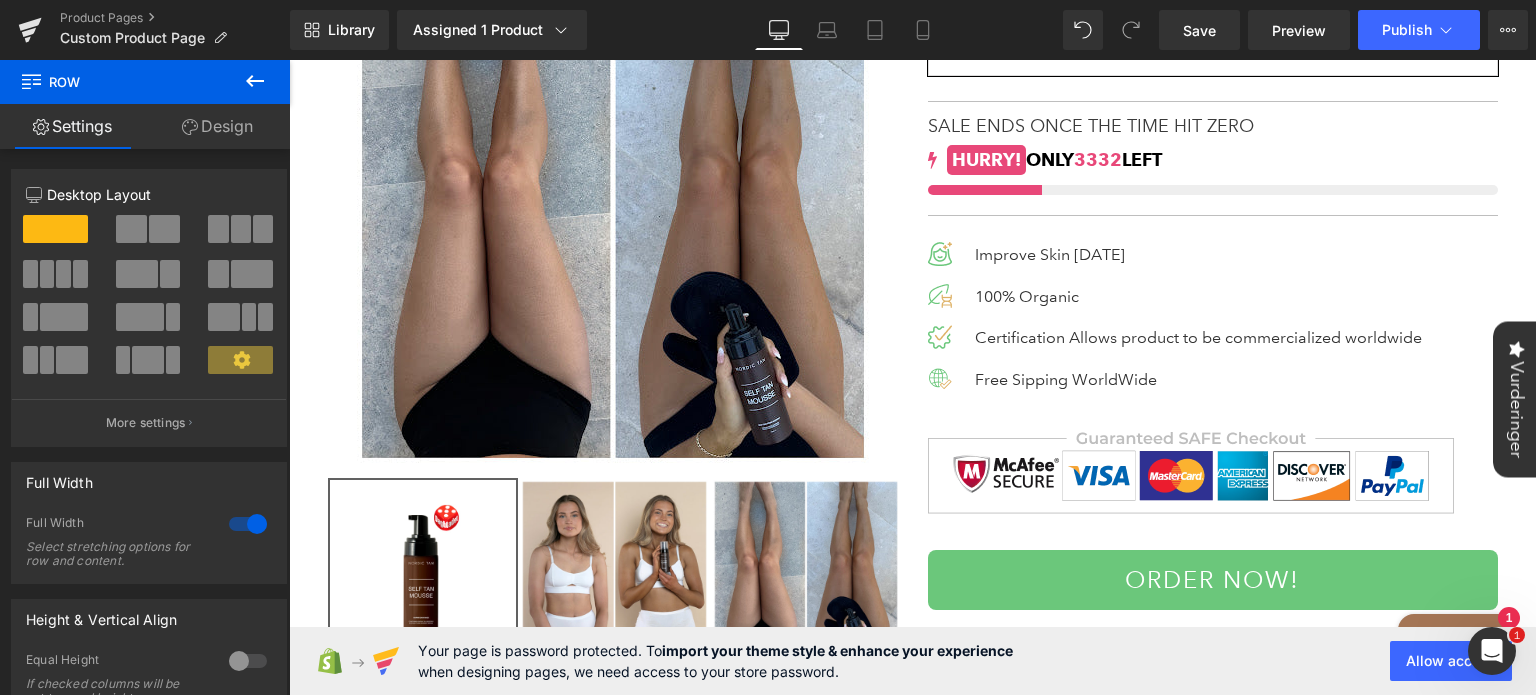 scroll, scrollTop: 1945, scrollLeft: 0, axis: vertical 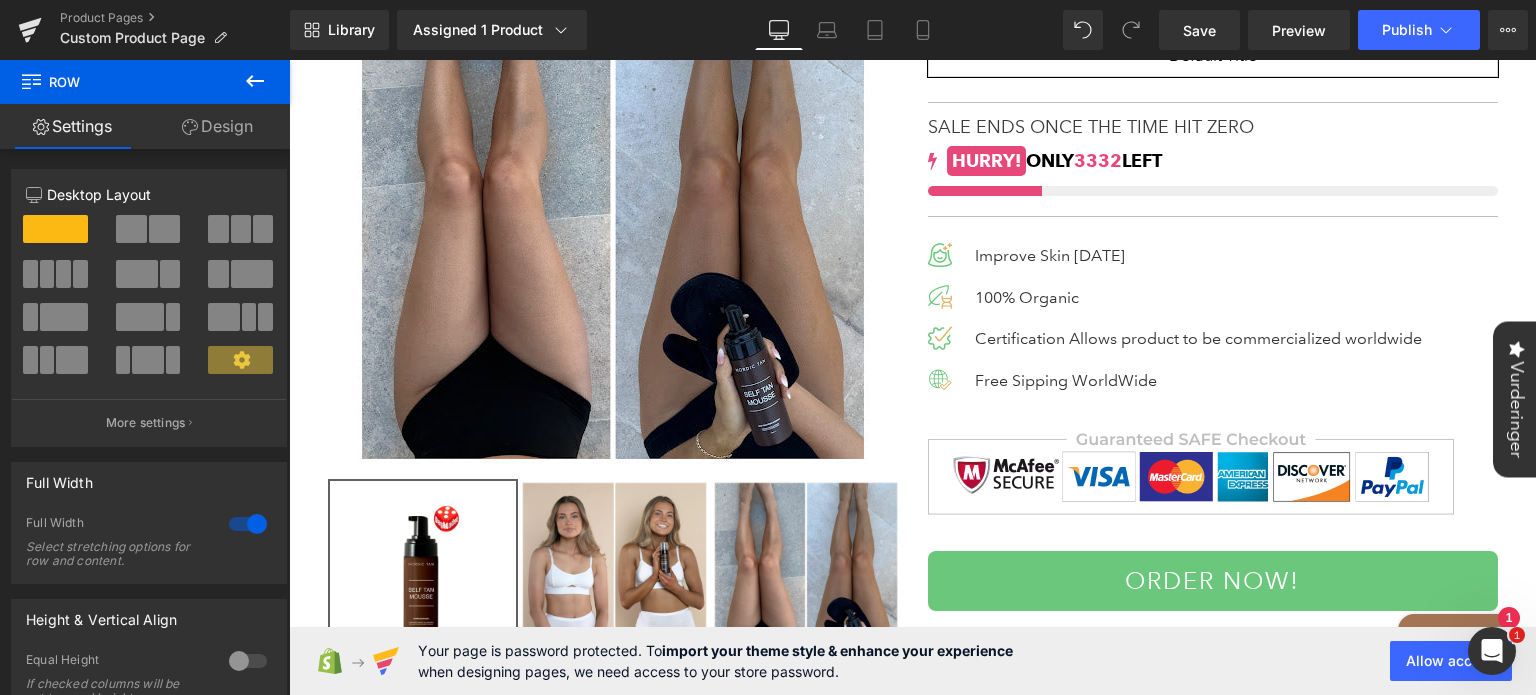 click on "Image         Certification Allows product to be commercialized worldwide Text Block         Row" at bounding box center [1213, 331] 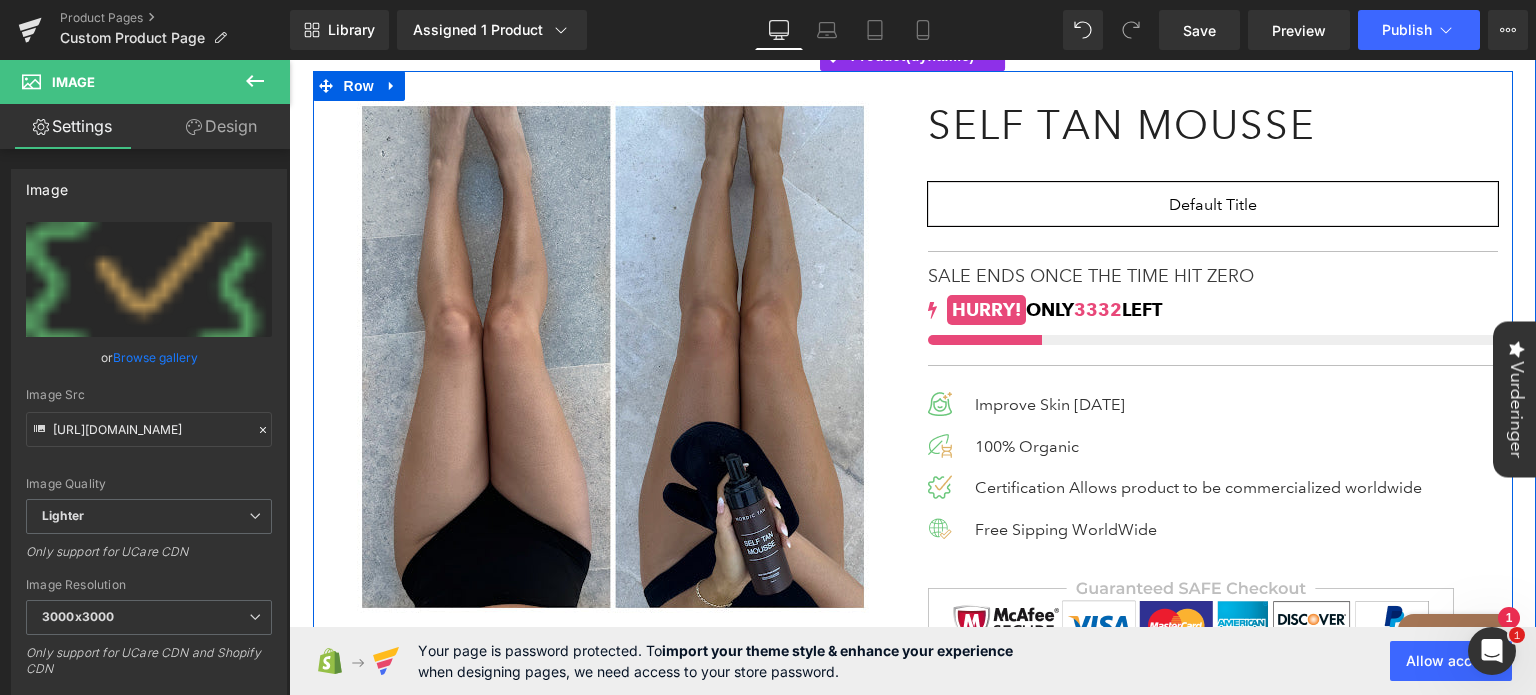 scroll, scrollTop: 1796, scrollLeft: 0, axis: vertical 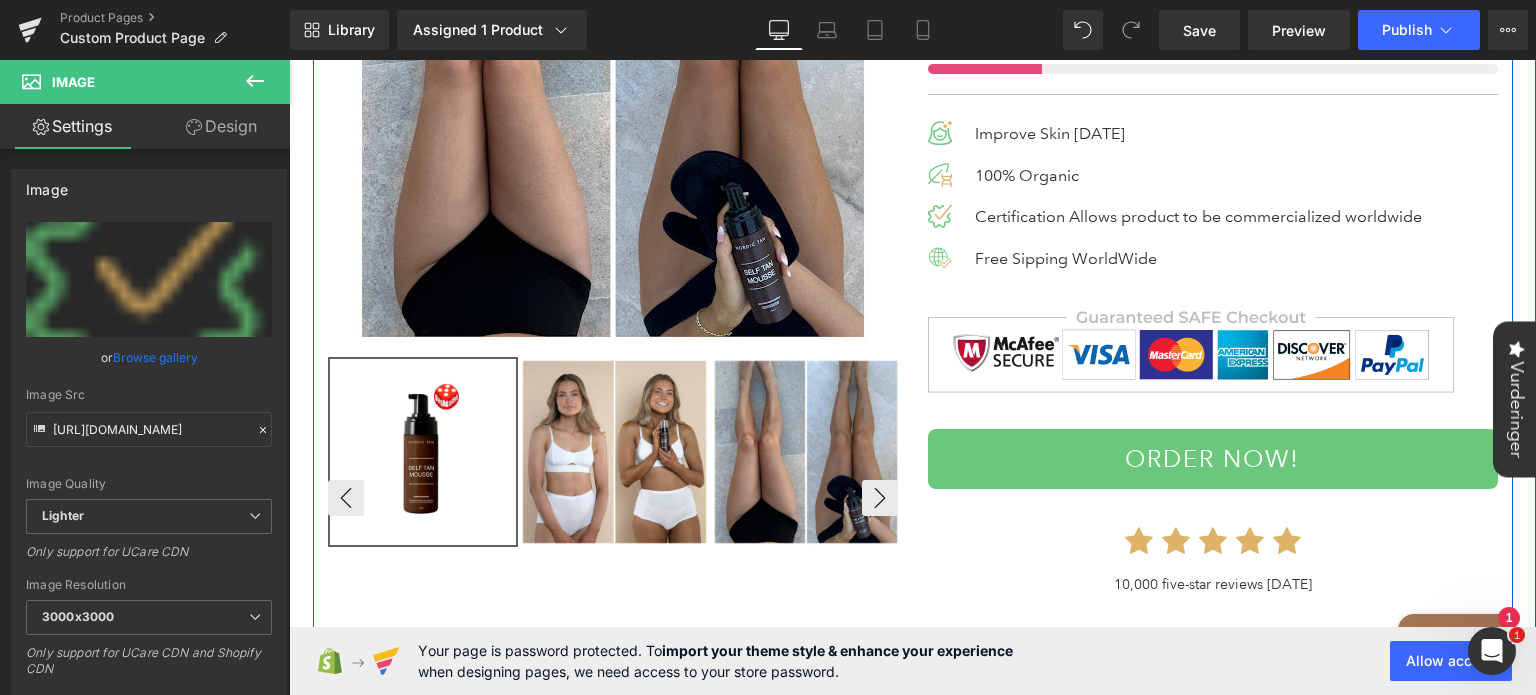 click at bounding box center [423, 452] 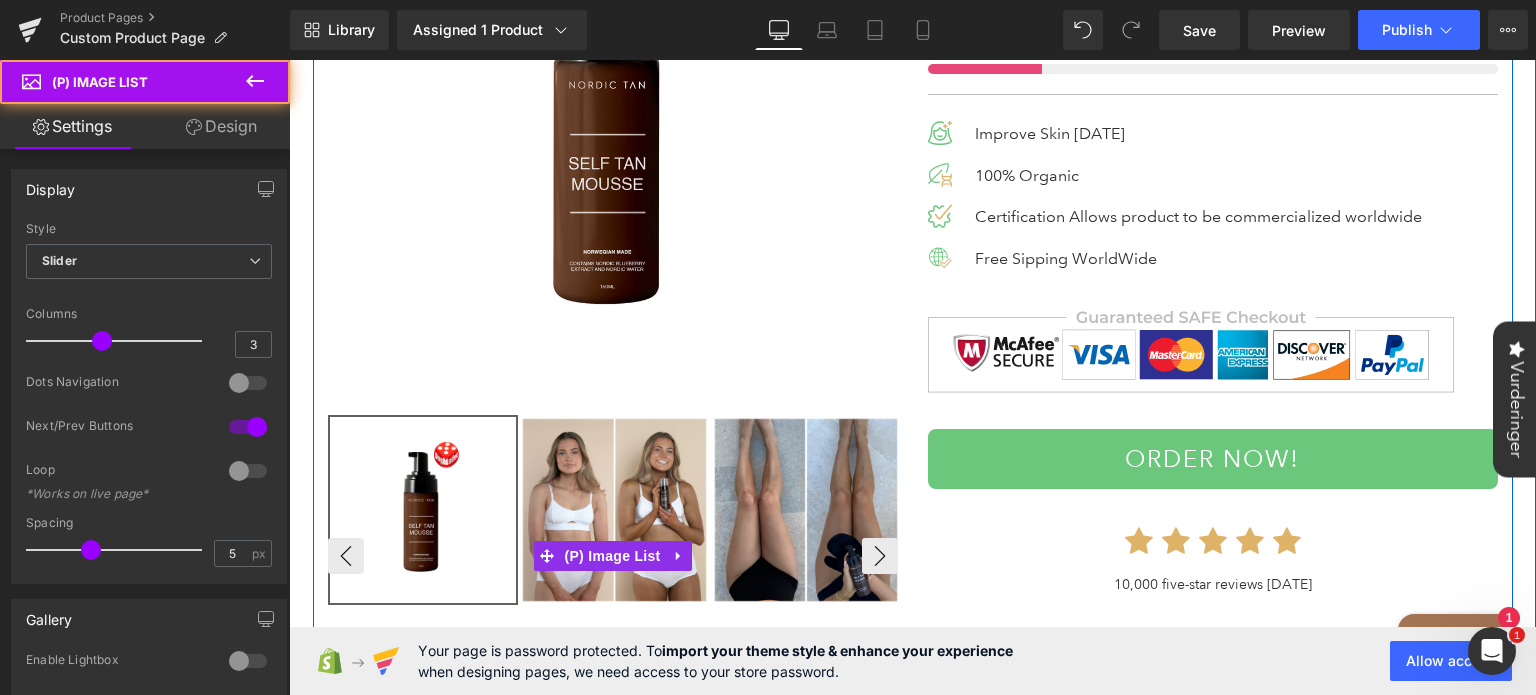 scroll, scrollTop: 2068, scrollLeft: 0, axis: vertical 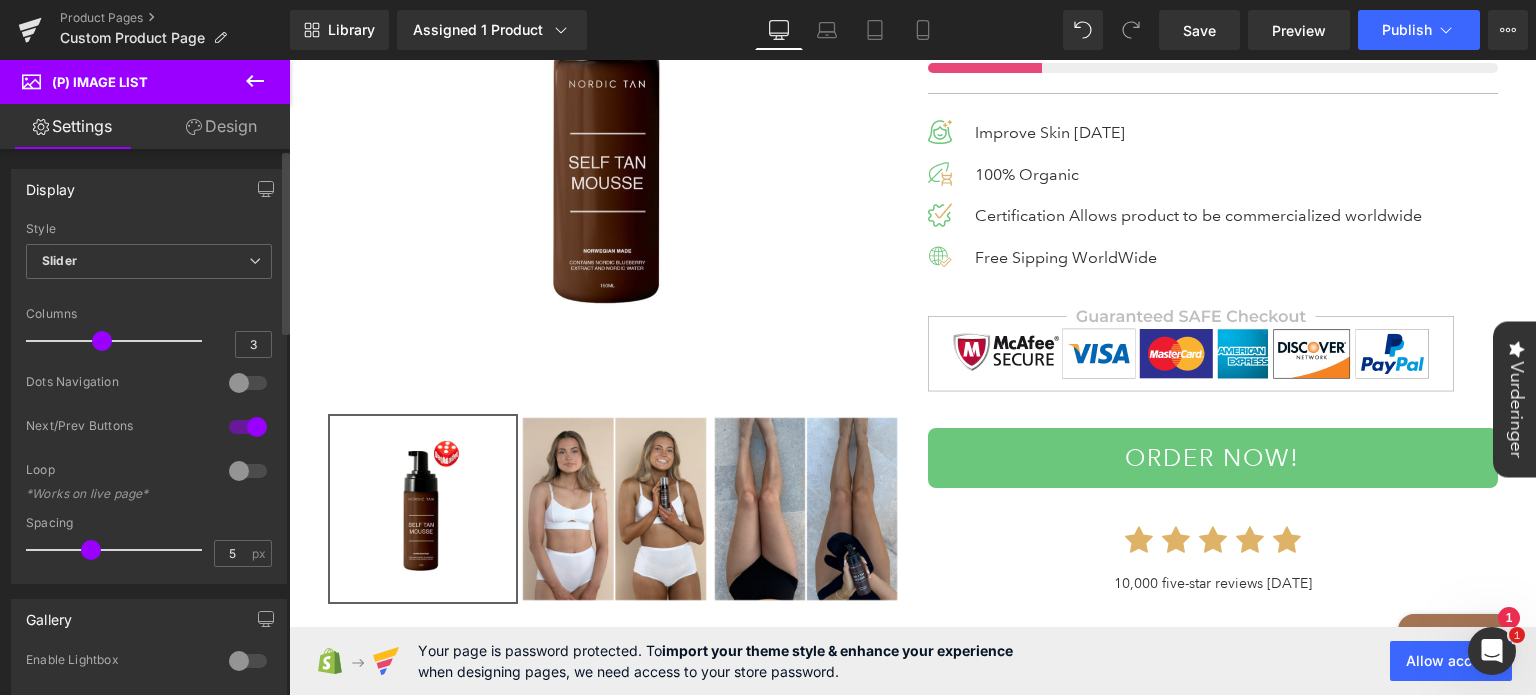 click at bounding box center [248, 427] 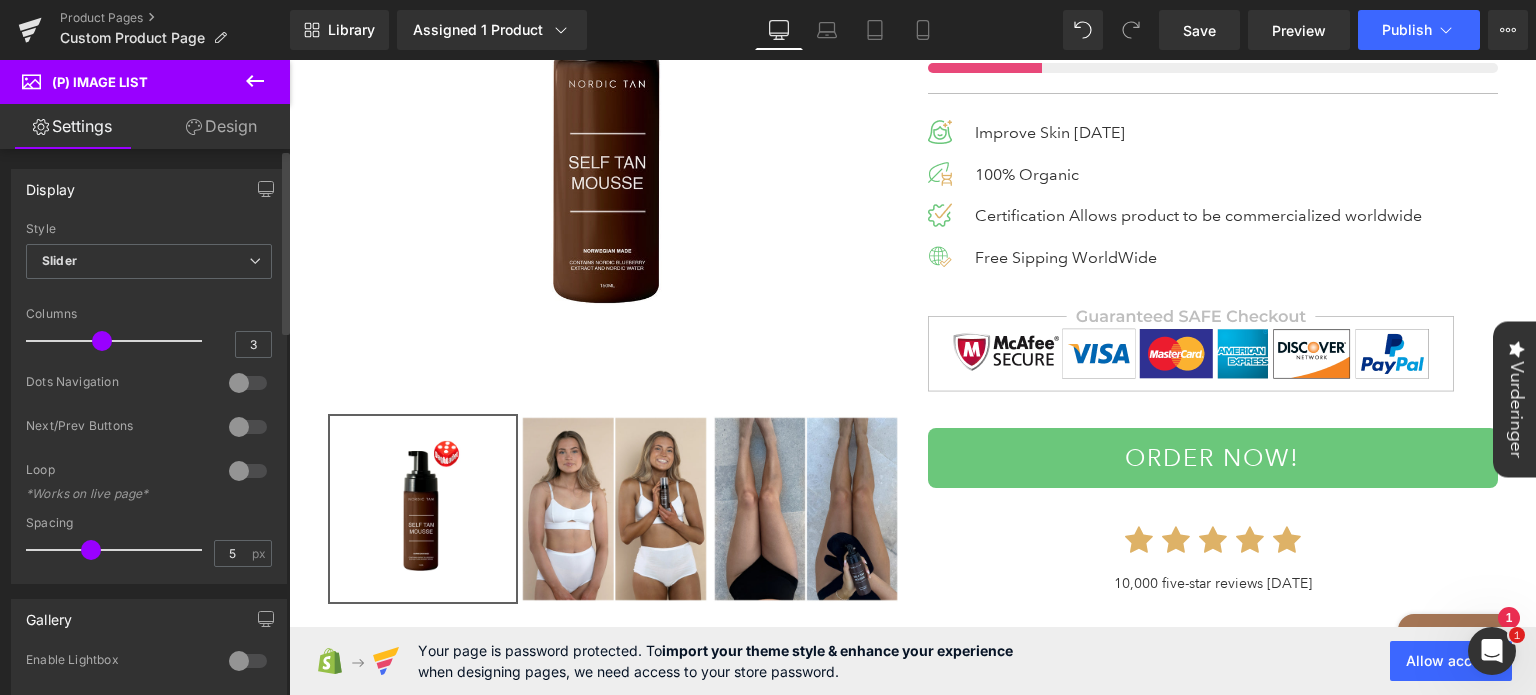 click at bounding box center (248, 427) 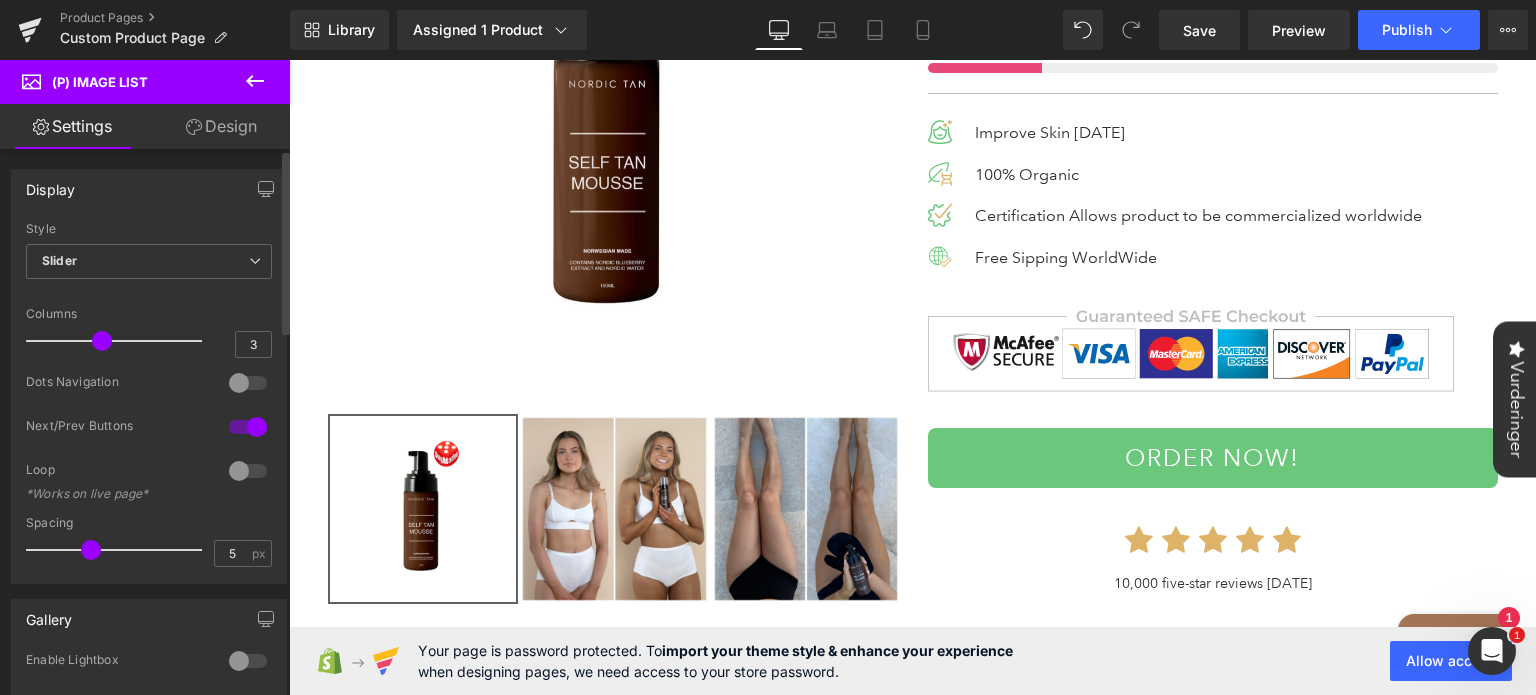 click at bounding box center [248, 383] 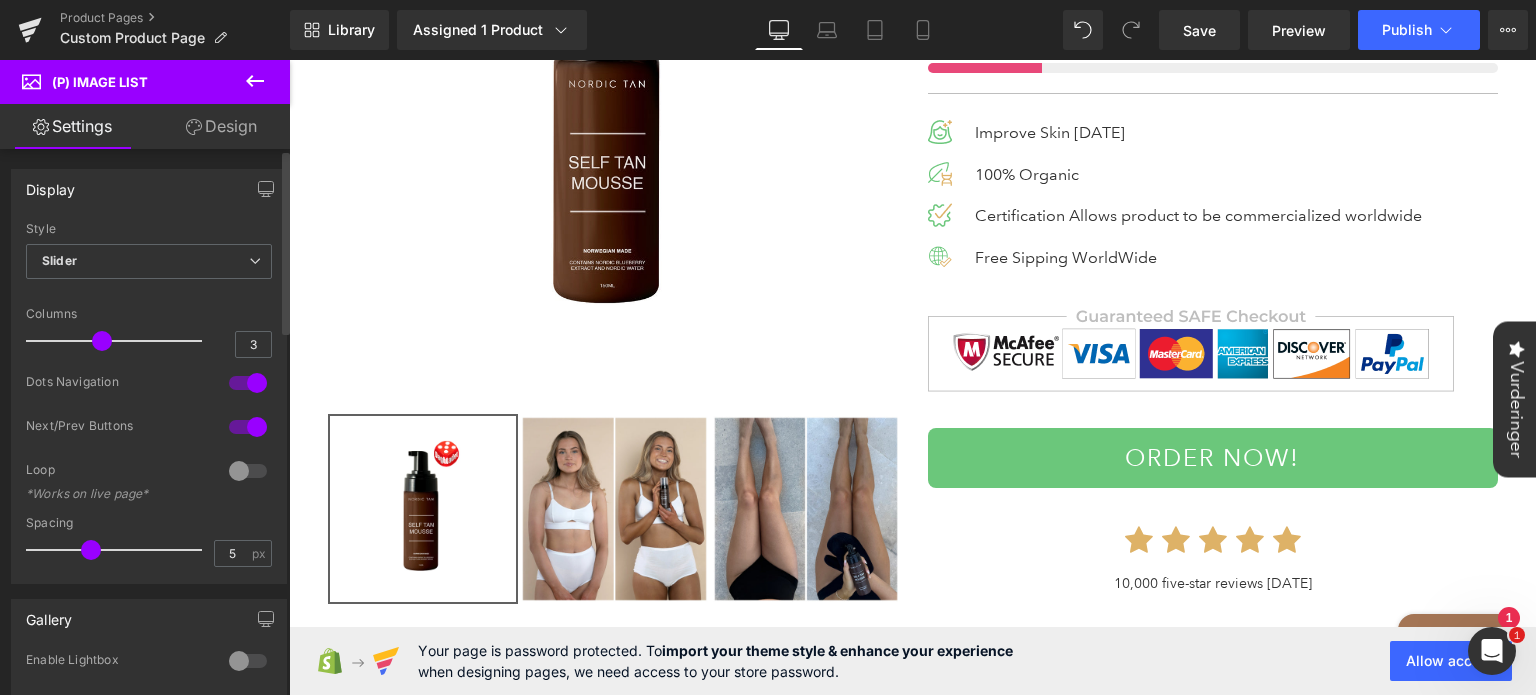 click at bounding box center [248, 383] 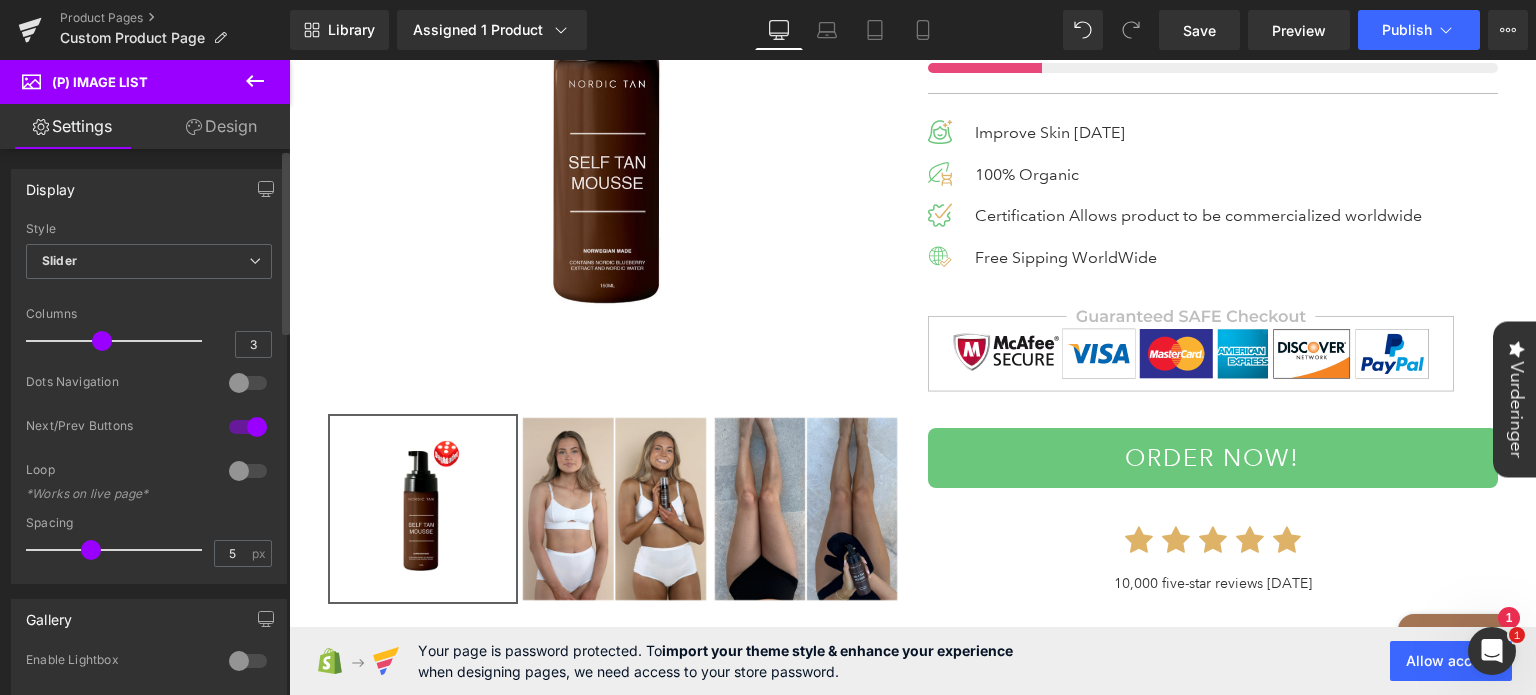 click at bounding box center [248, 471] 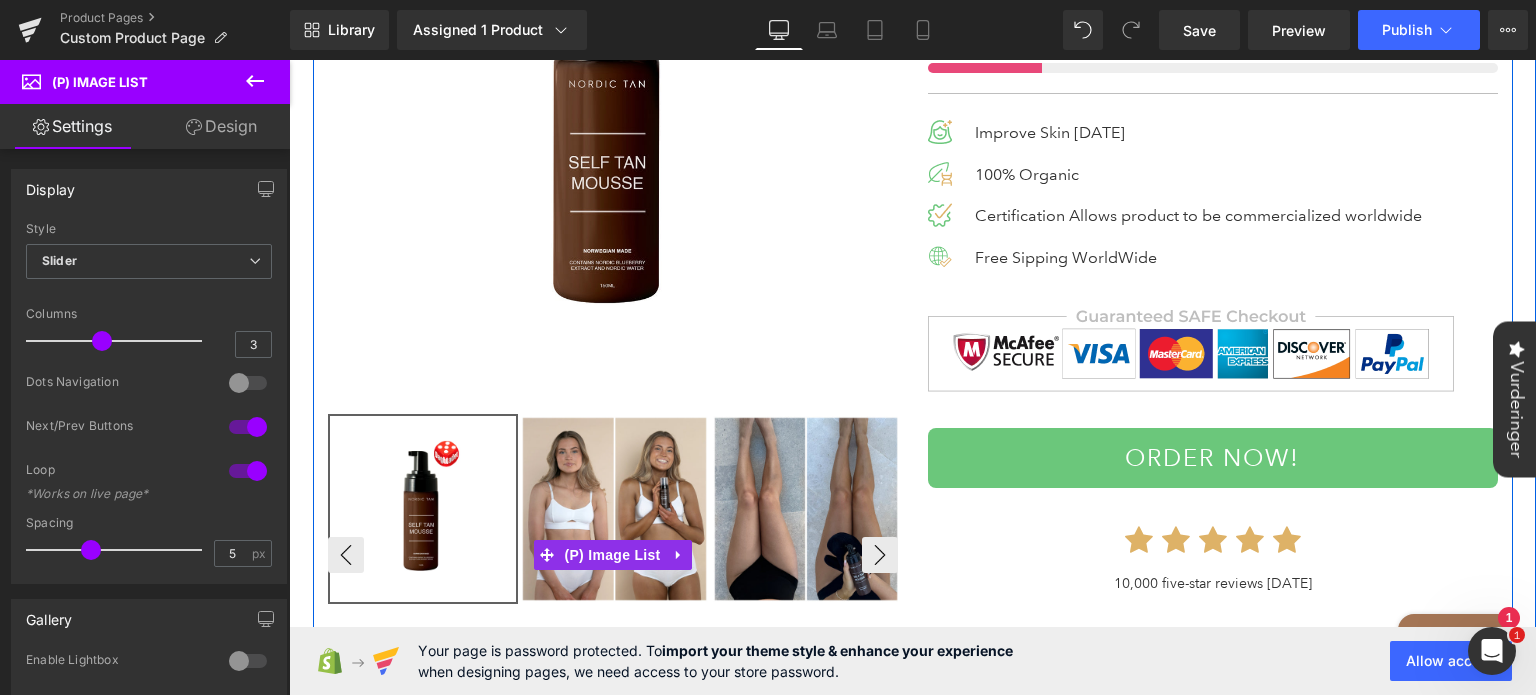 click at bounding box center (614, 509) 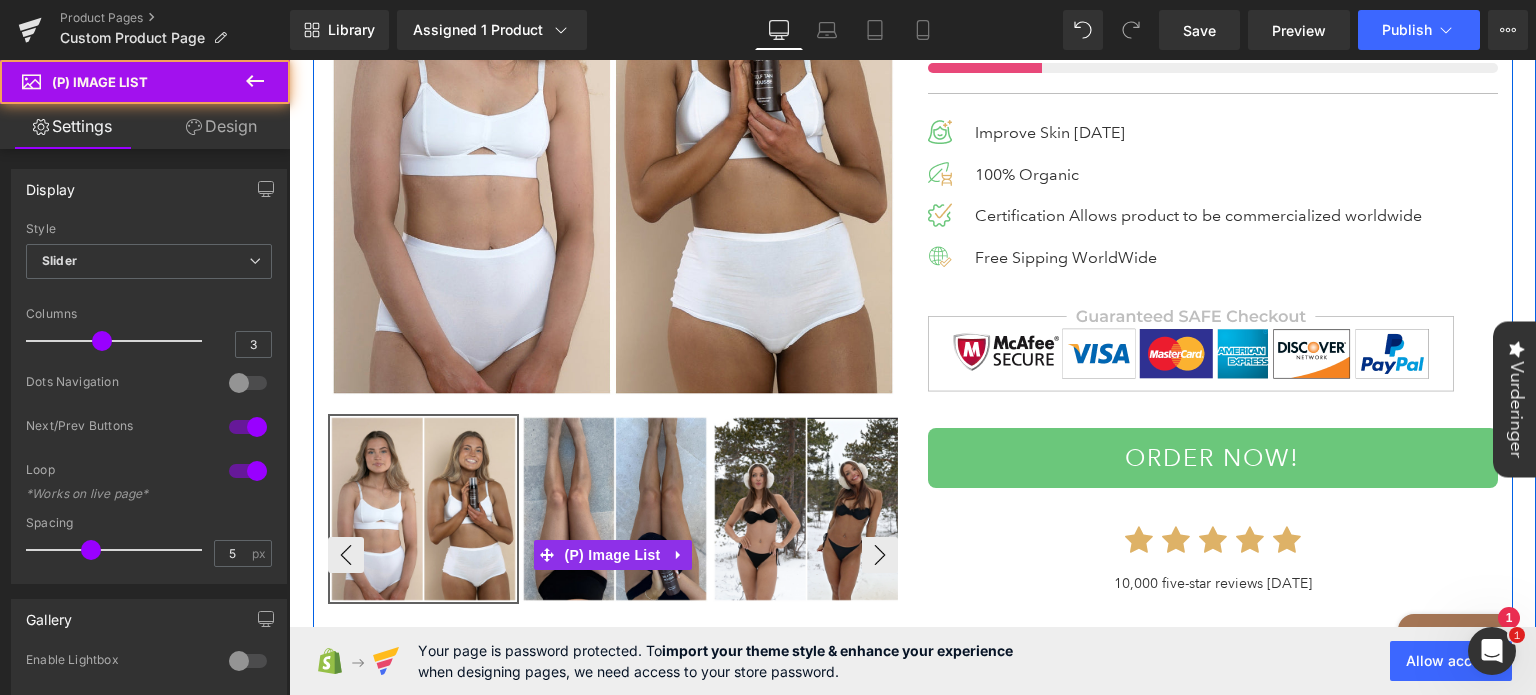 click at bounding box center [806, 509] 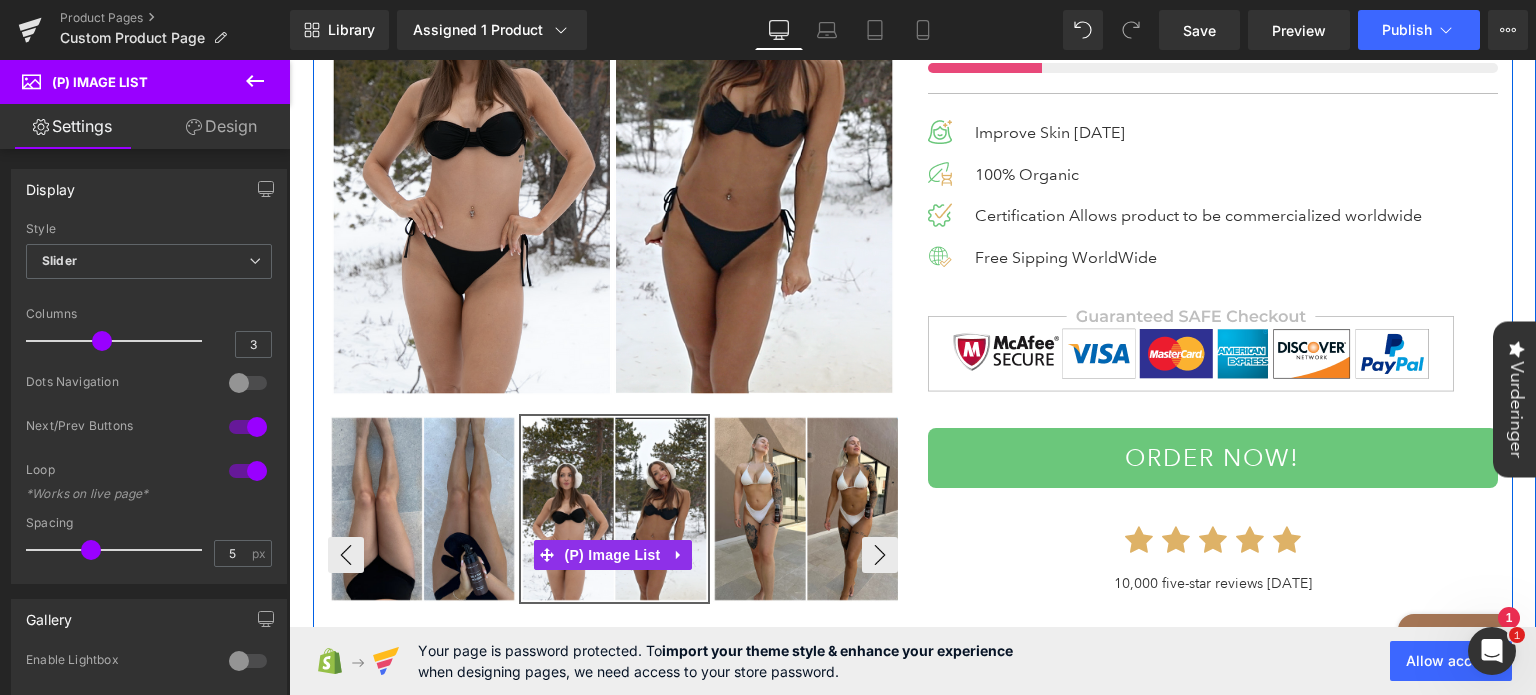 click at bounding box center [806, 509] 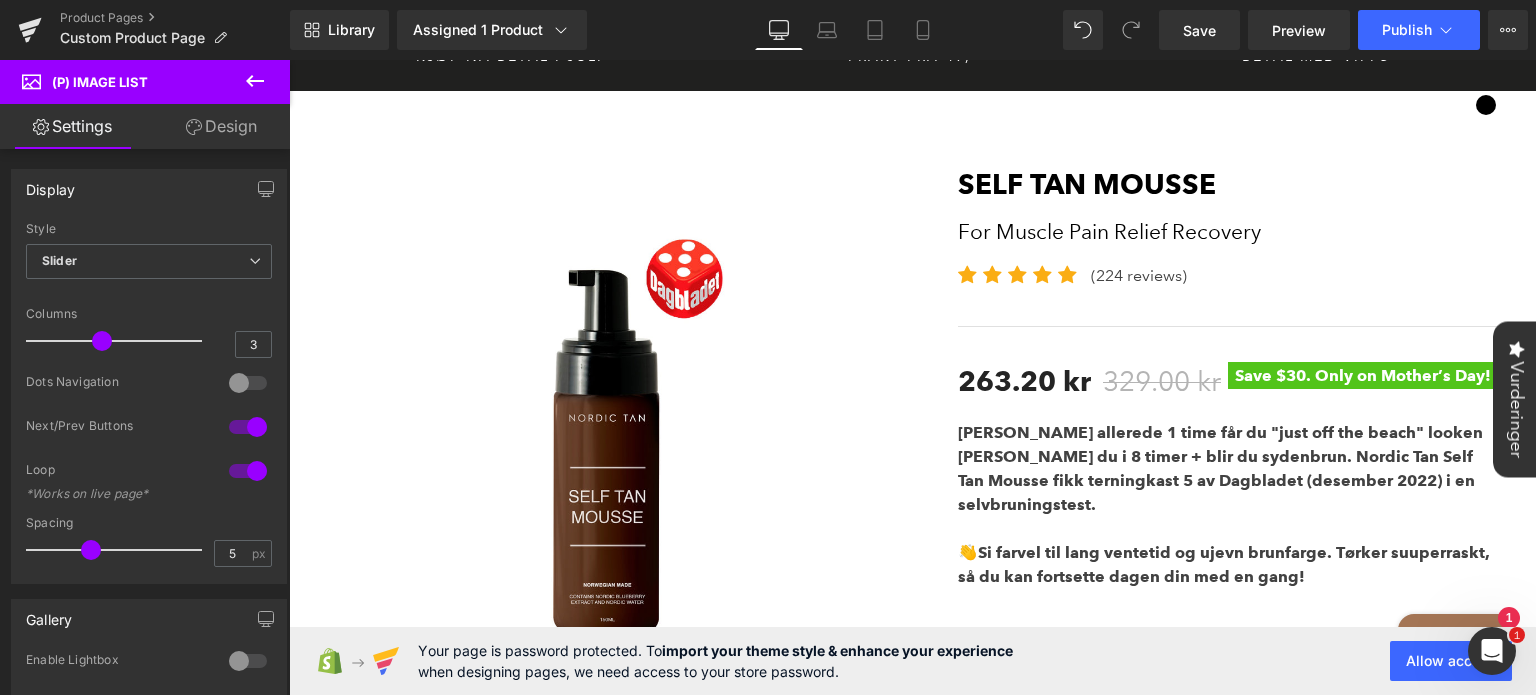 scroll, scrollTop: 0, scrollLeft: 0, axis: both 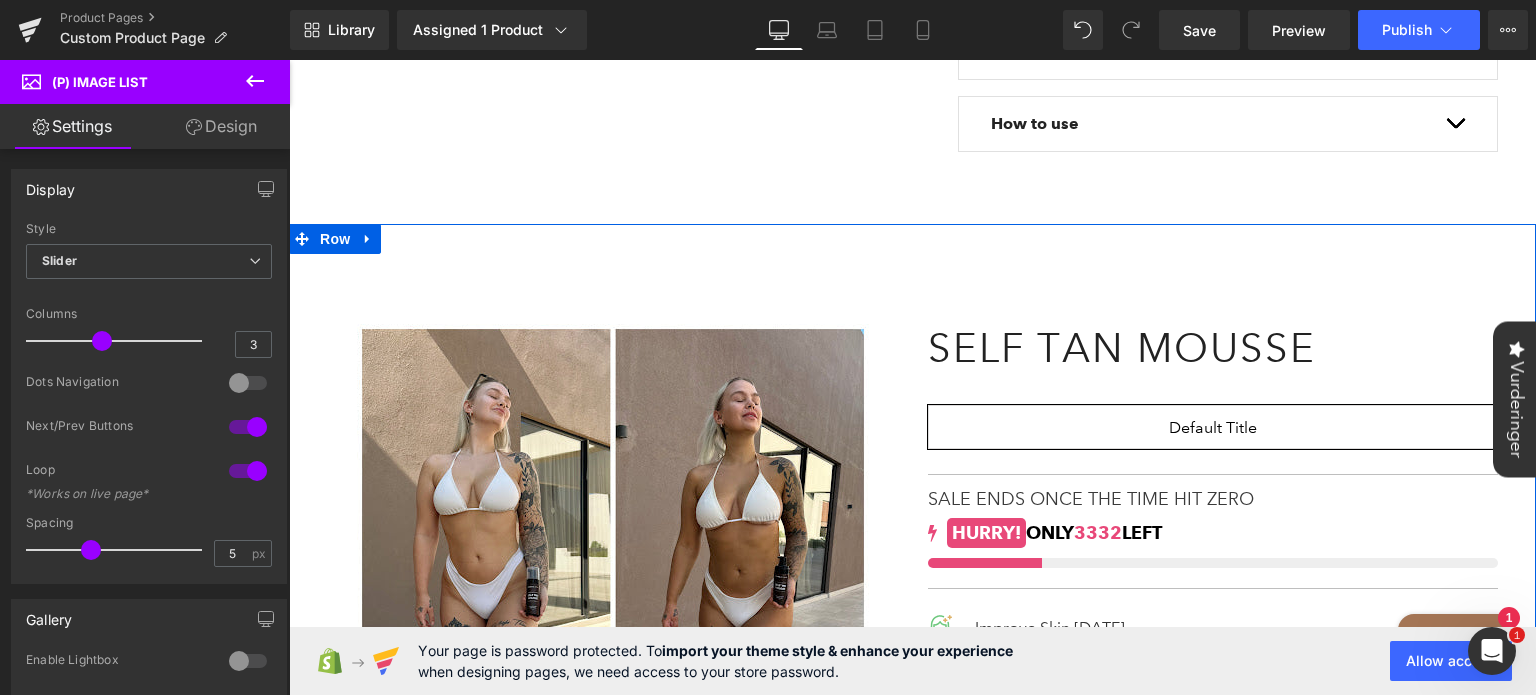 click on "(P) Image
‹ ›
(P) Image List" at bounding box center [912, 718] 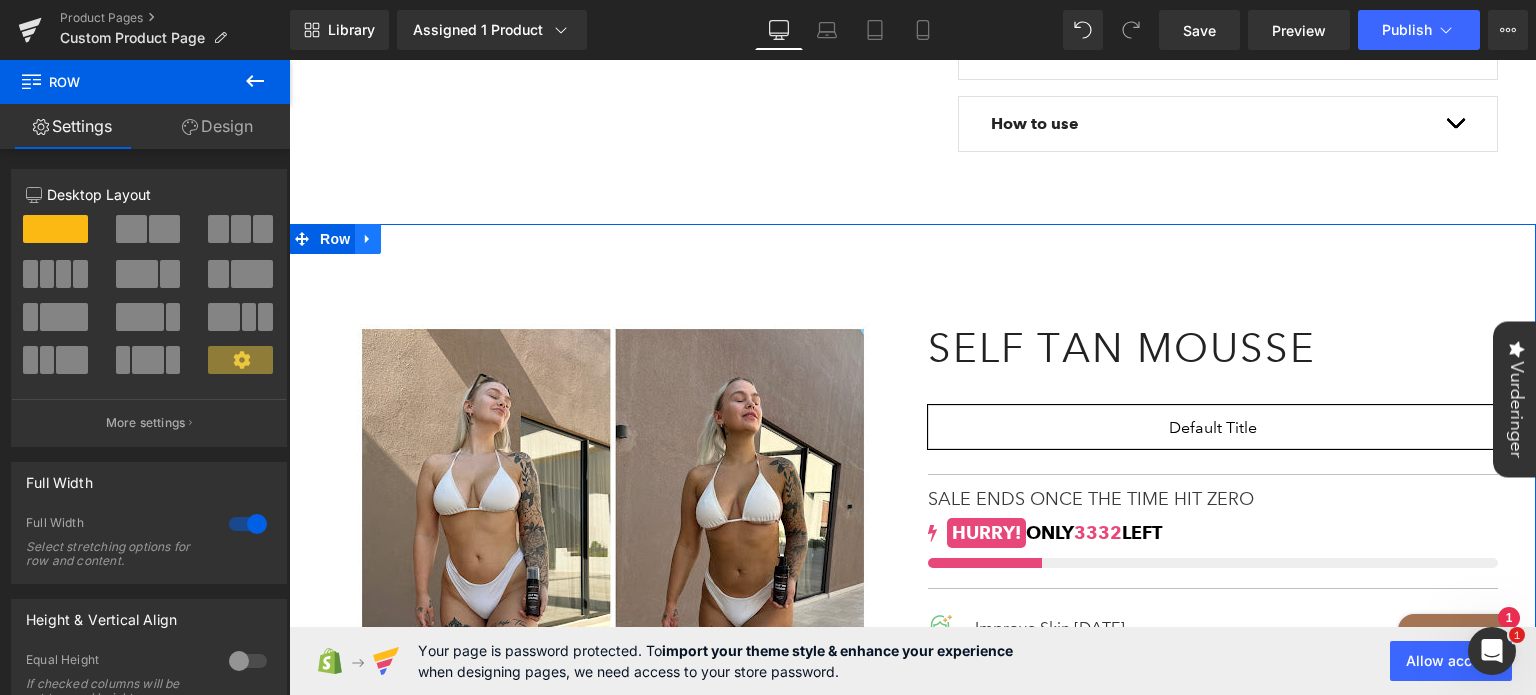 click 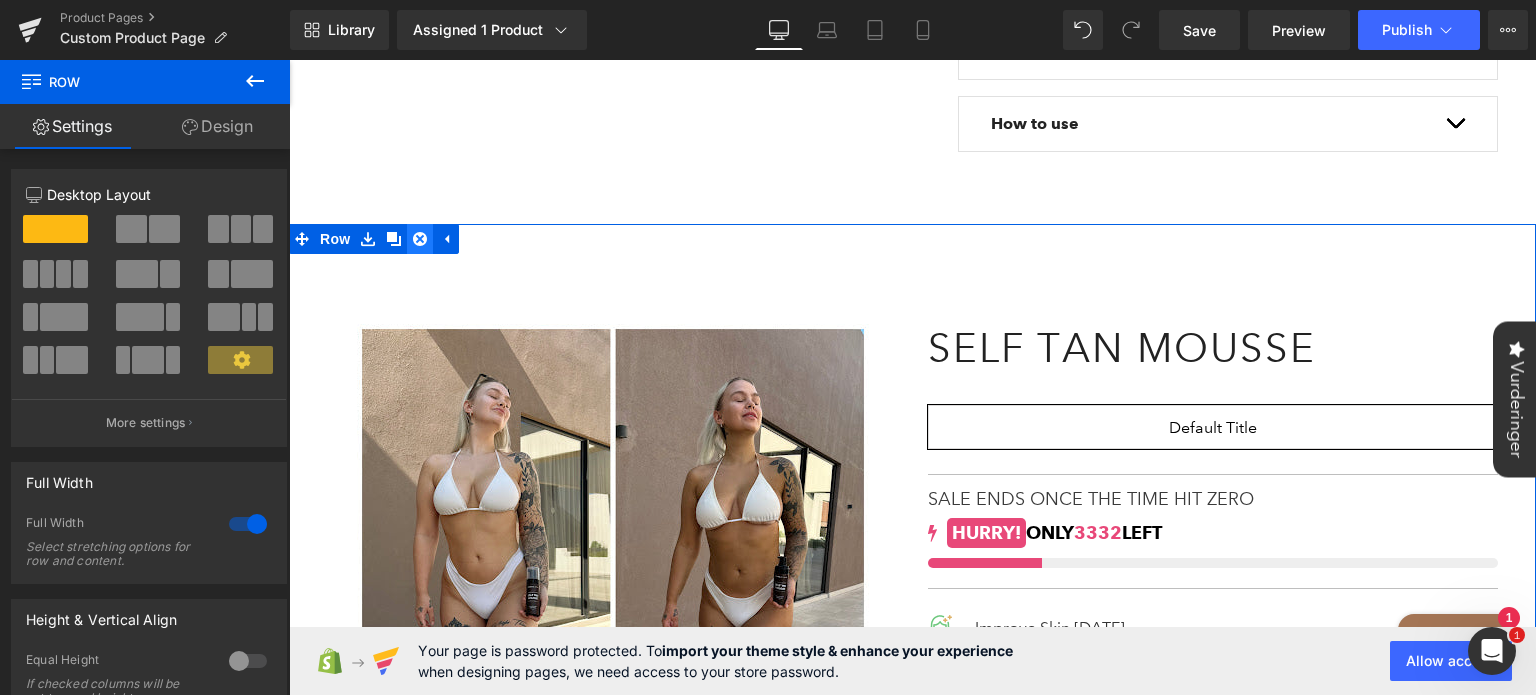 click 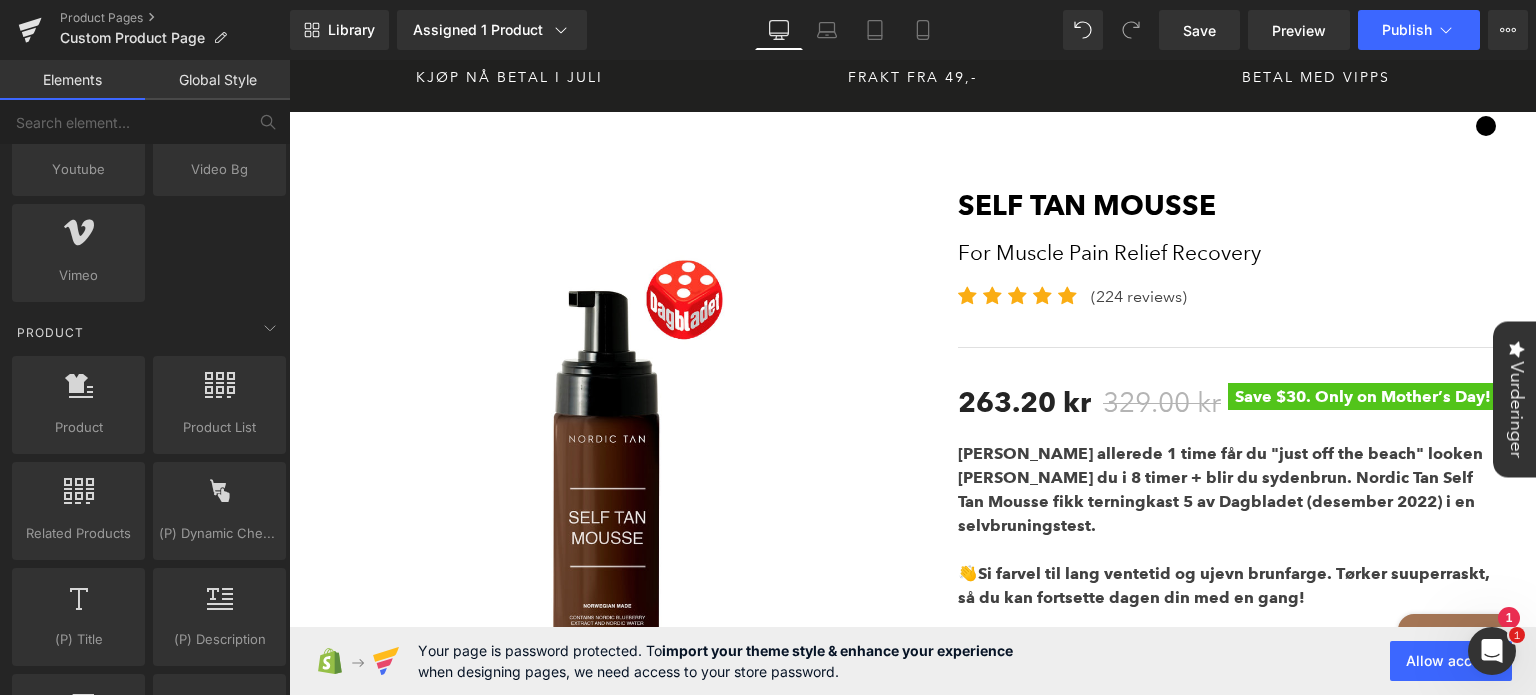 scroll, scrollTop: 0, scrollLeft: 0, axis: both 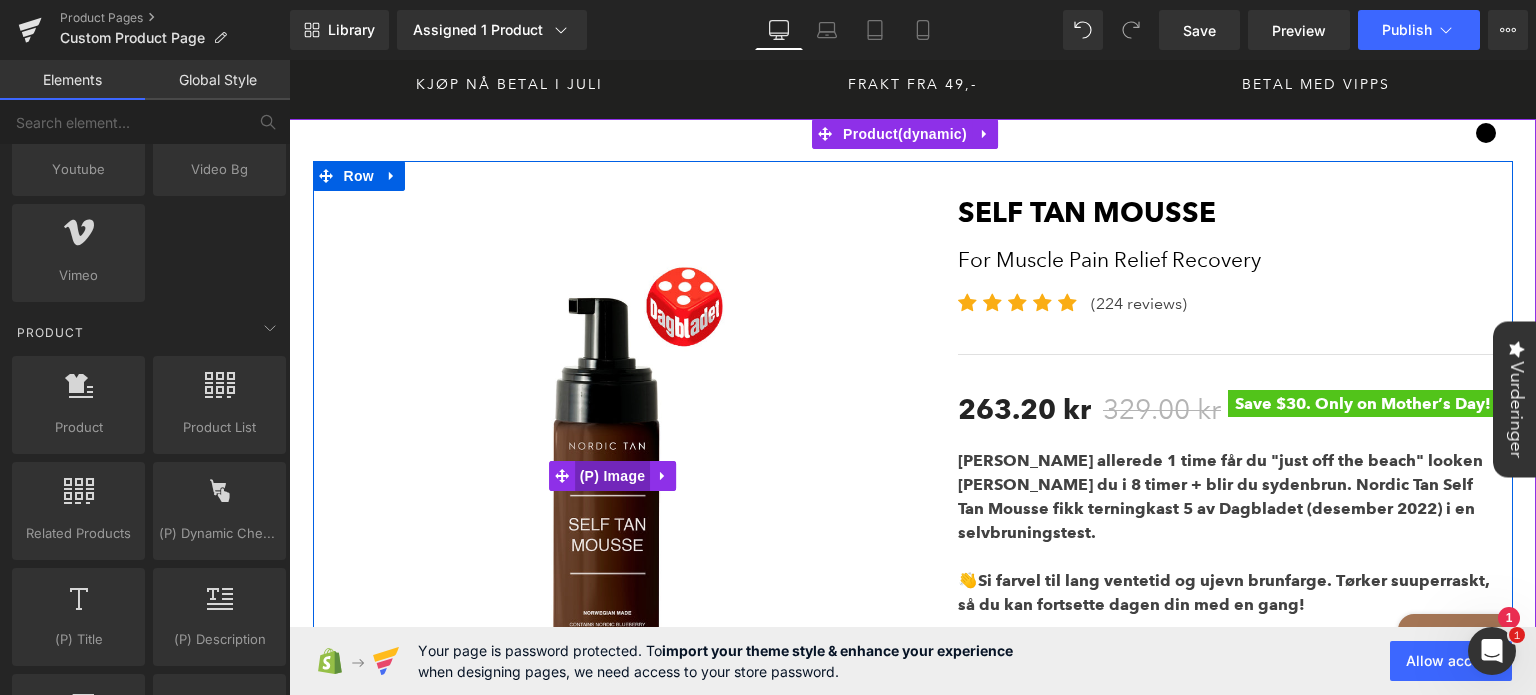 click on "(P) Image" at bounding box center [613, 476] 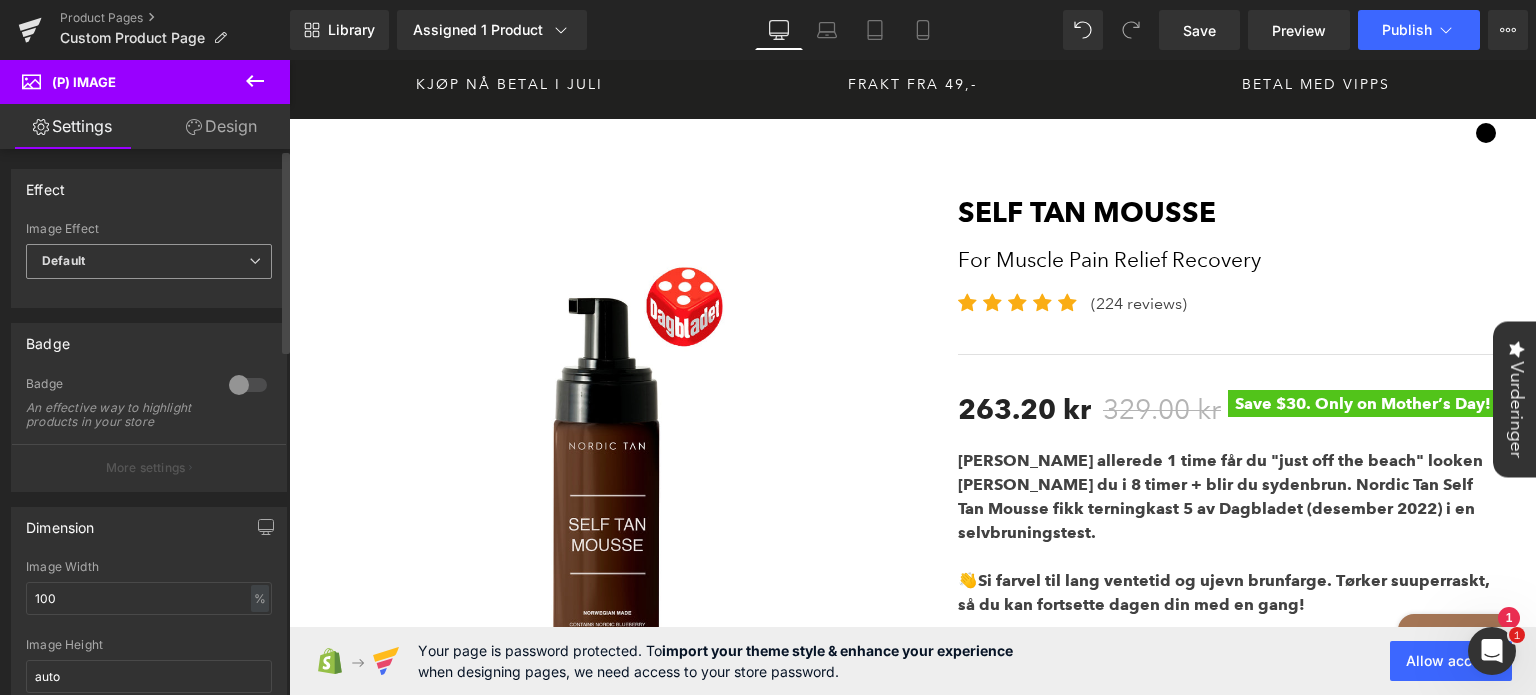 click on "Default" at bounding box center [149, 261] 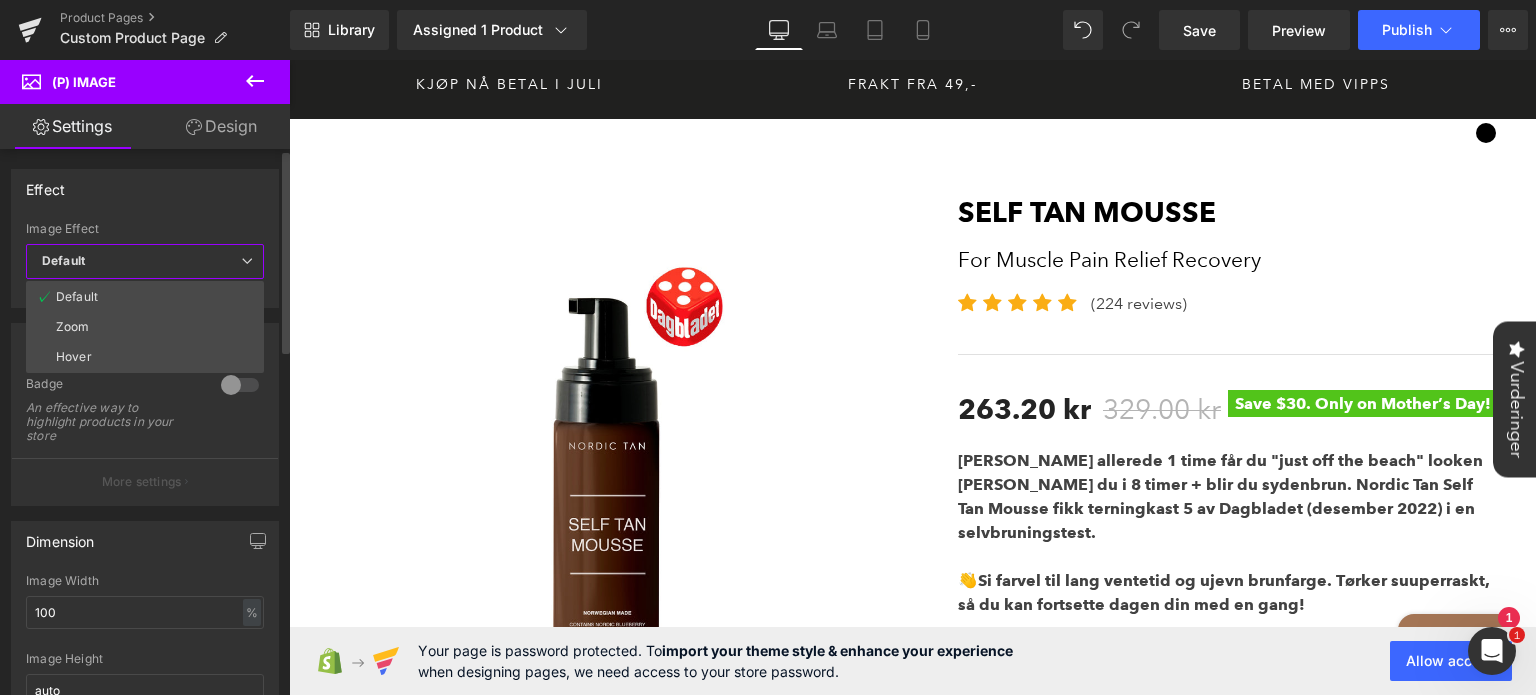 click on "Default" at bounding box center (145, 261) 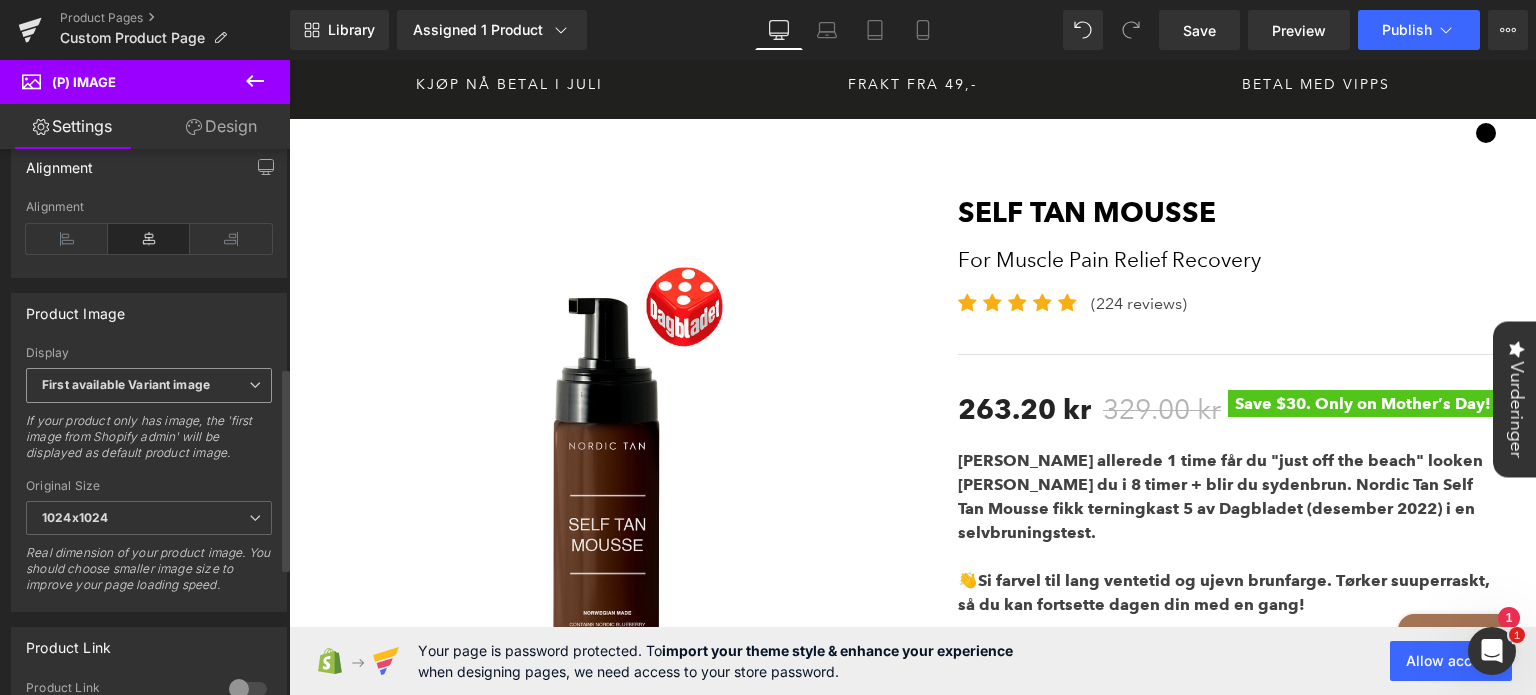 scroll, scrollTop: 586, scrollLeft: 0, axis: vertical 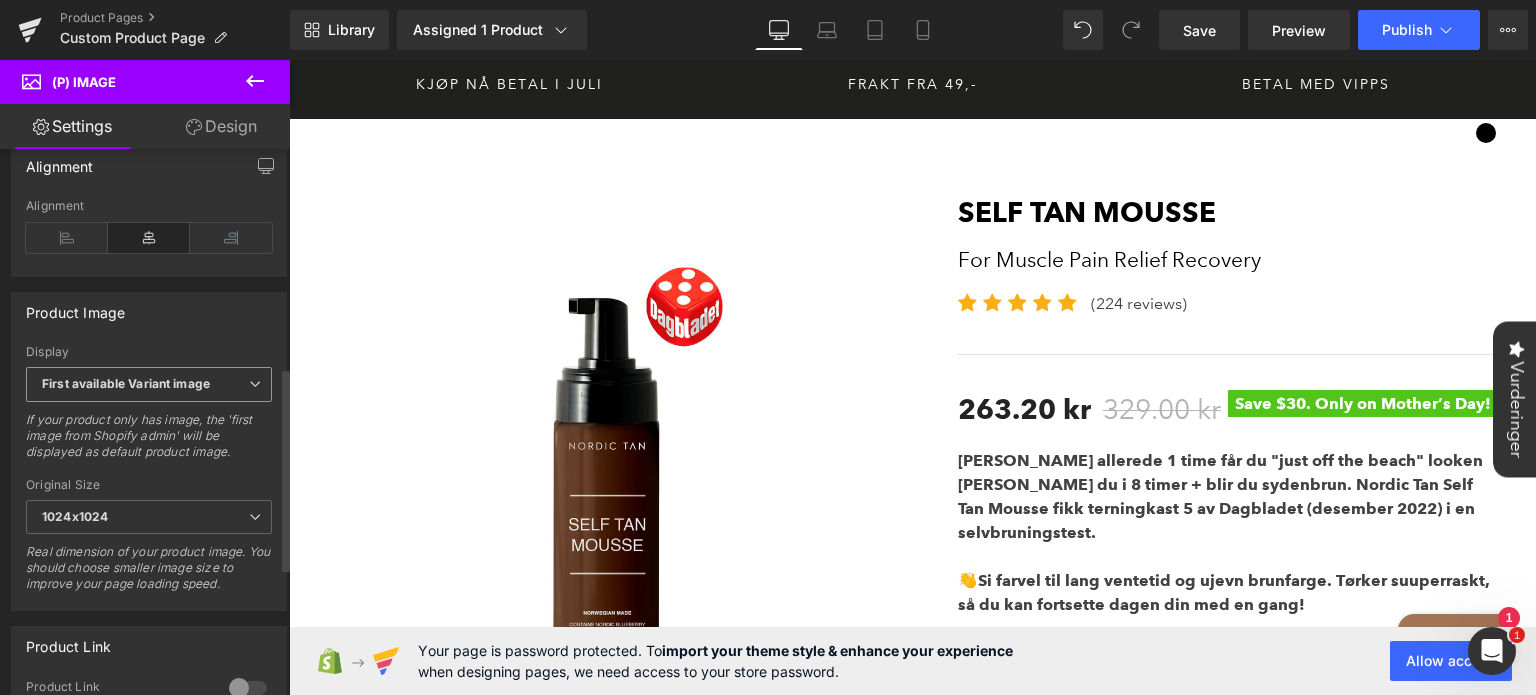 click on "First available Variant image" at bounding box center (149, 384) 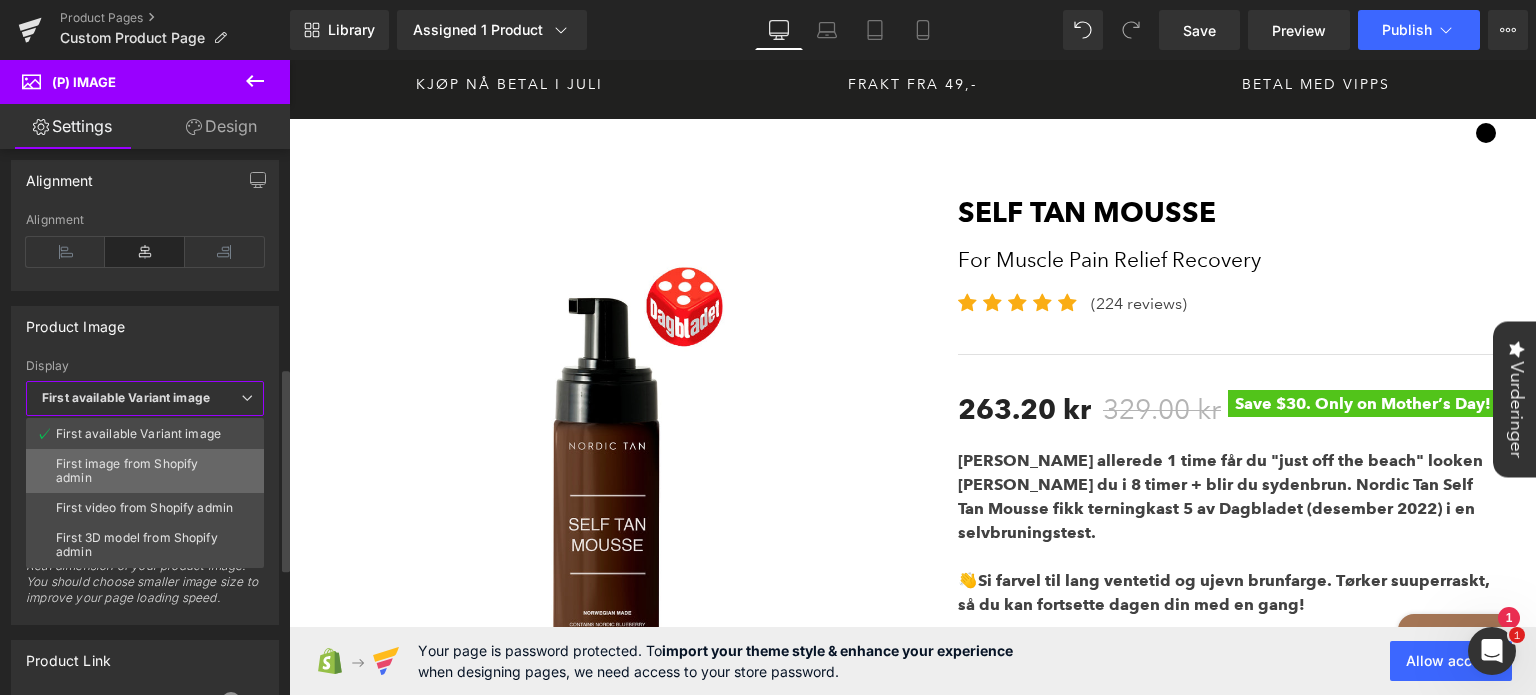 click on "First image from Shopify admin" at bounding box center (145, 471) 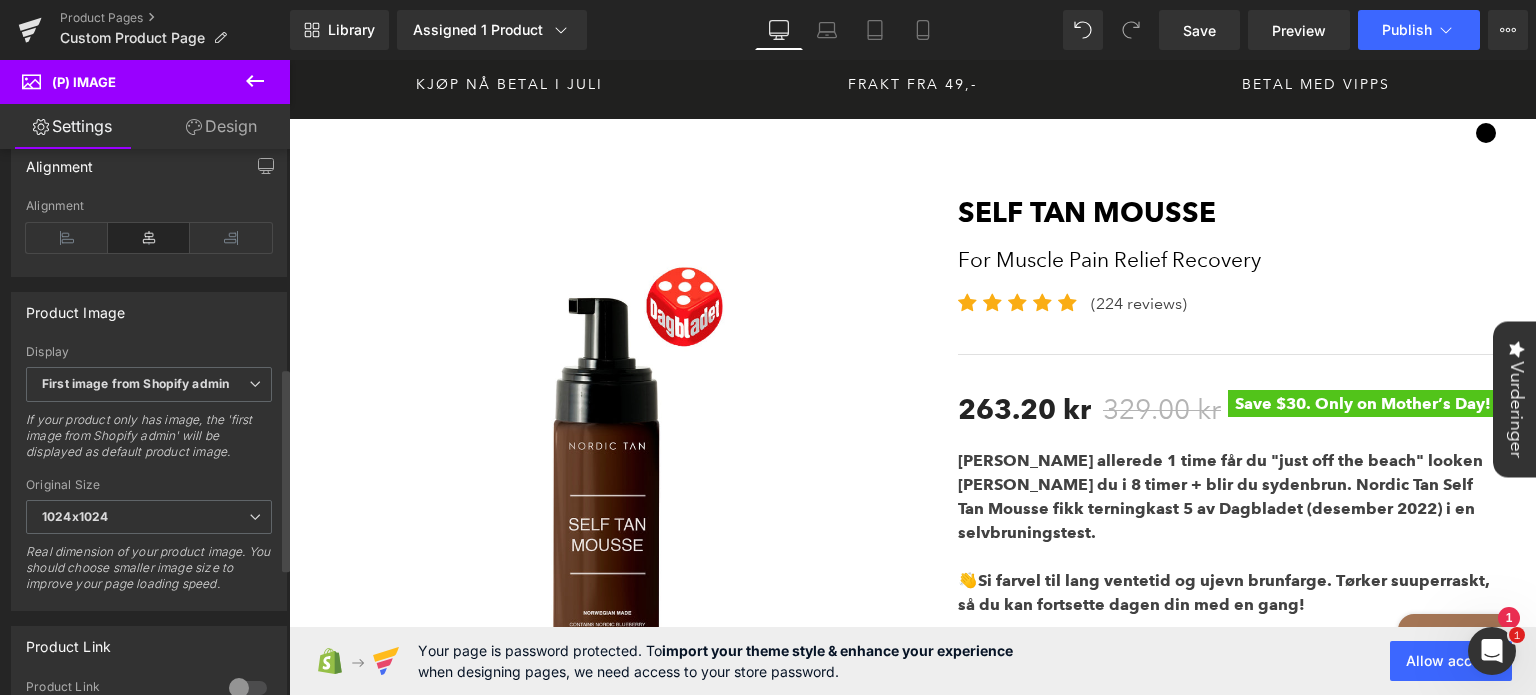 click on "Display" at bounding box center [149, 352] 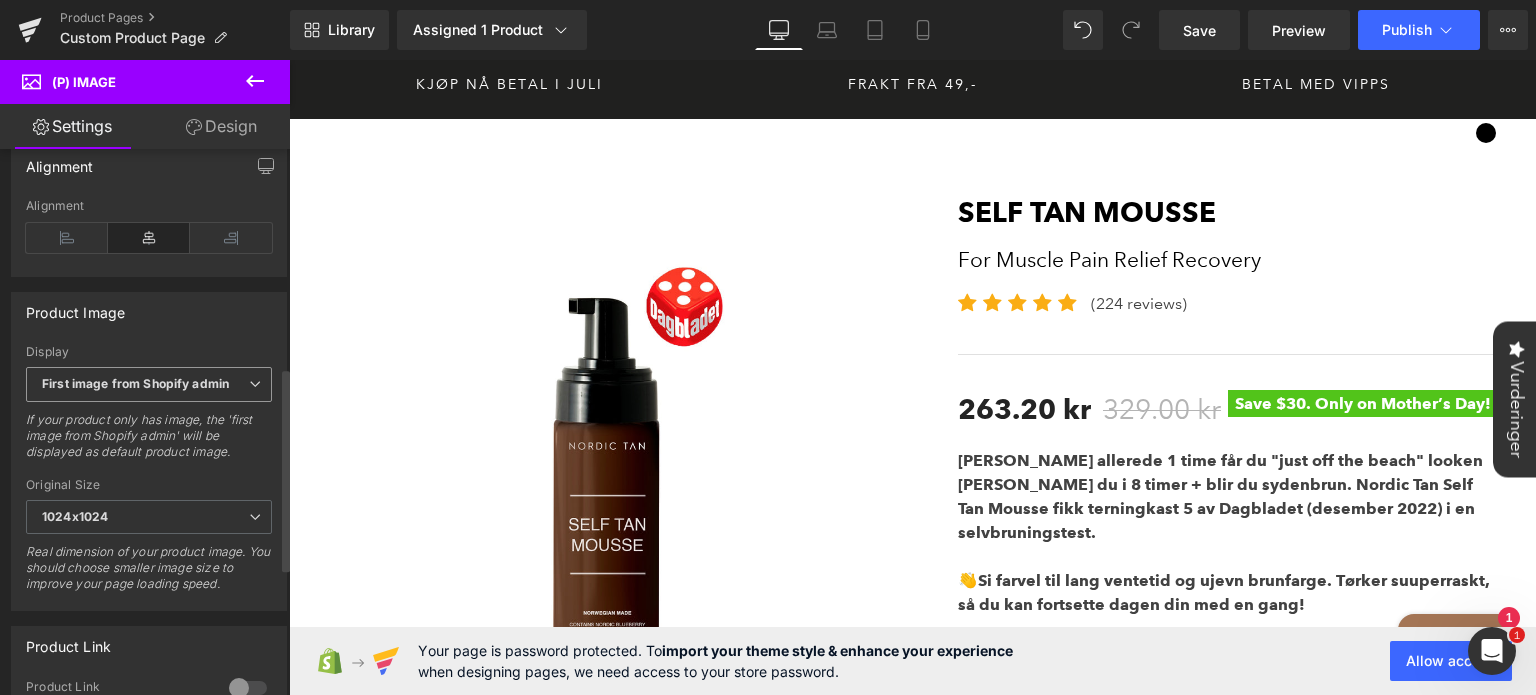 click on "First image from Shopify admin" at bounding box center (135, 383) 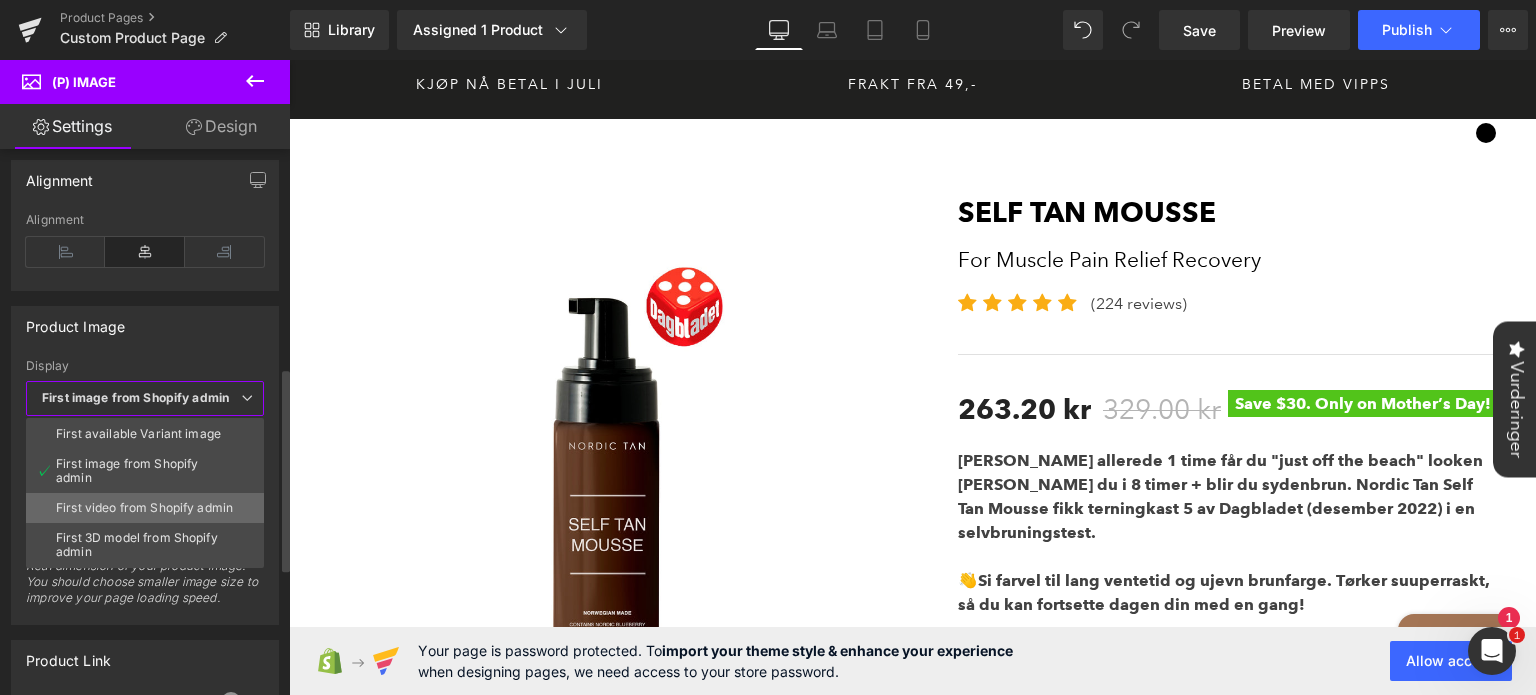 click on "First video from Shopify admin" at bounding box center (144, 508) 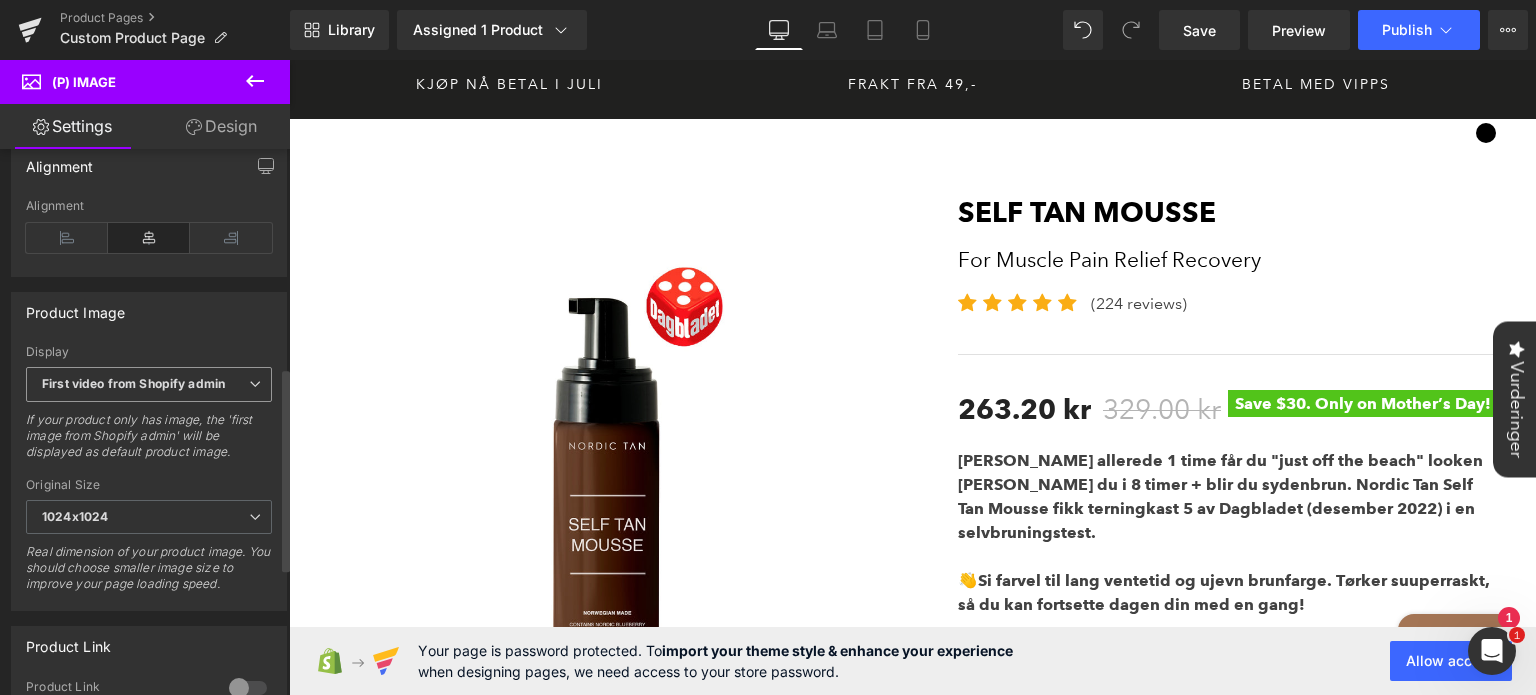 click on "First video from Shopify admin" at bounding box center [133, 383] 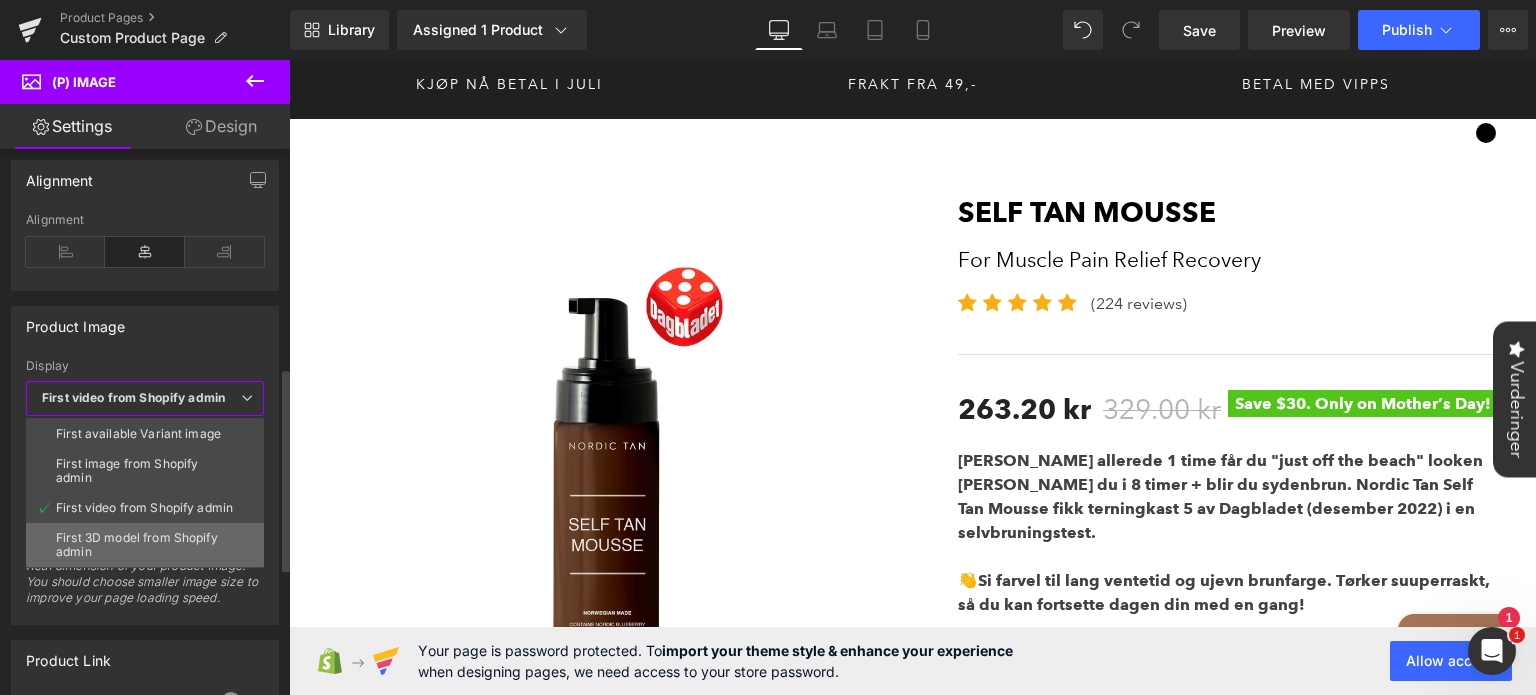 click on "First 3D model from Shopify admin" at bounding box center [145, 545] 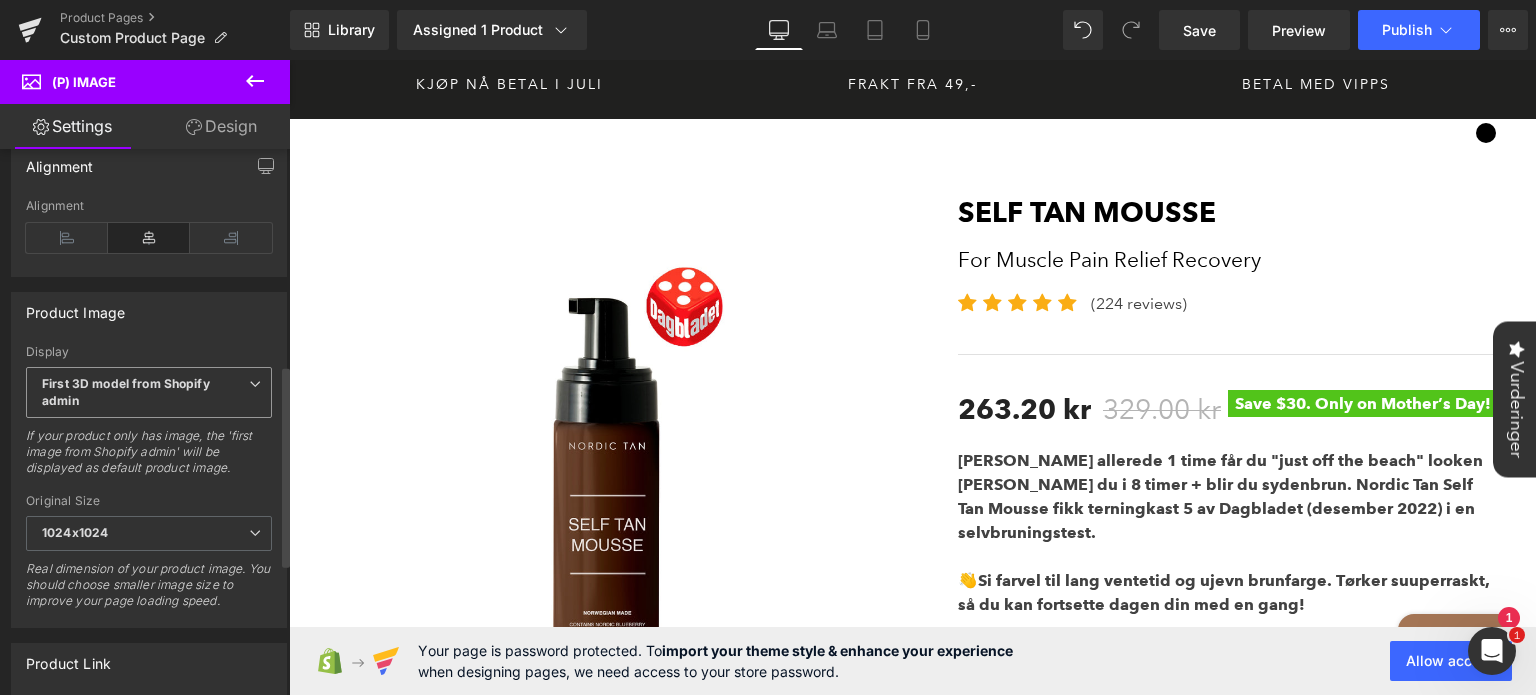 click on "First 3D model from Shopify admin" at bounding box center [149, 393] 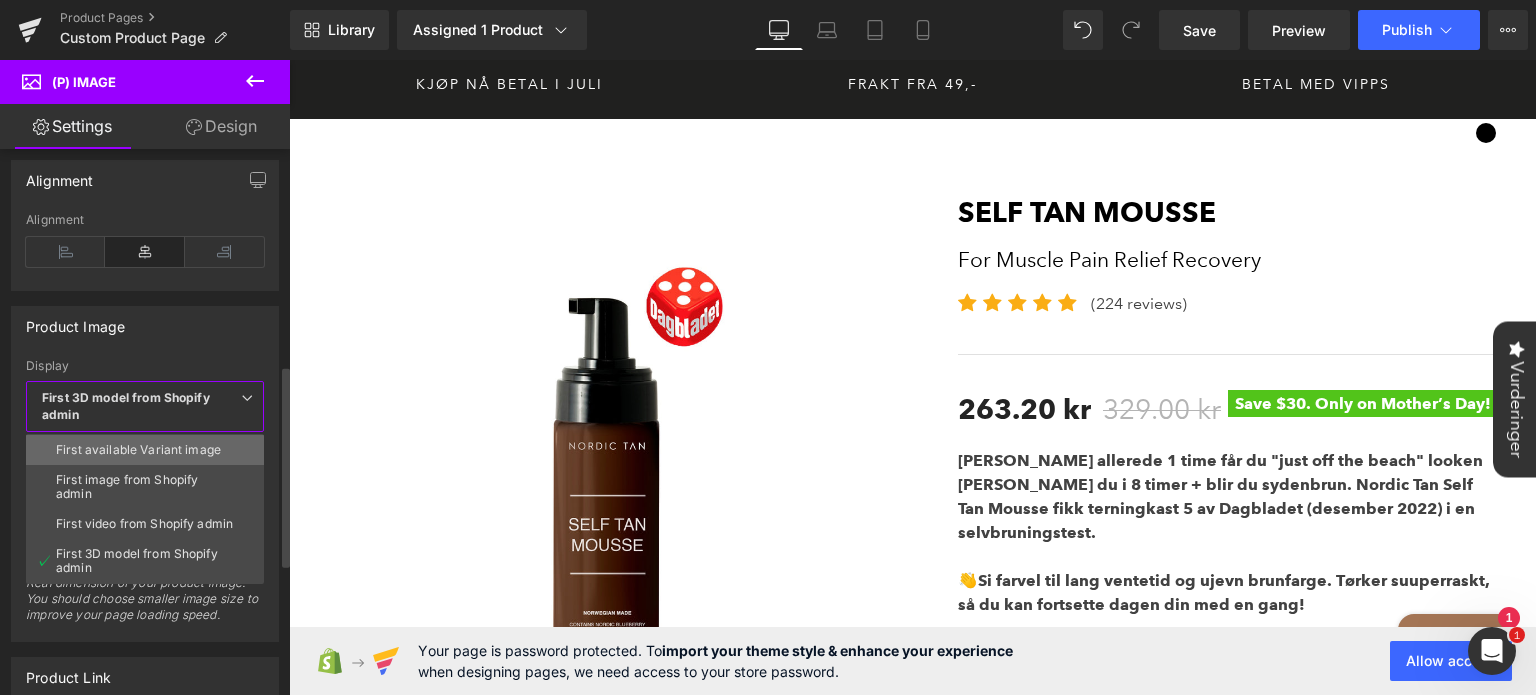 click on "First available Variant image" at bounding box center (138, 450) 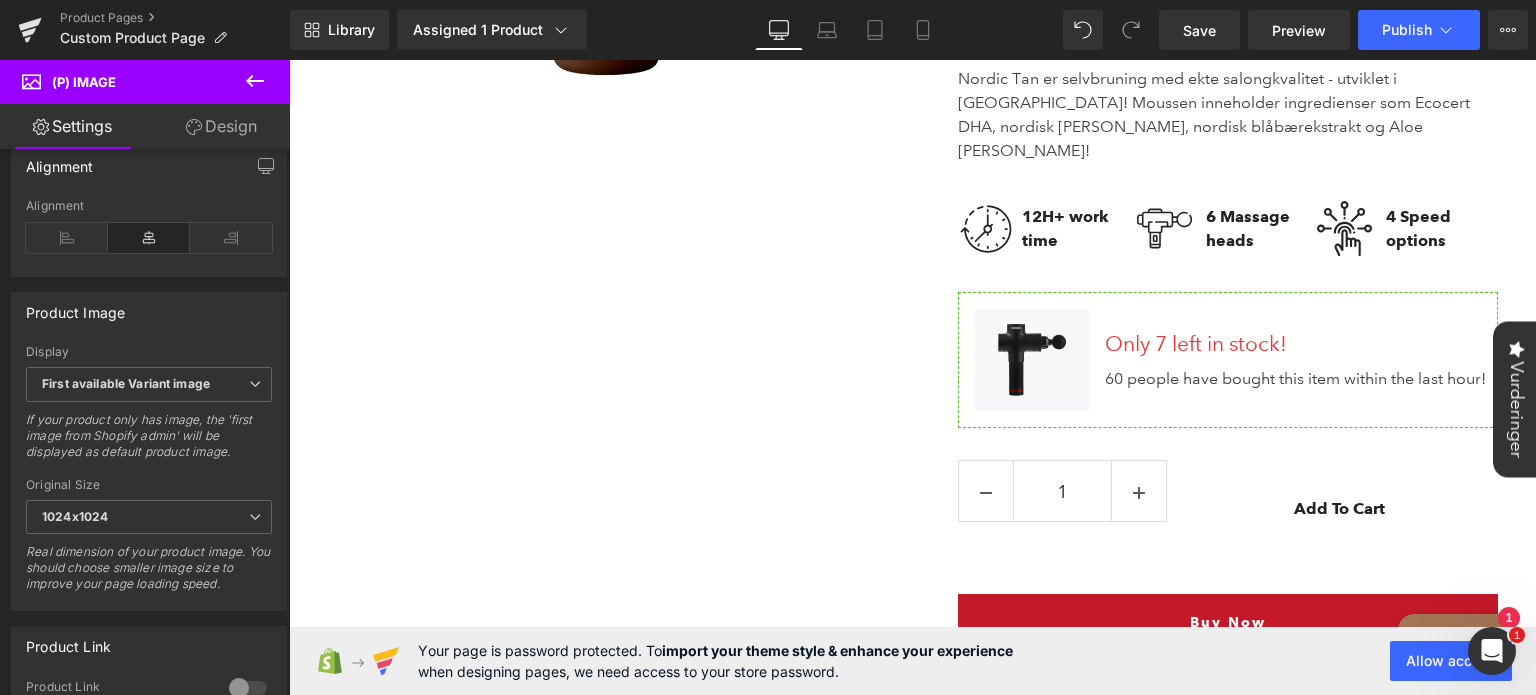 scroll, scrollTop: 591, scrollLeft: 0, axis: vertical 